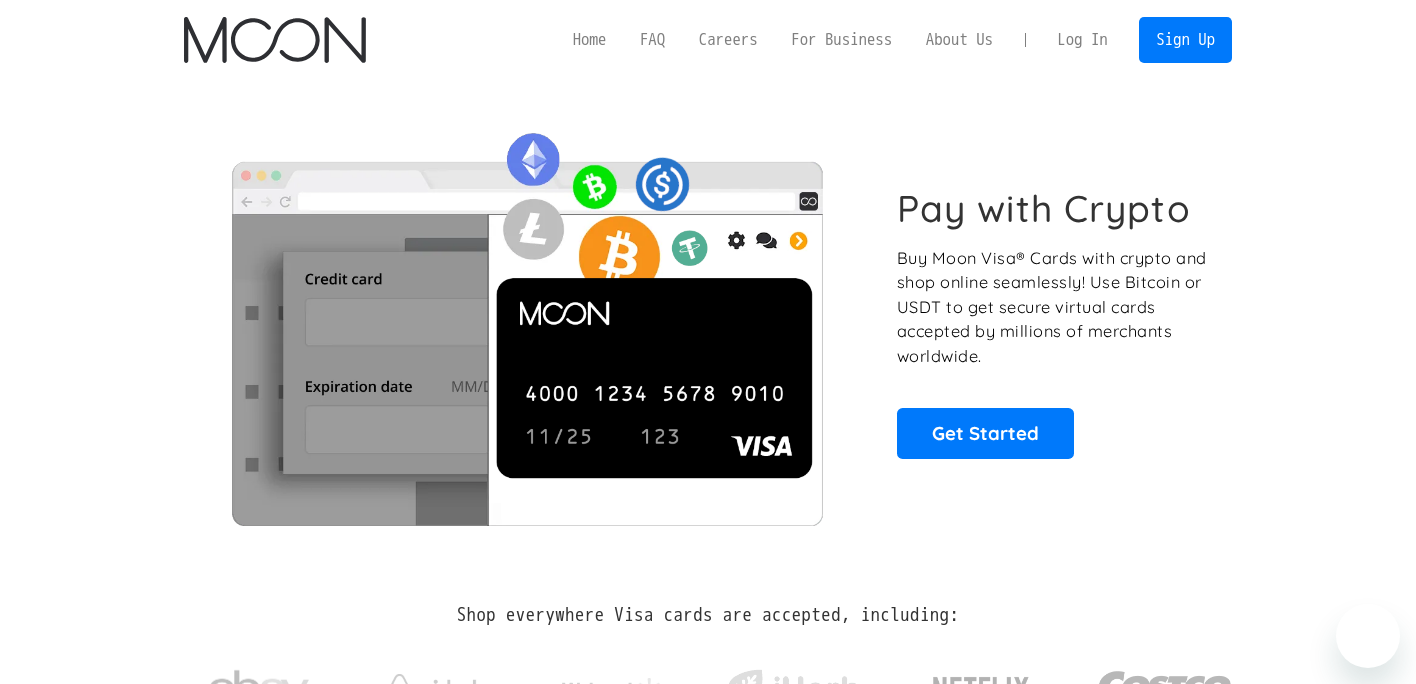scroll, scrollTop: 0, scrollLeft: 0, axis: both 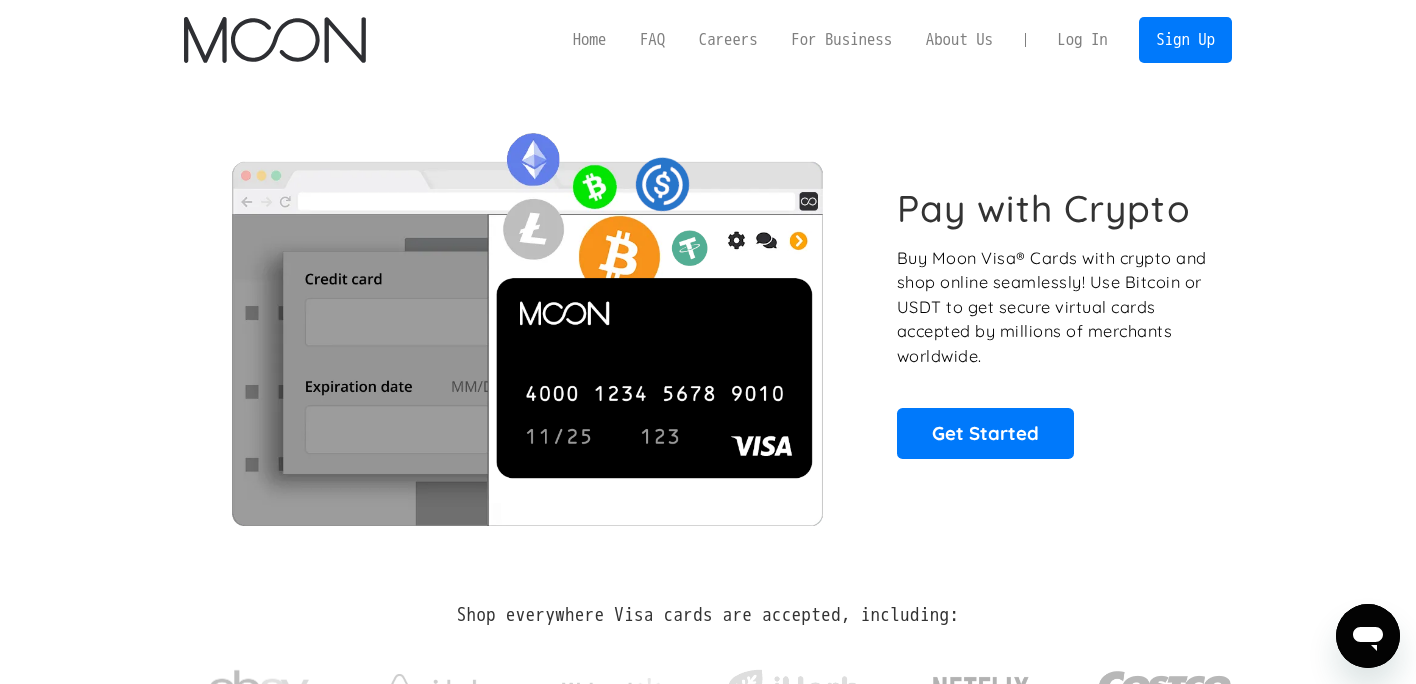 click on "Home" at bounding box center [589, 39] 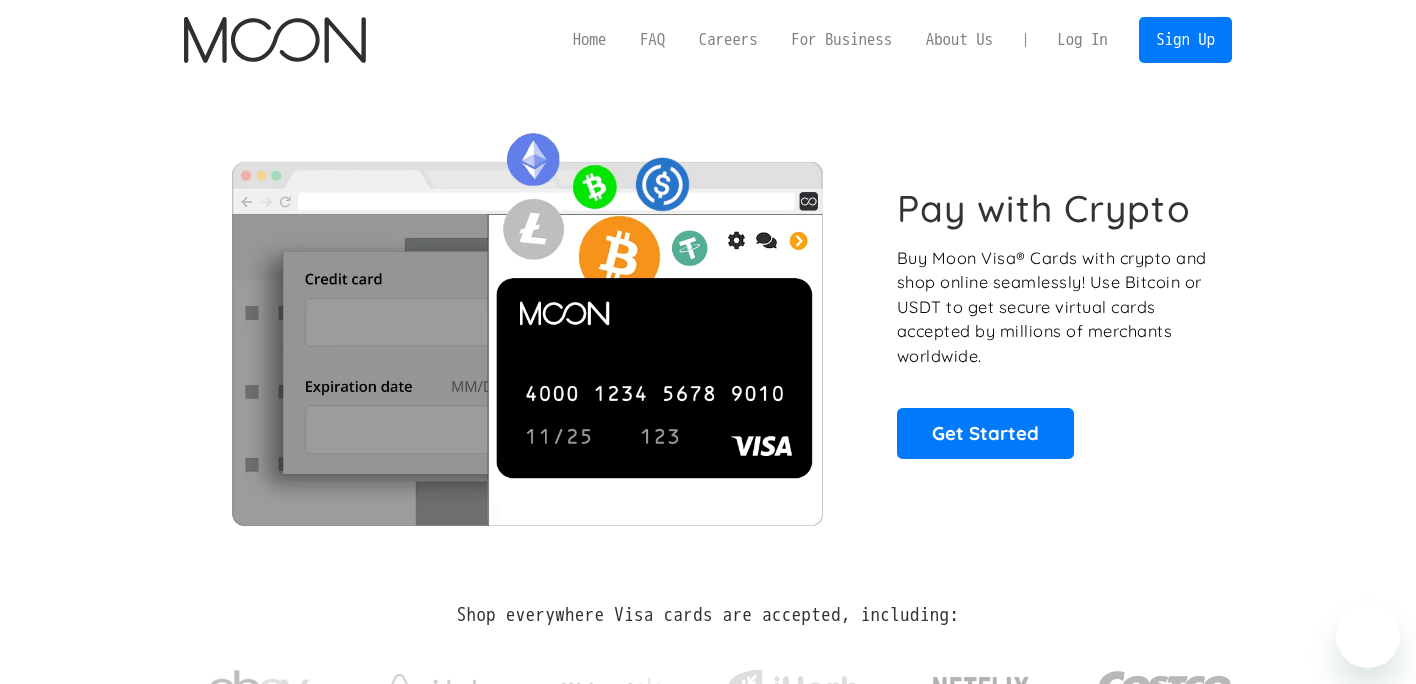 scroll, scrollTop: 0, scrollLeft: 0, axis: both 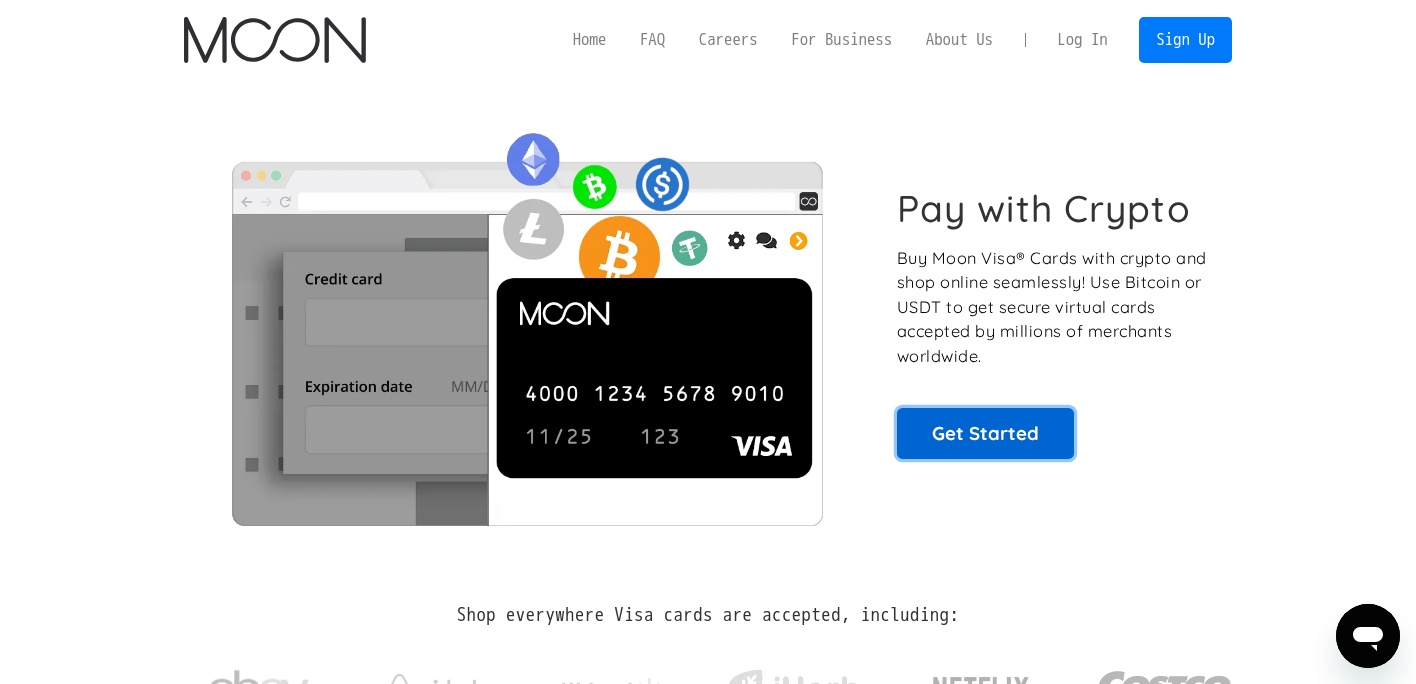 click on "Get Started" at bounding box center [985, 433] 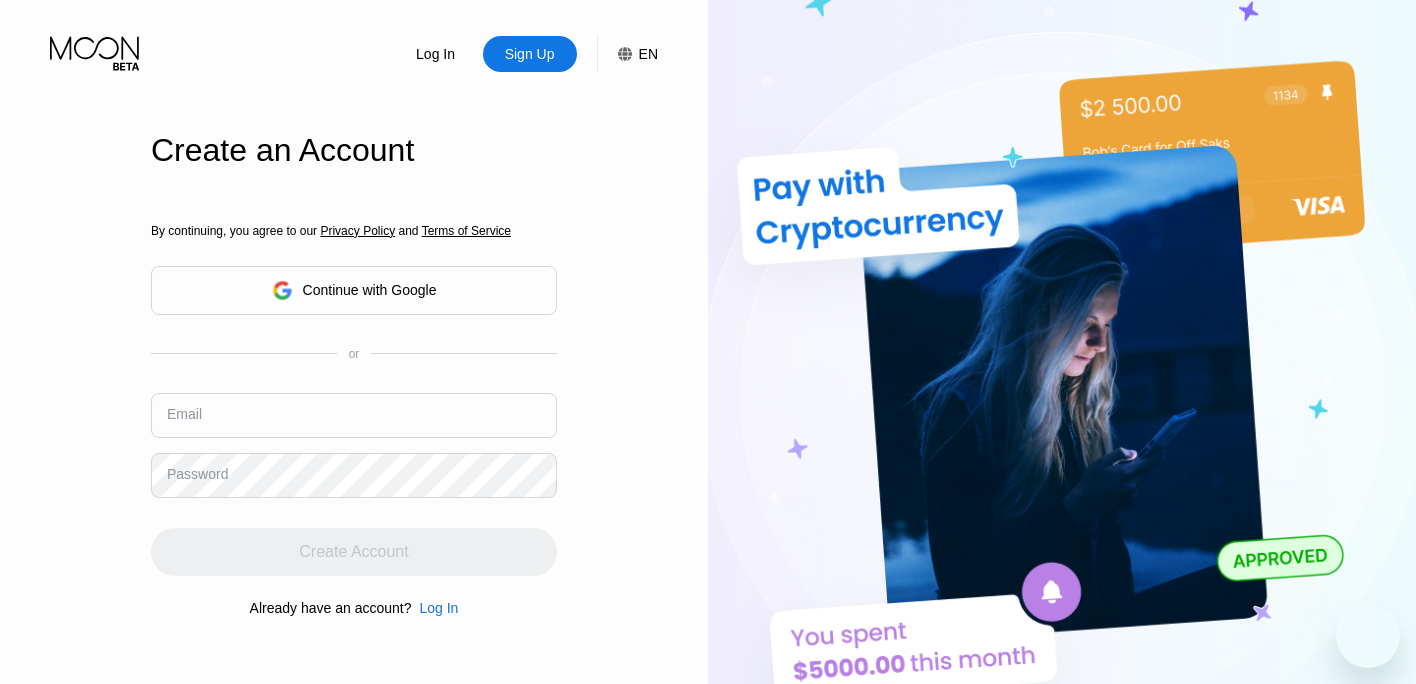 scroll, scrollTop: 0, scrollLeft: 0, axis: both 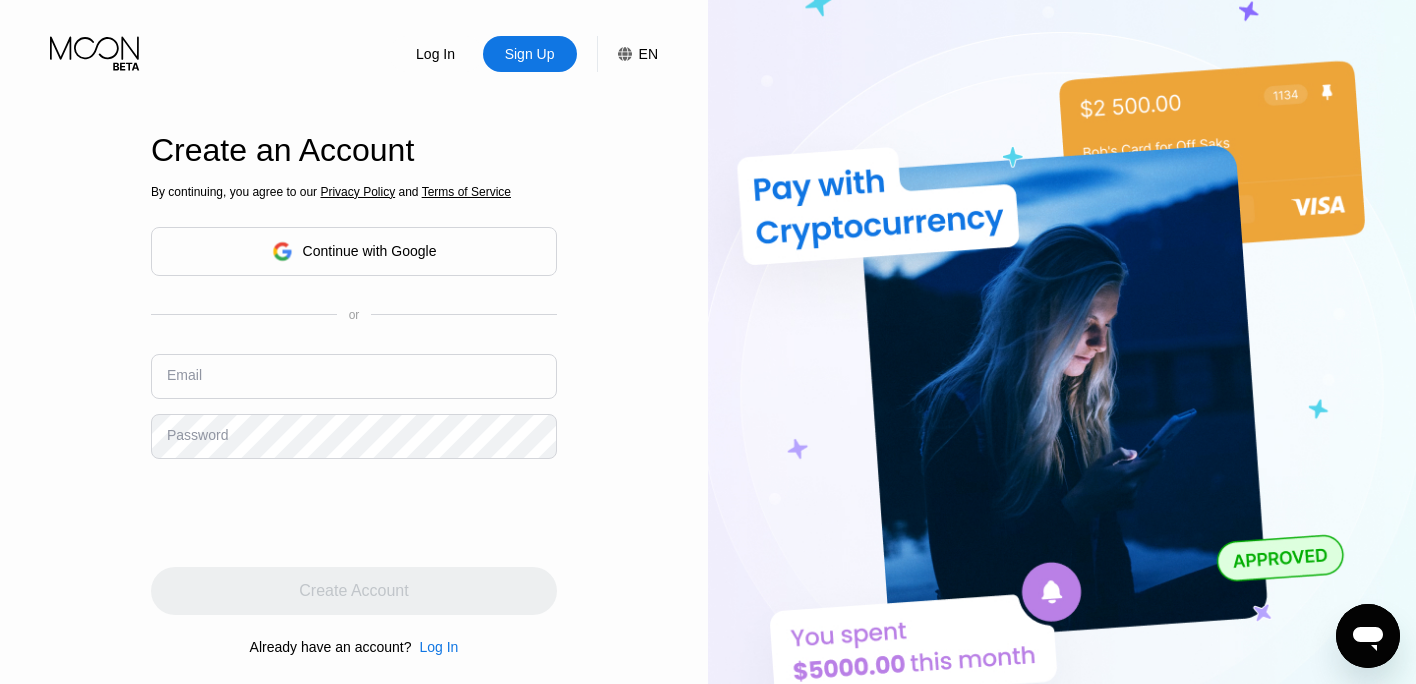 click on "Continue with Google" at bounding box center [370, 251] 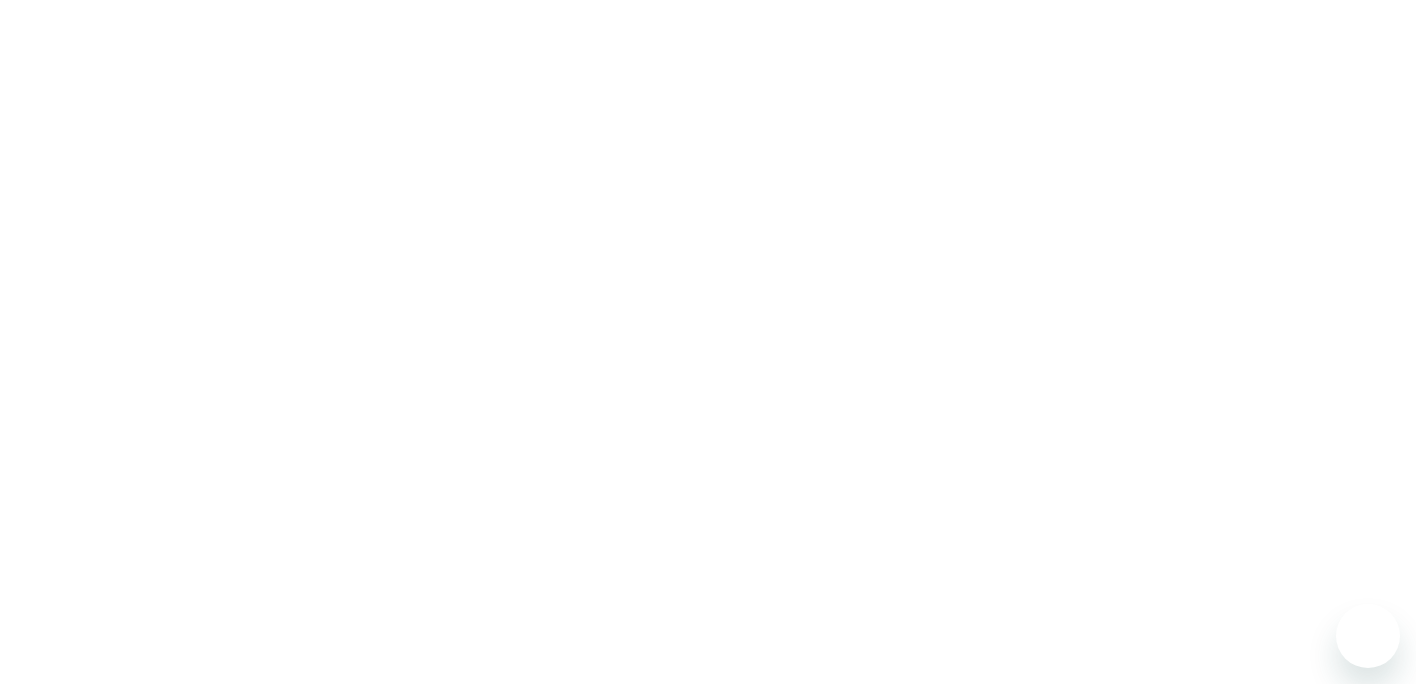scroll, scrollTop: 0, scrollLeft: 0, axis: both 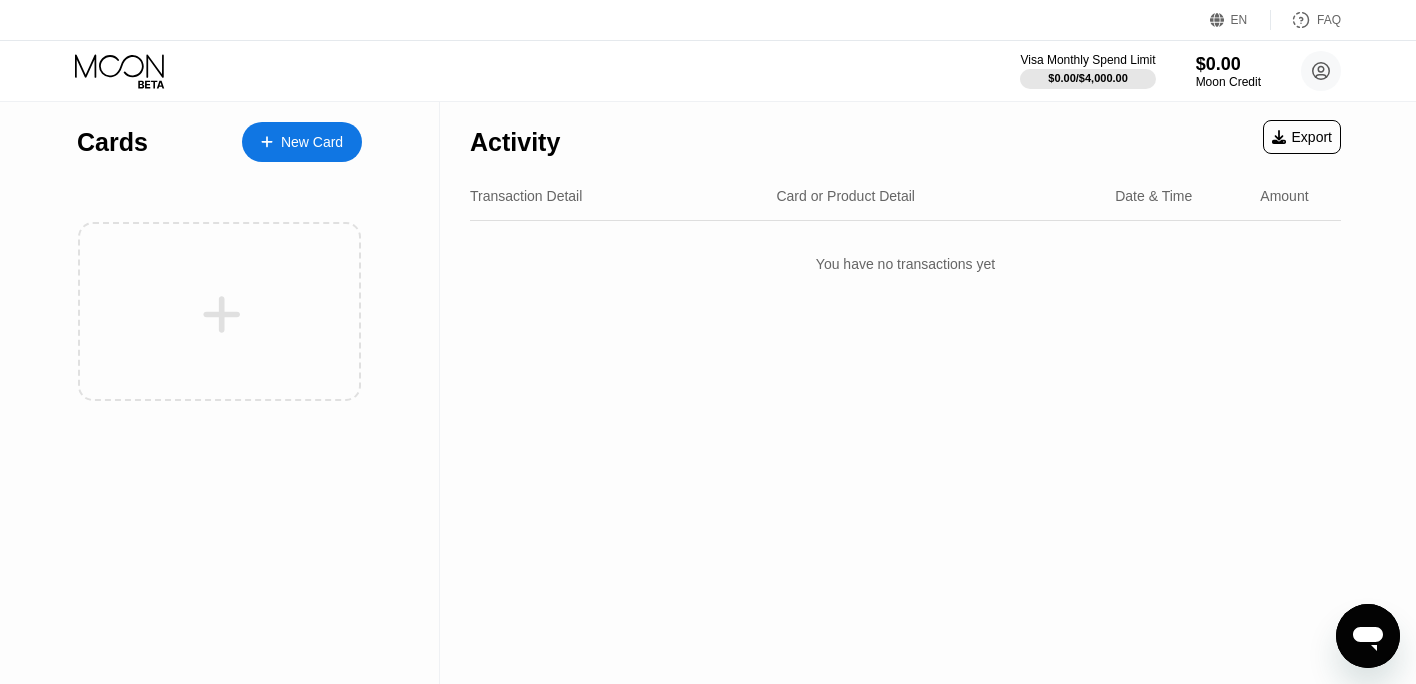 click on "New Card" at bounding box center (312, 142) 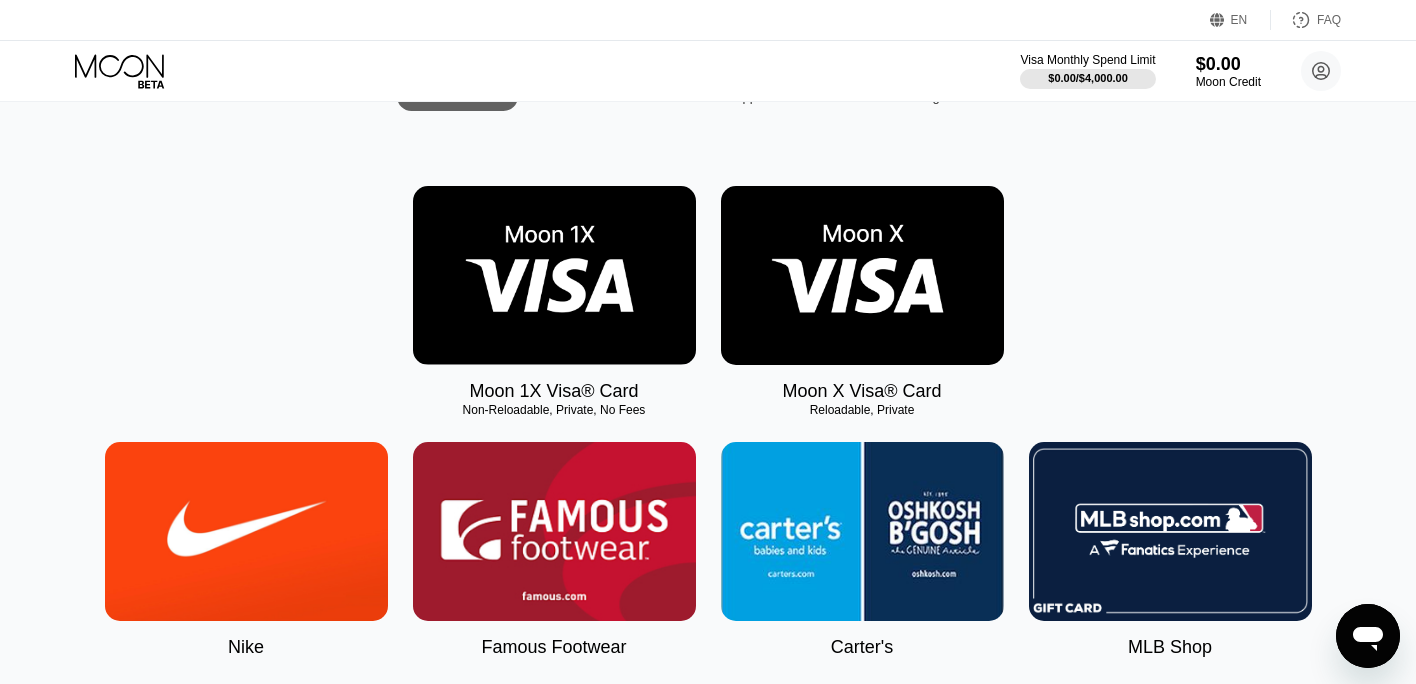 scroll, scrollTop: 226, scrollLeft: 0, axis: vertical 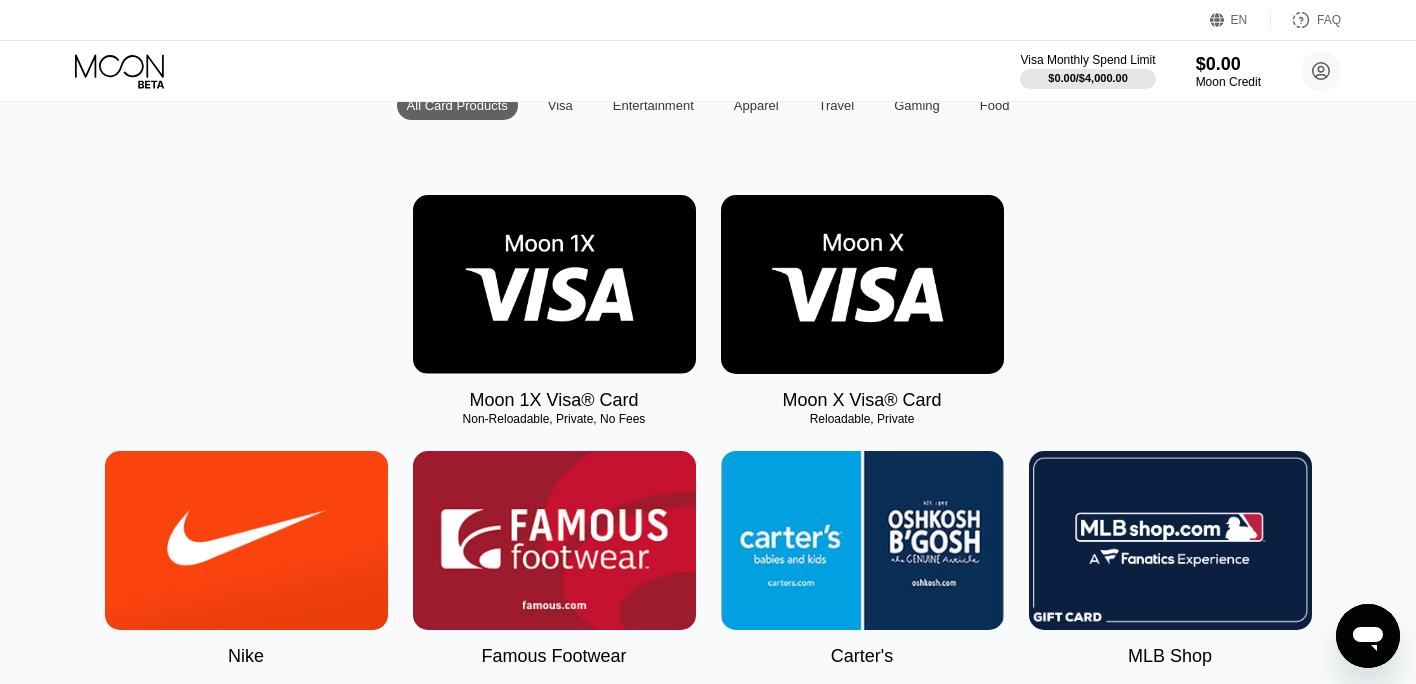 click at bounding box center [554, 284] 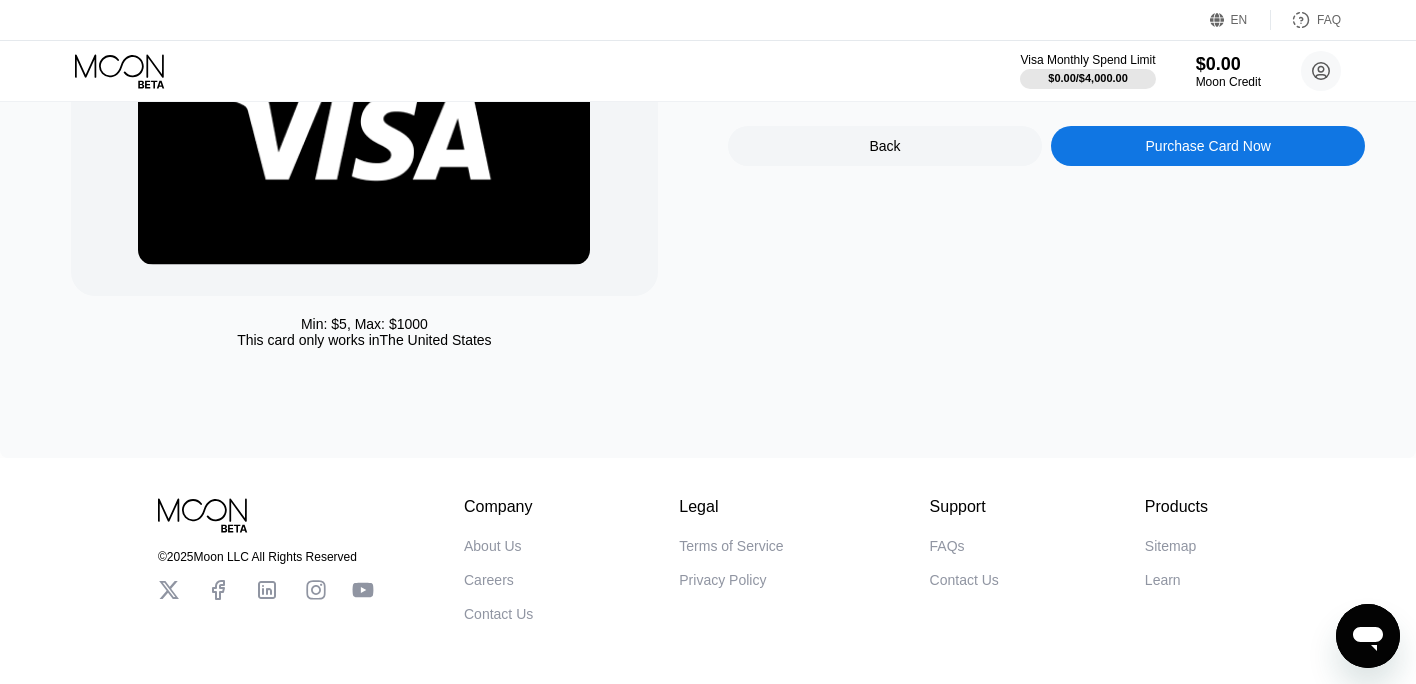 scroll, scrollTop: 0, scrollLeft: 0, axis: both 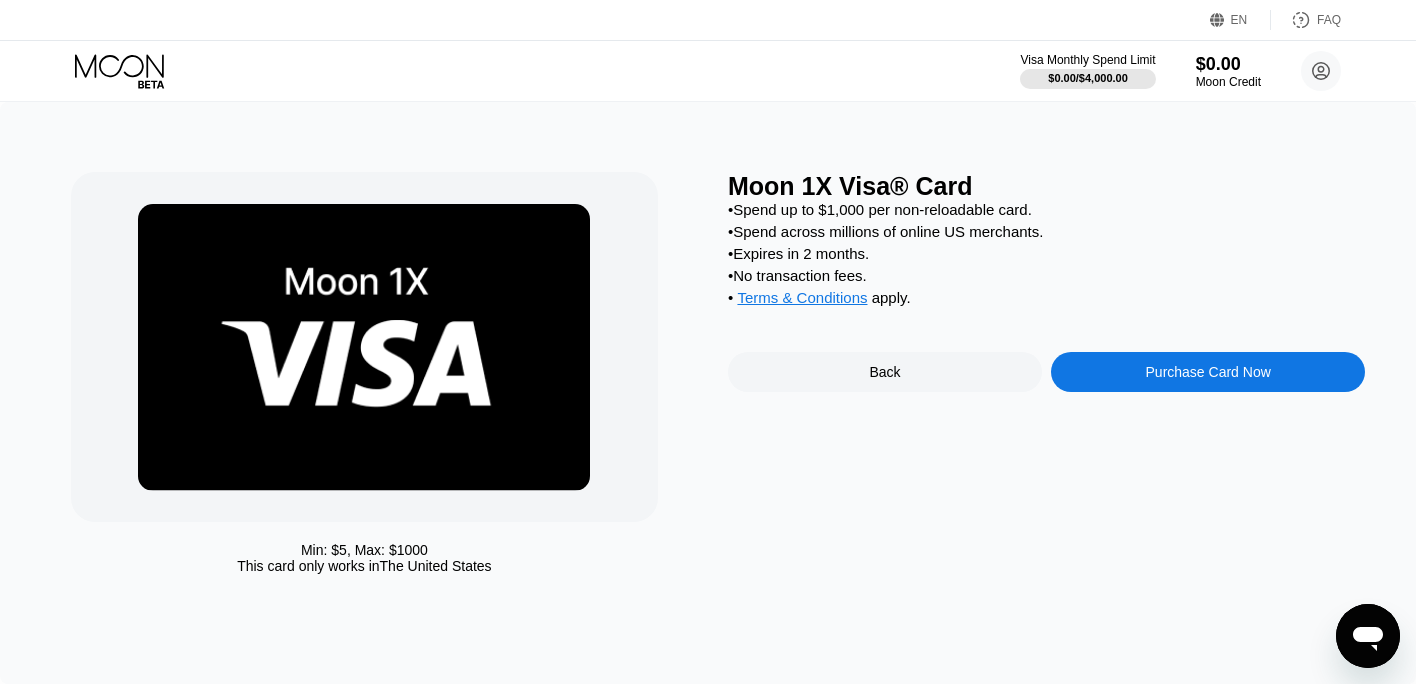 click on "Purchase Card Now" at bounding box center (1208, 372) 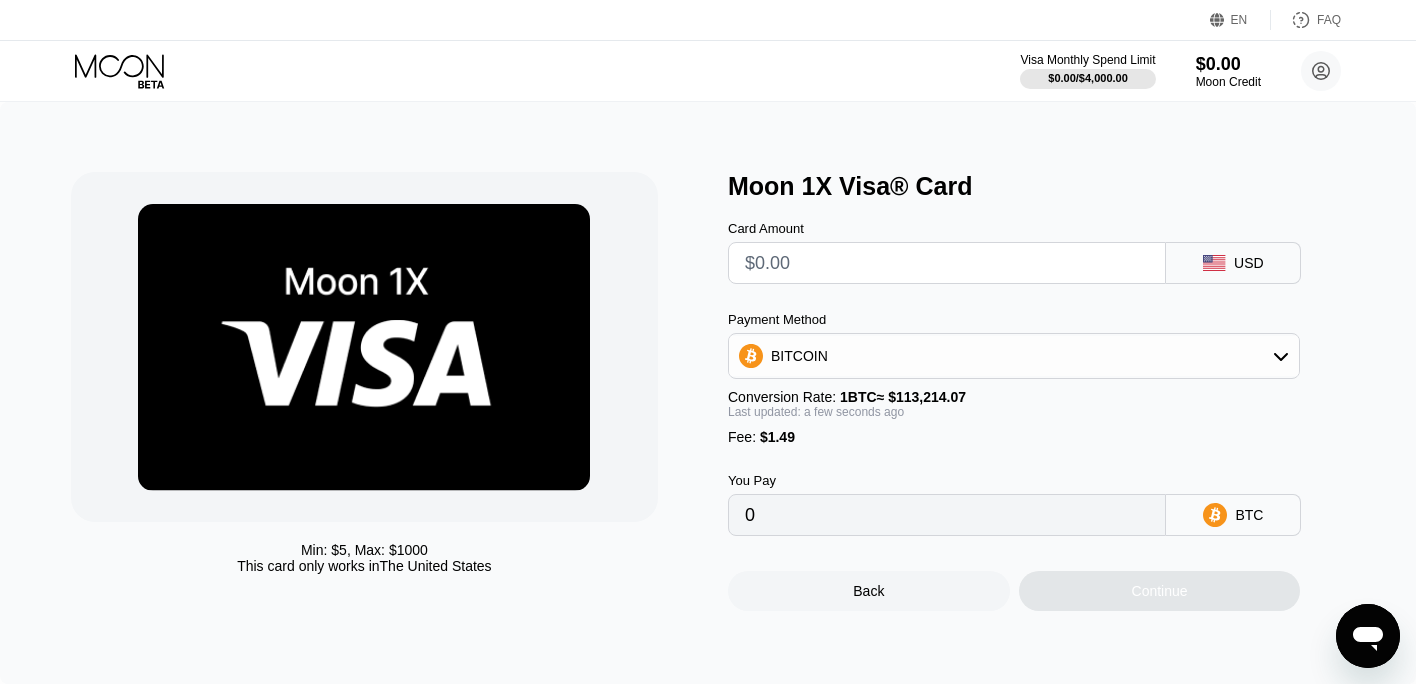 click at bounding box center (947, 263) 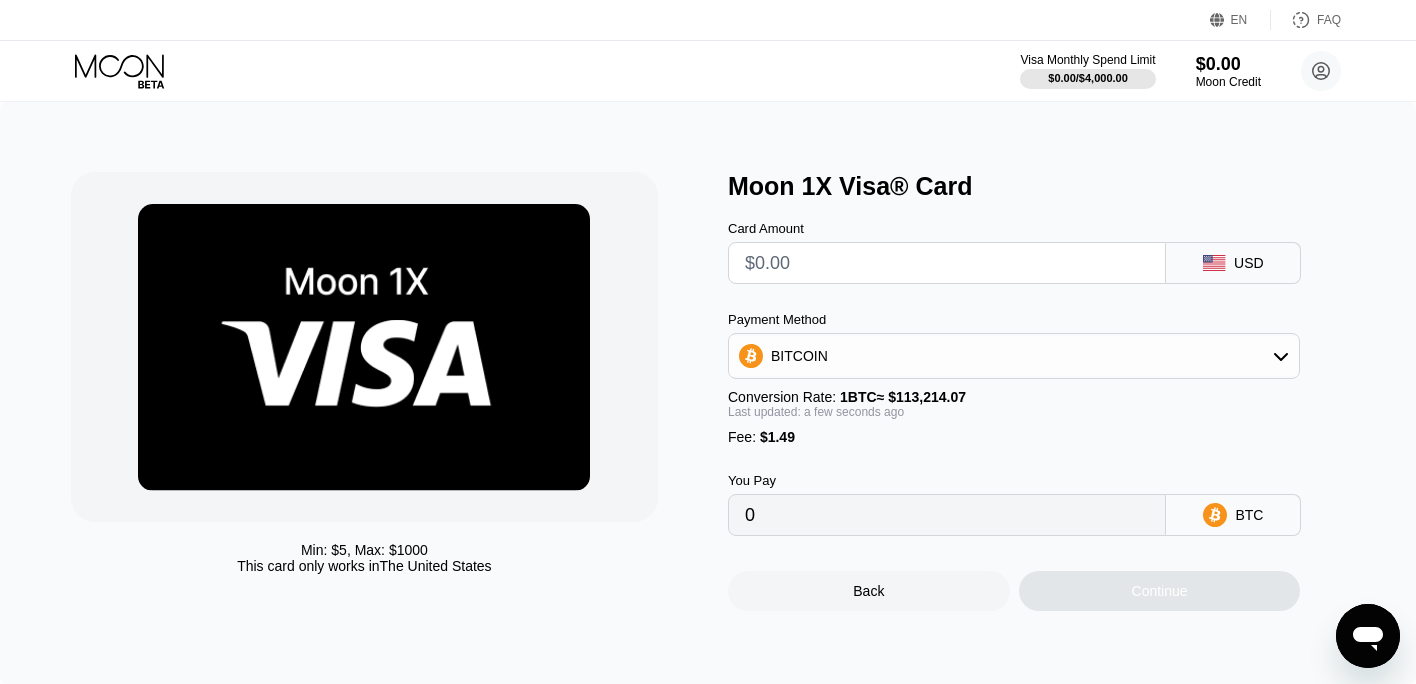 type on "$1" 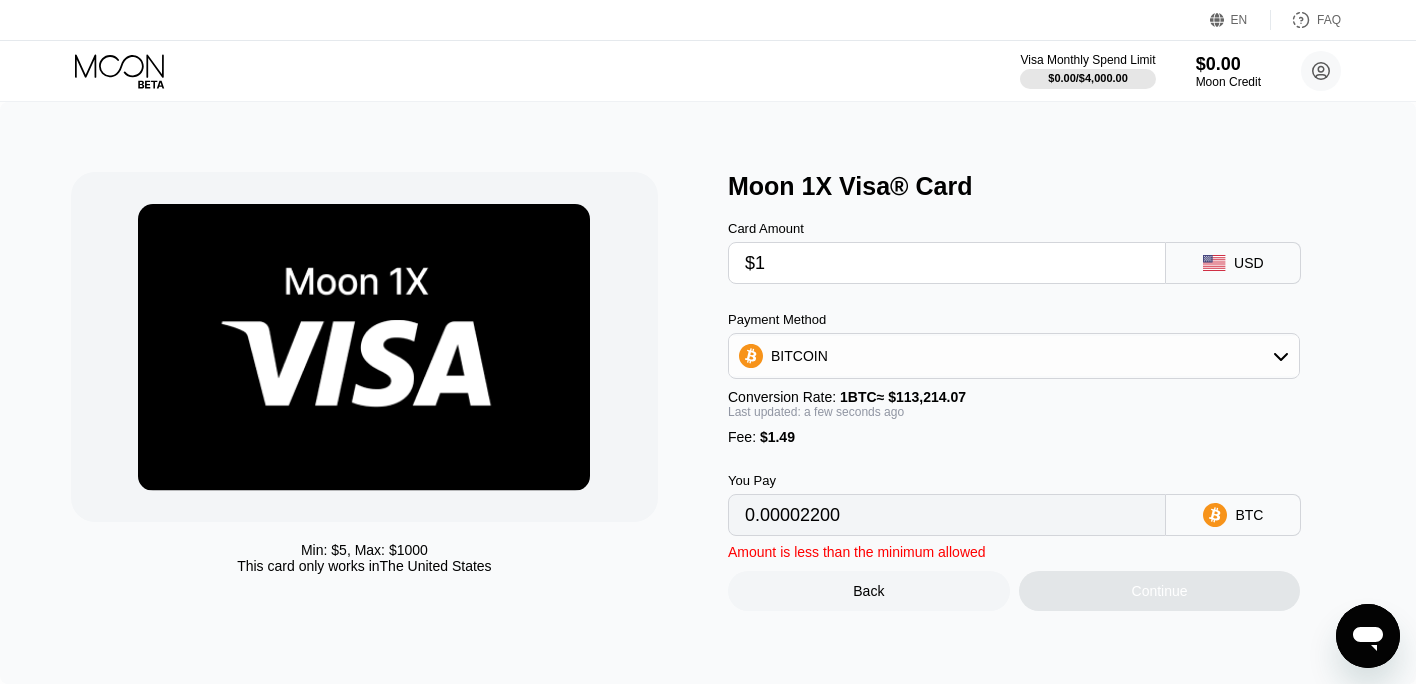 type on "0.00002200" 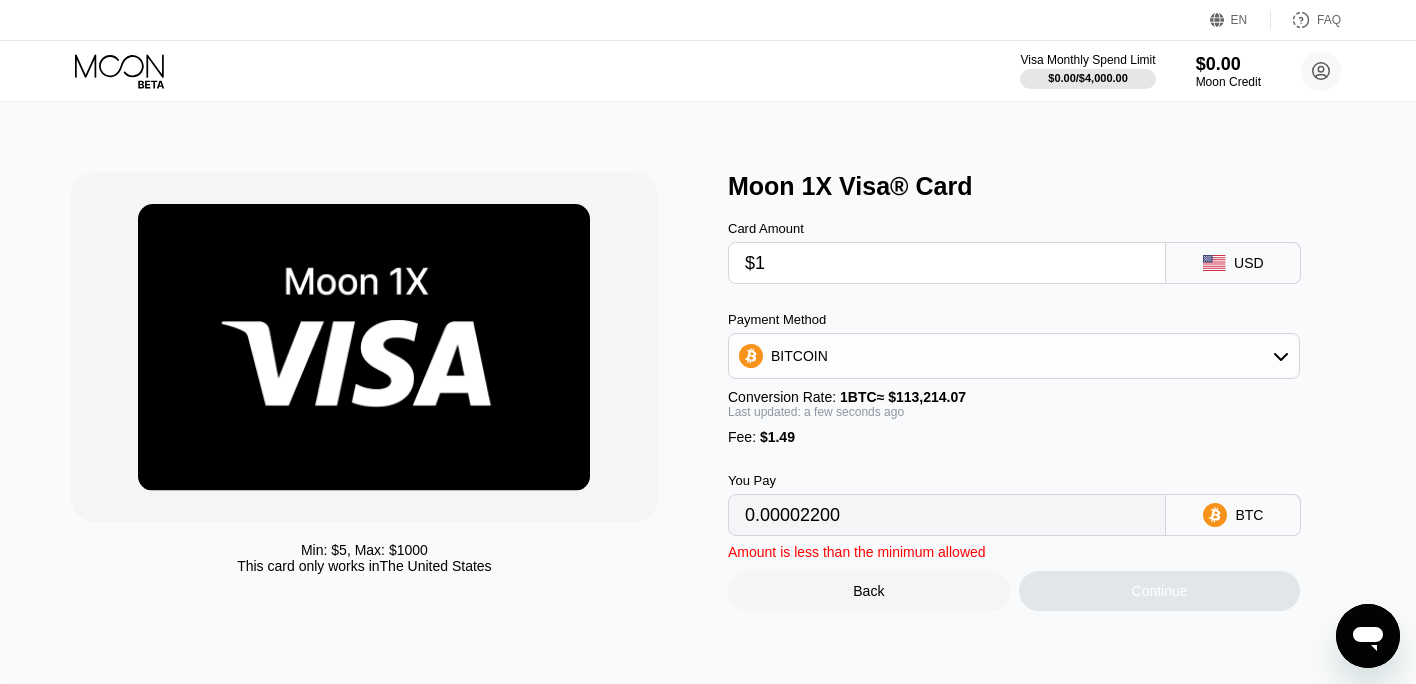 type on "$13" 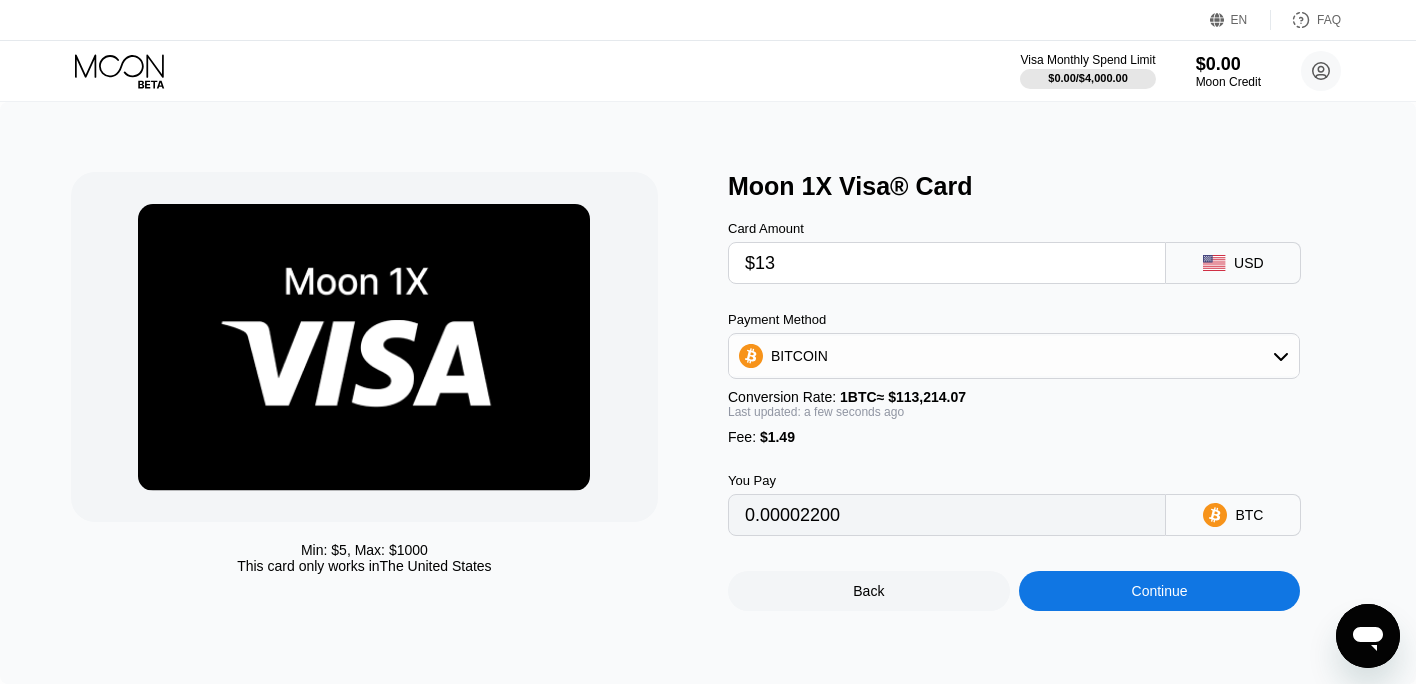type on "0.00012799" 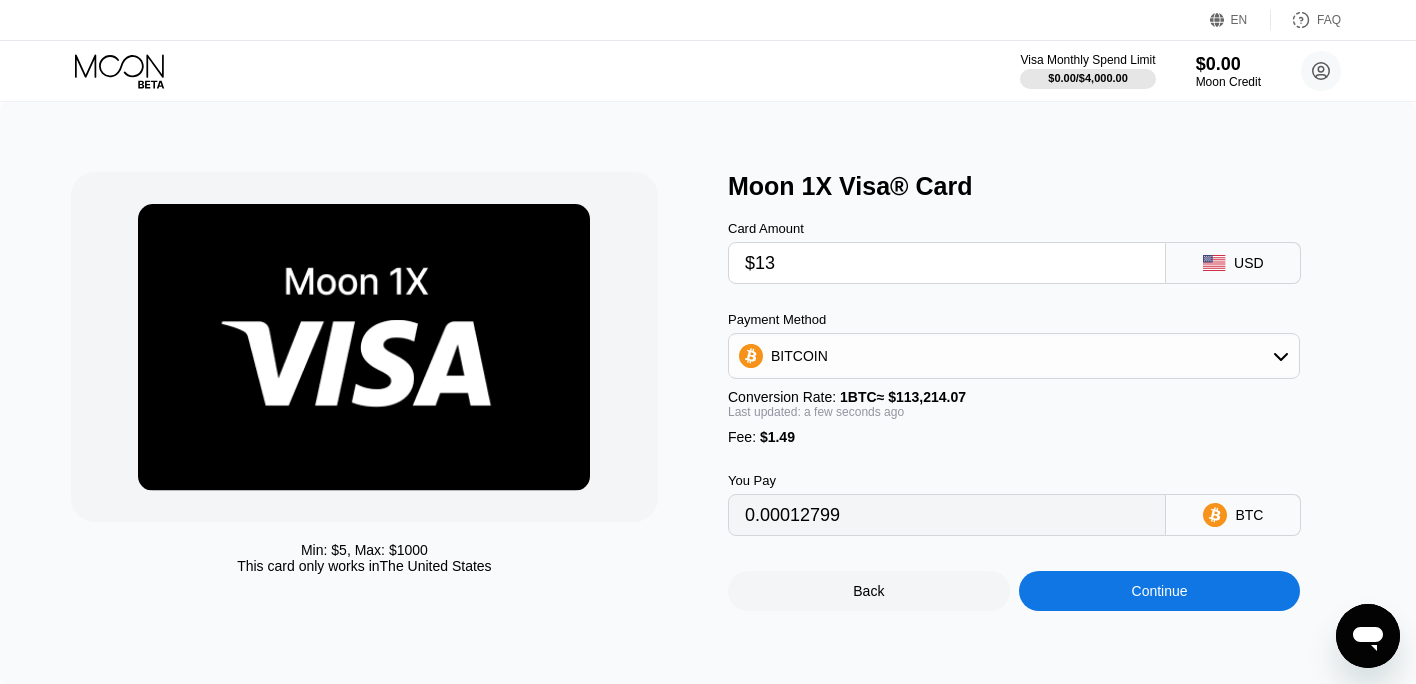 type on "$13" 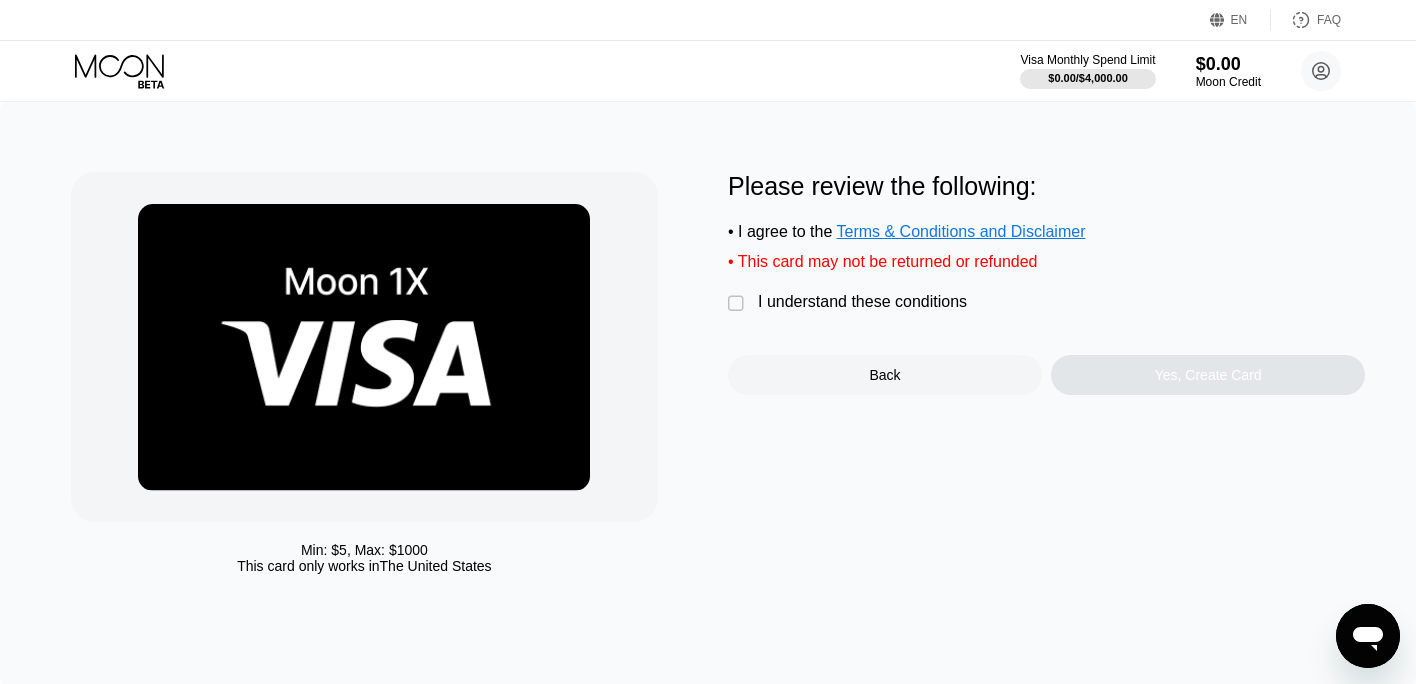 click on "" at bounding box center (738, 304) 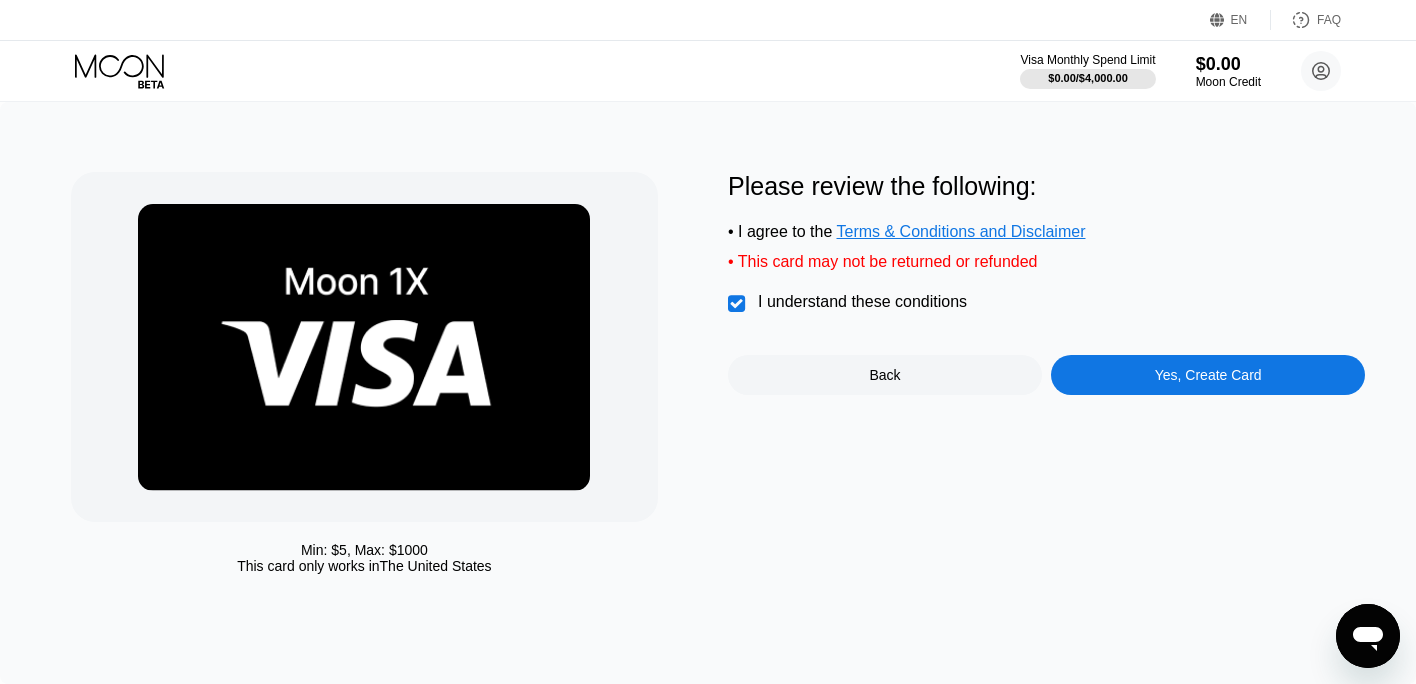 click on "Yes, Create Card" at bounding box center (1208, 375) 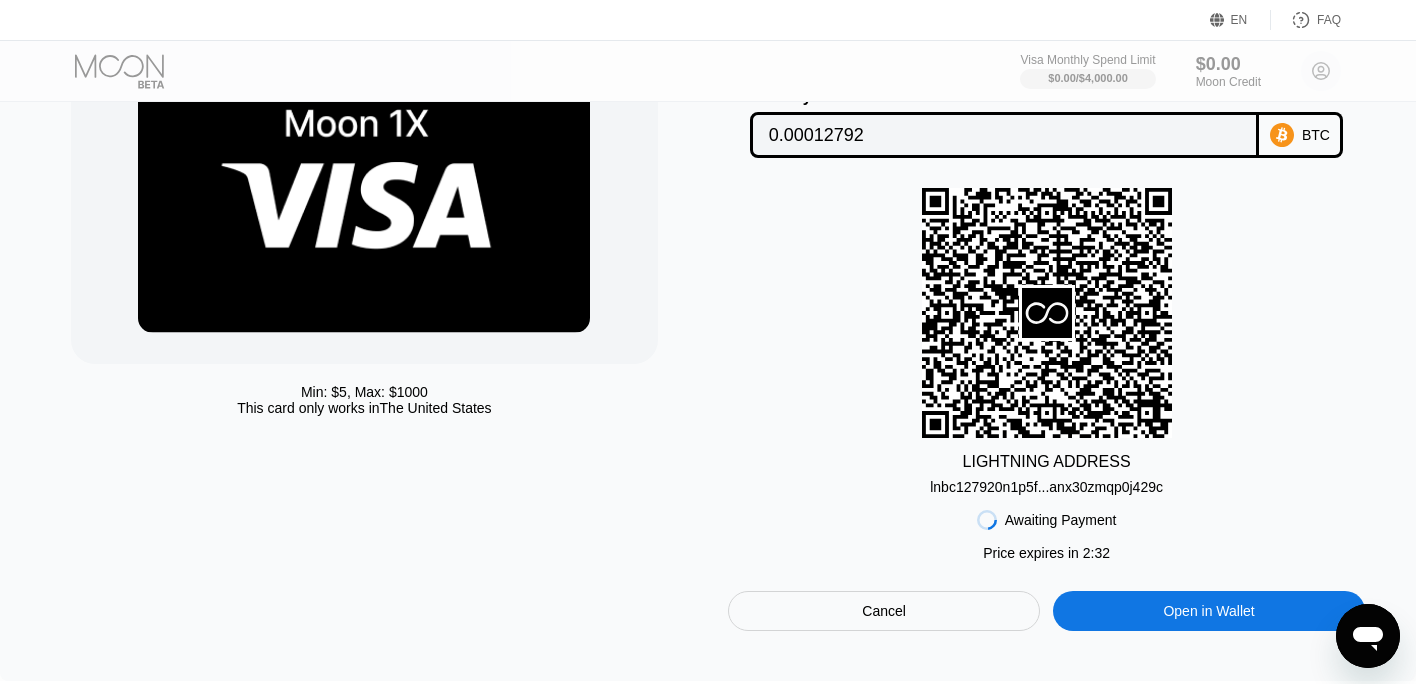 scroll, scrollTop: 0, scrollLeft: 0, axis: both 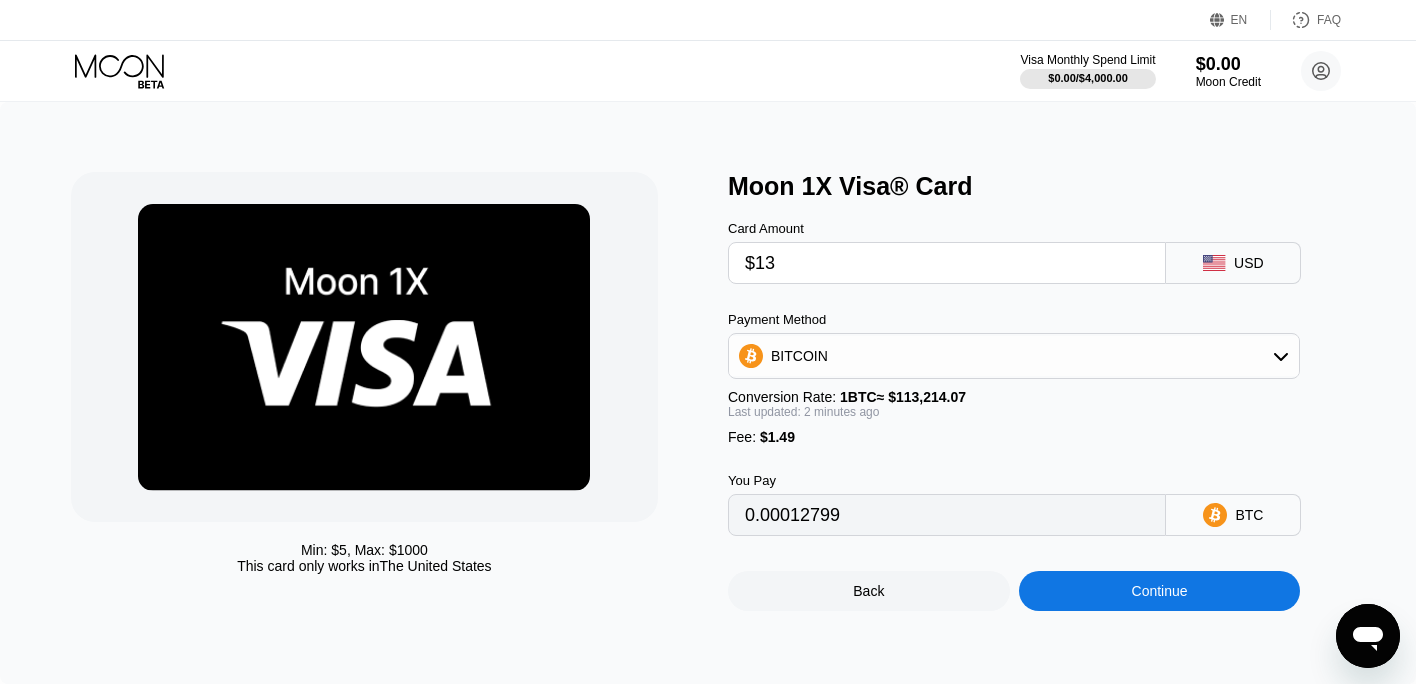 click on "USD" at bounding box center [1249, 263] 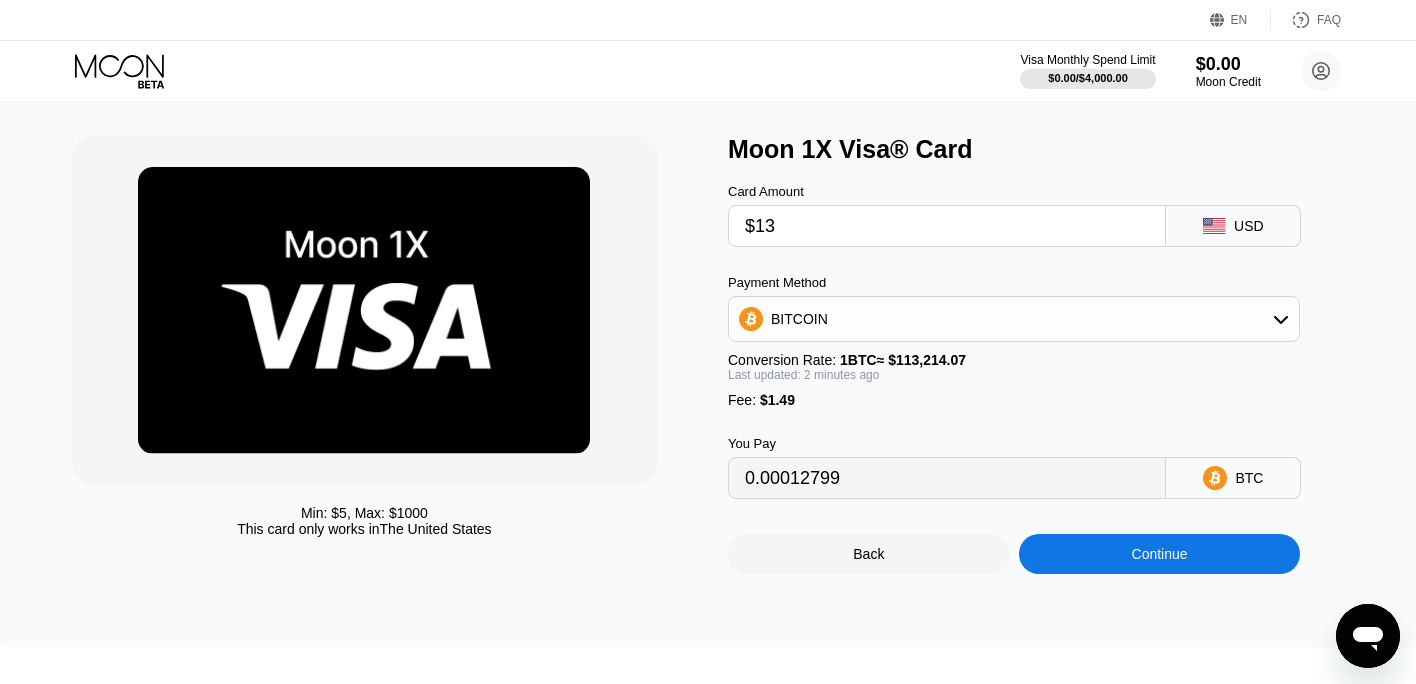 scroll, scrollTop: 0, scrollLeft: 0, axis: both 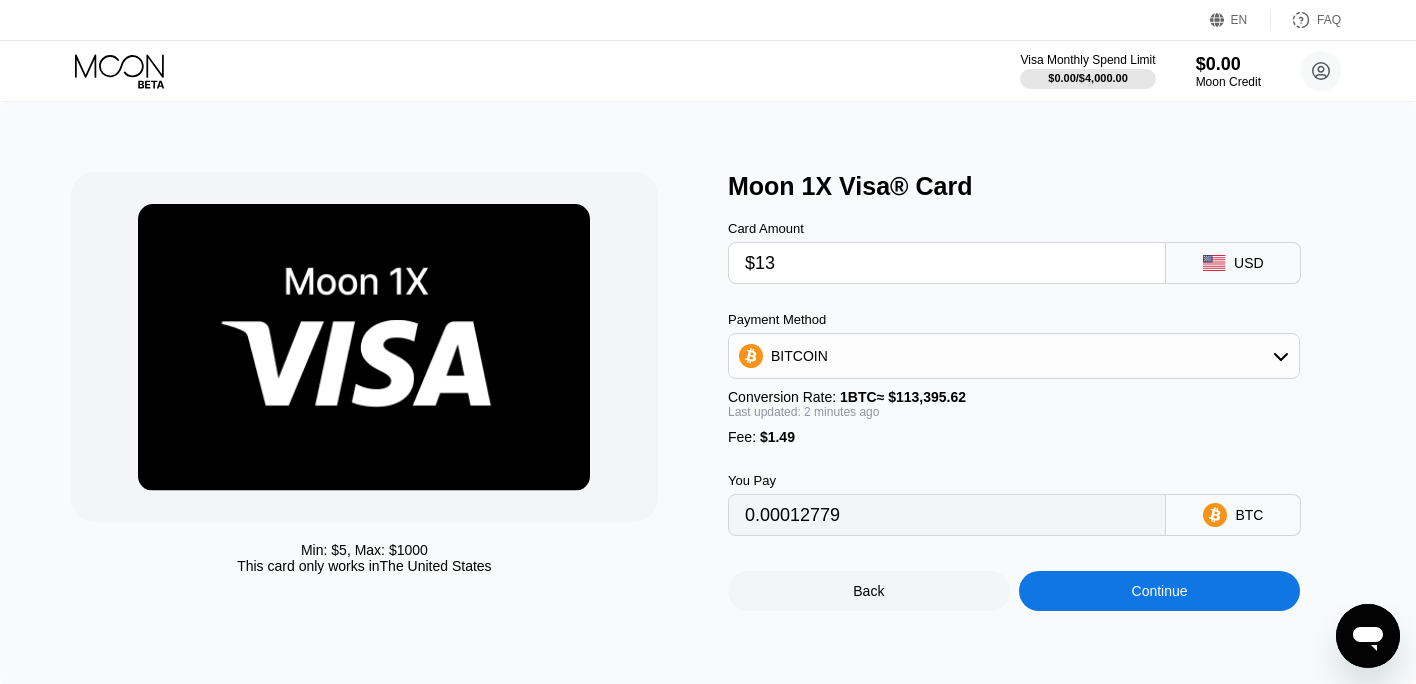 type on "0.00012789" 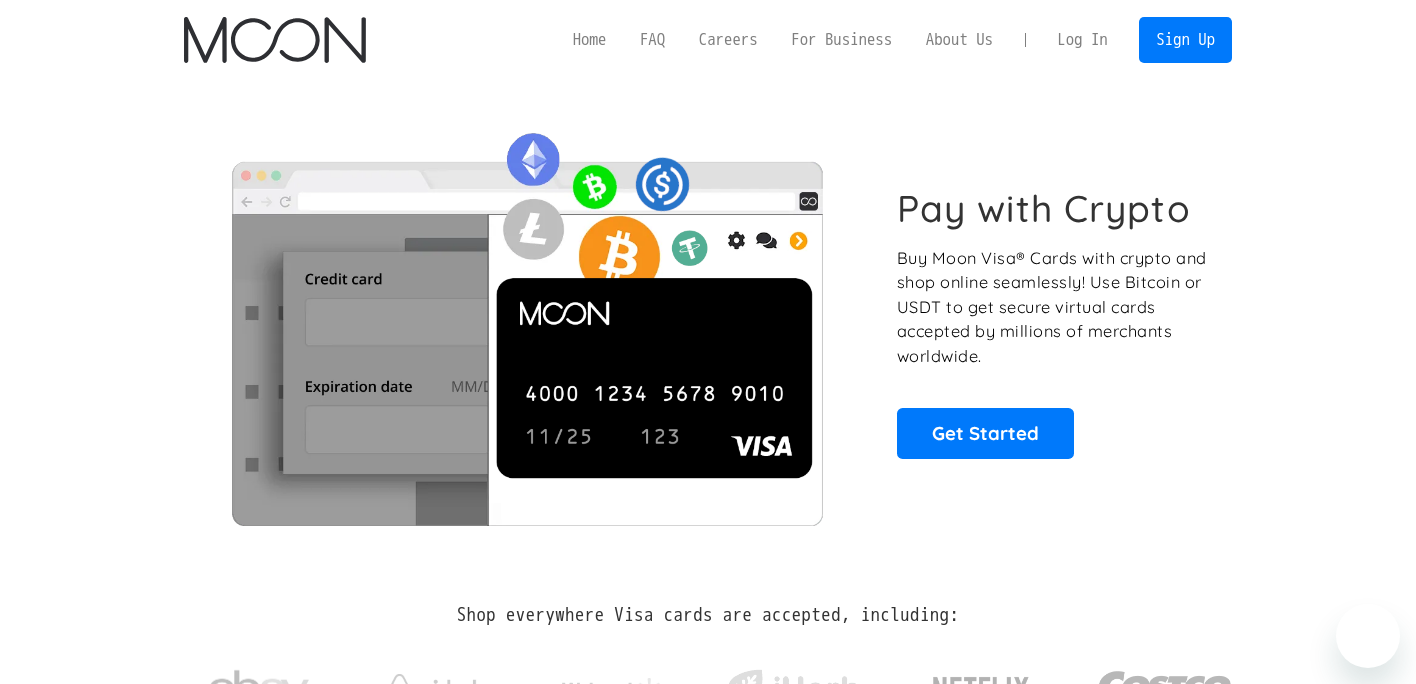 scroll, scrollTop: 0, scrollLeft: 0, axis: both 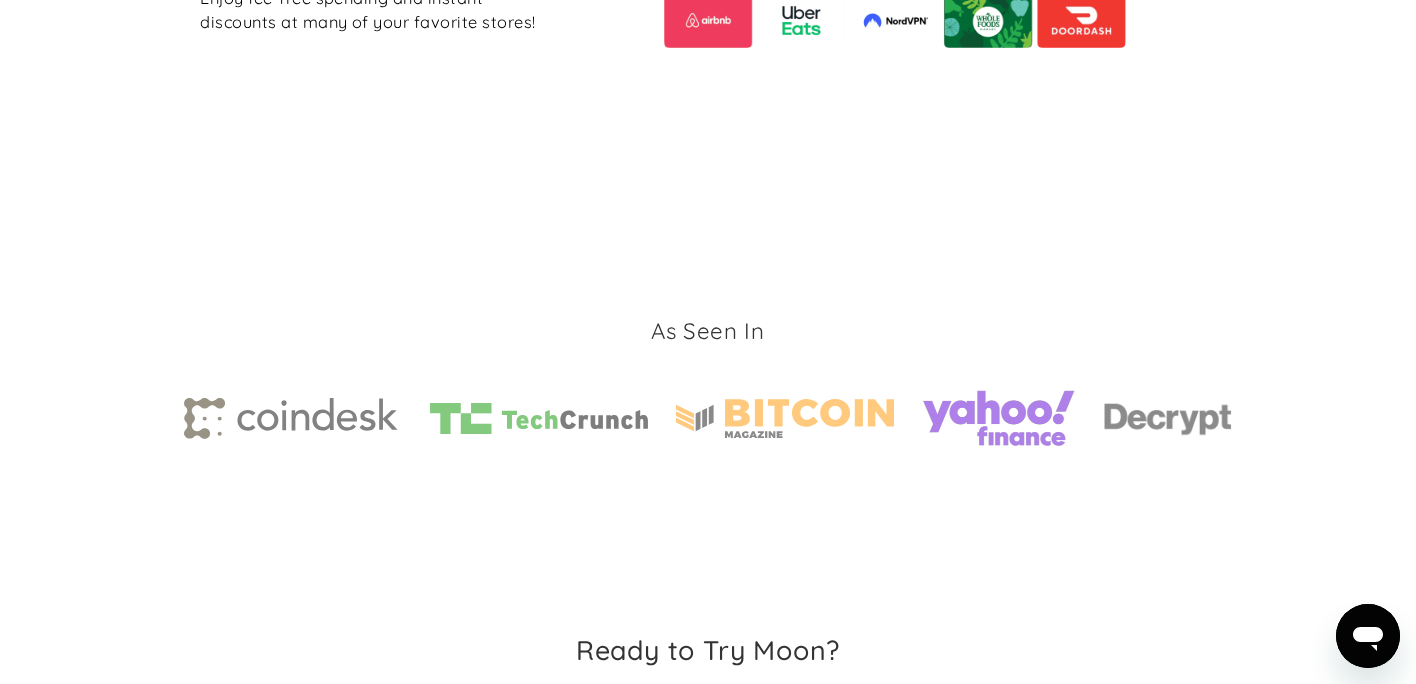 click 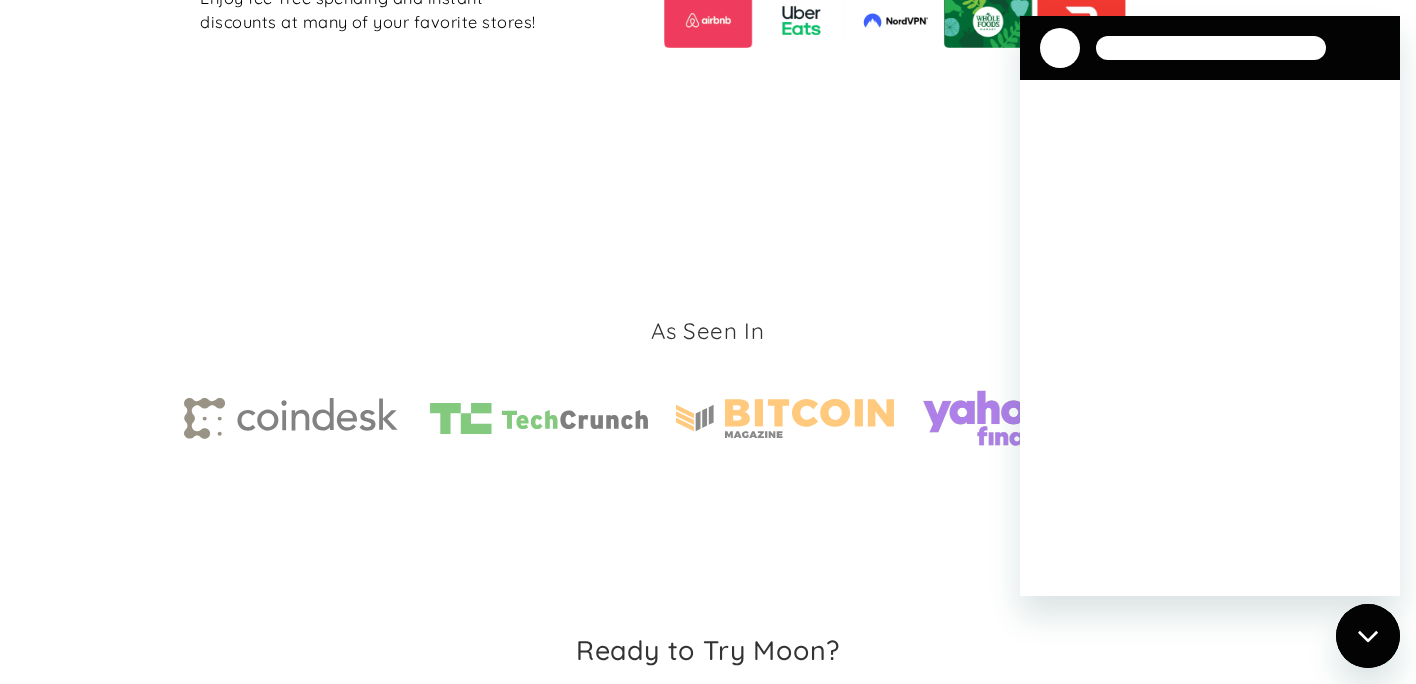 scroll, scrollTop: 0, scrollLeft: 0, axis: both 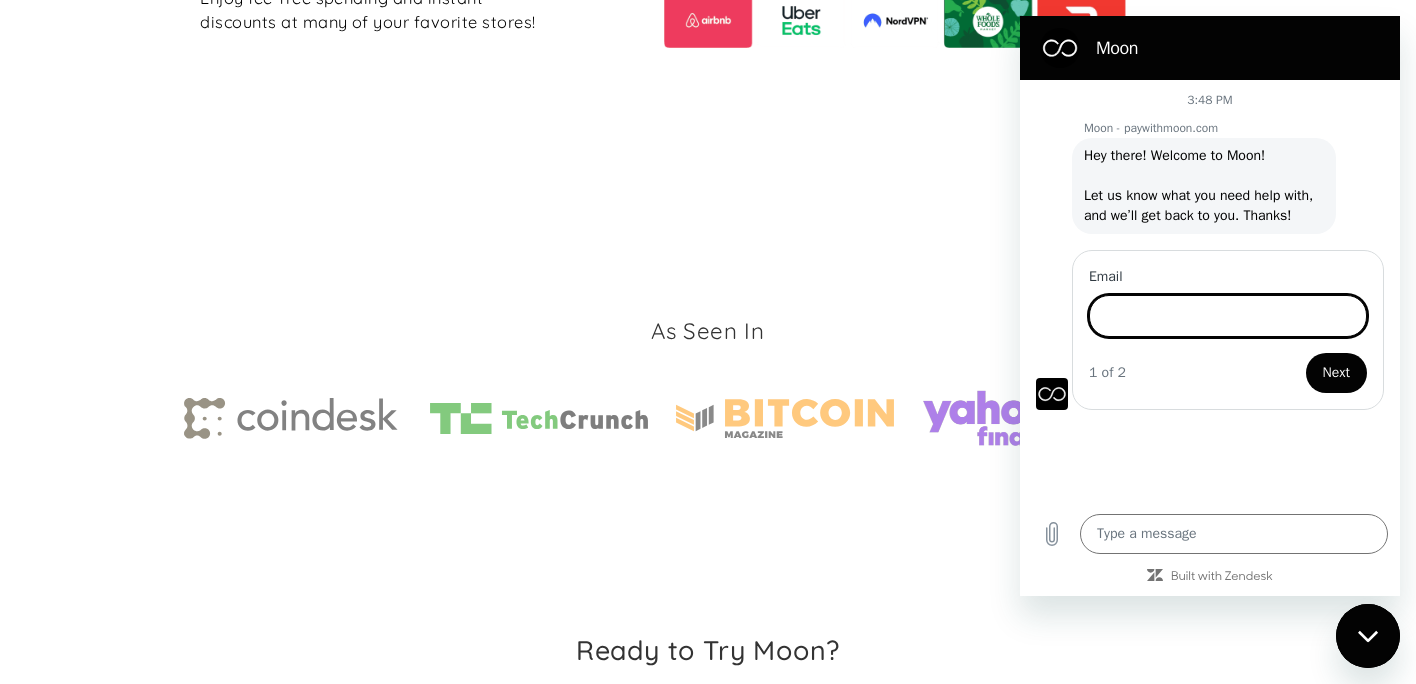click on "As Seen In" at bounding box center [708, 388] 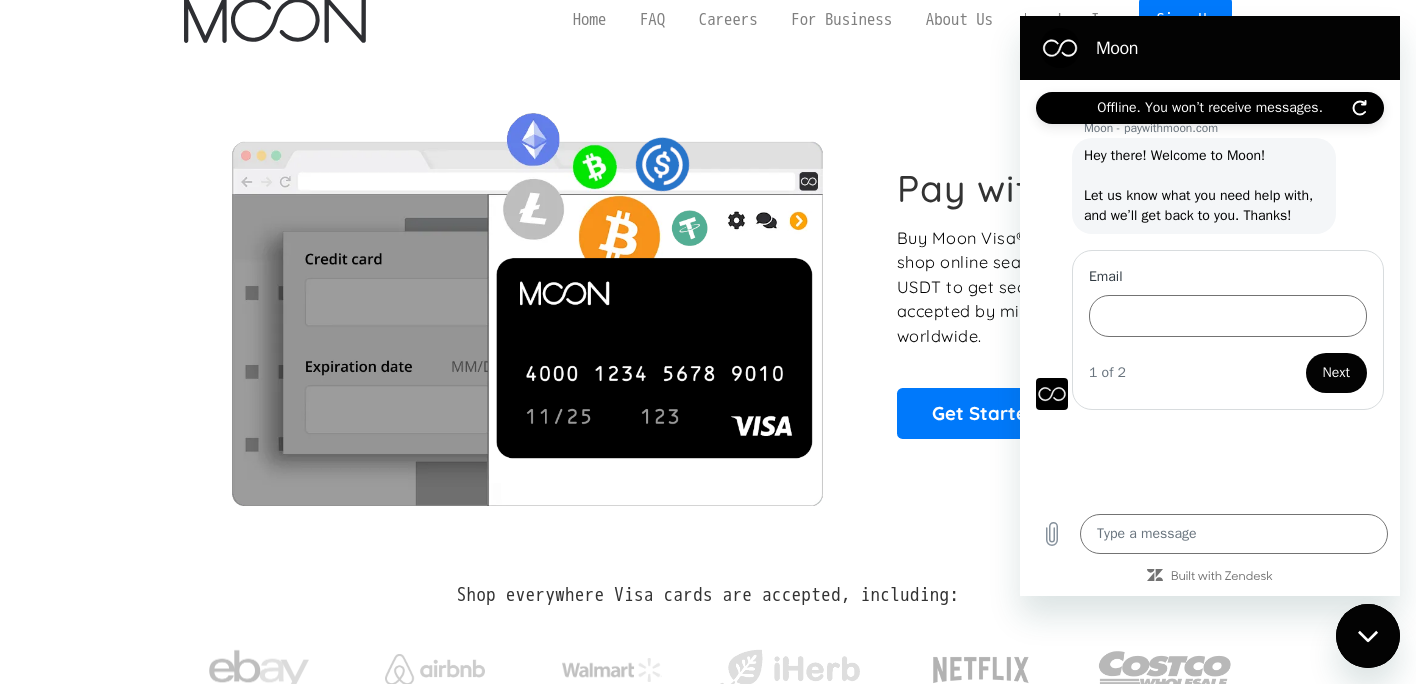 scroll, scrollTop: 0, scrollLeft: 0, axis: both 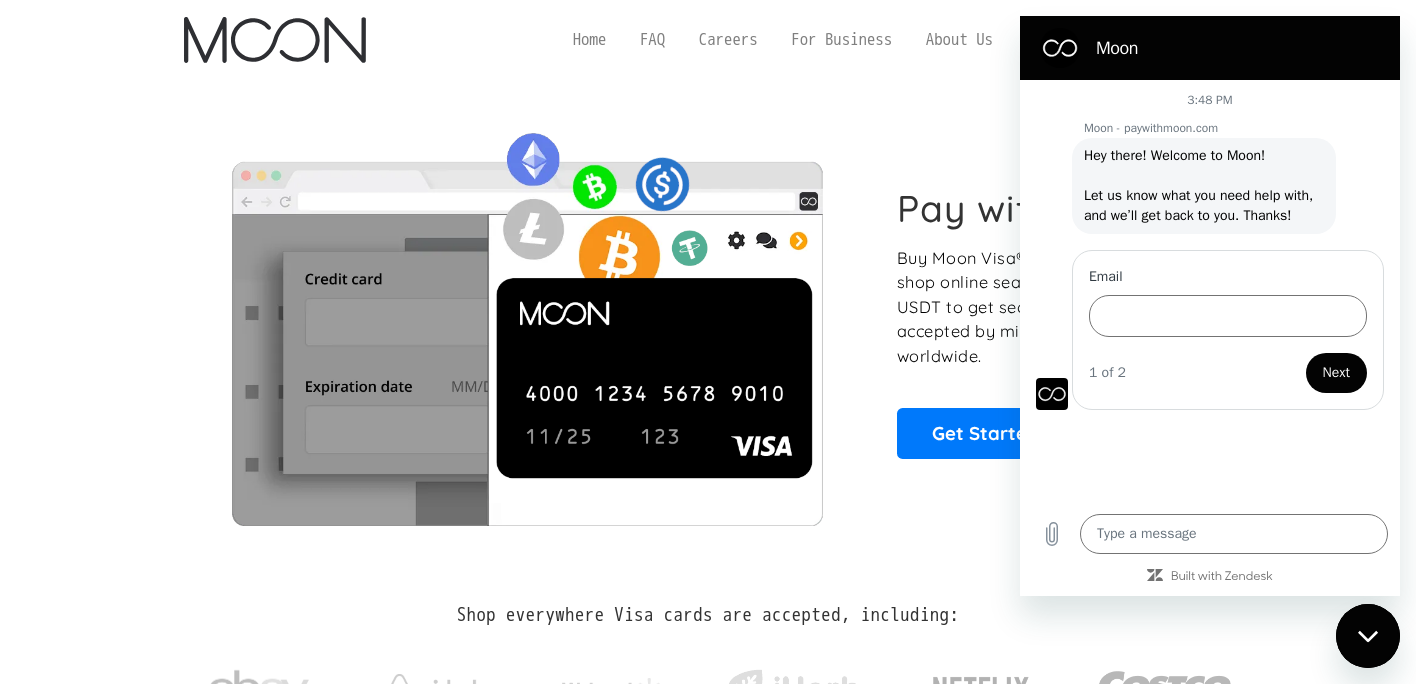 type on "x" 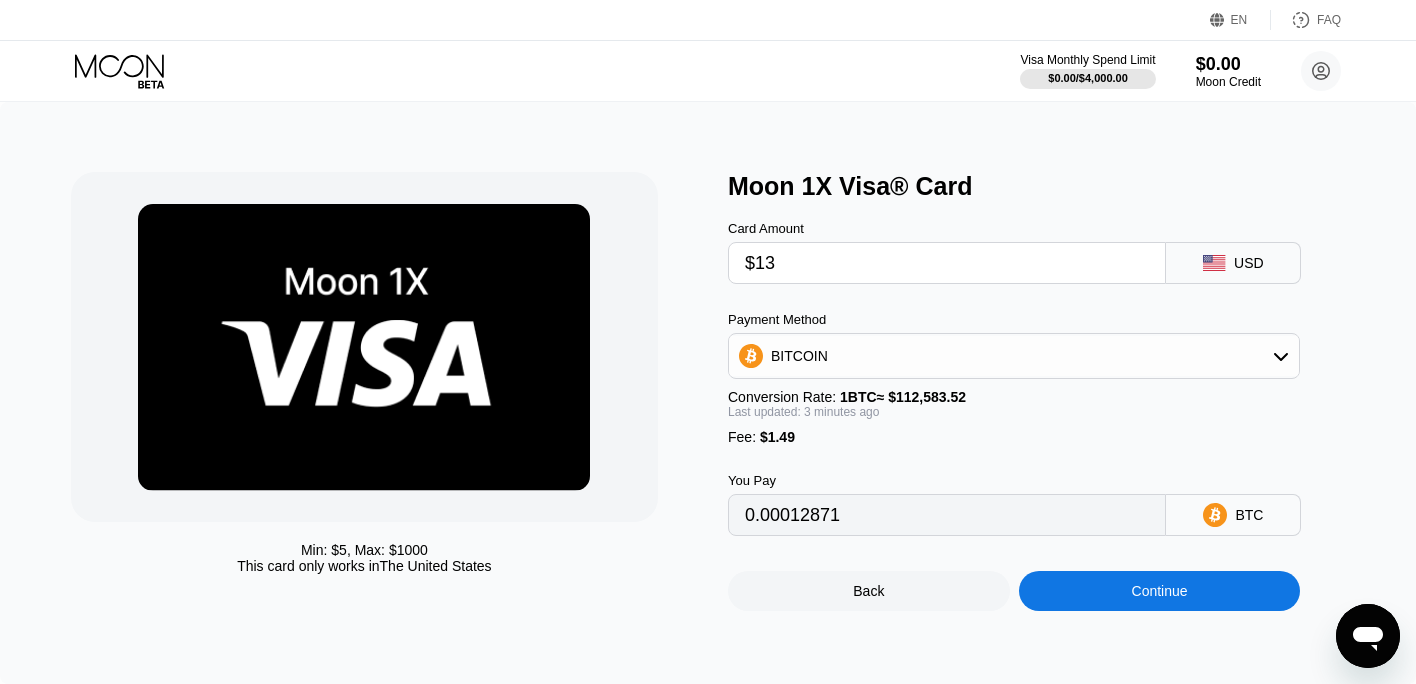 type on "0.00012893" 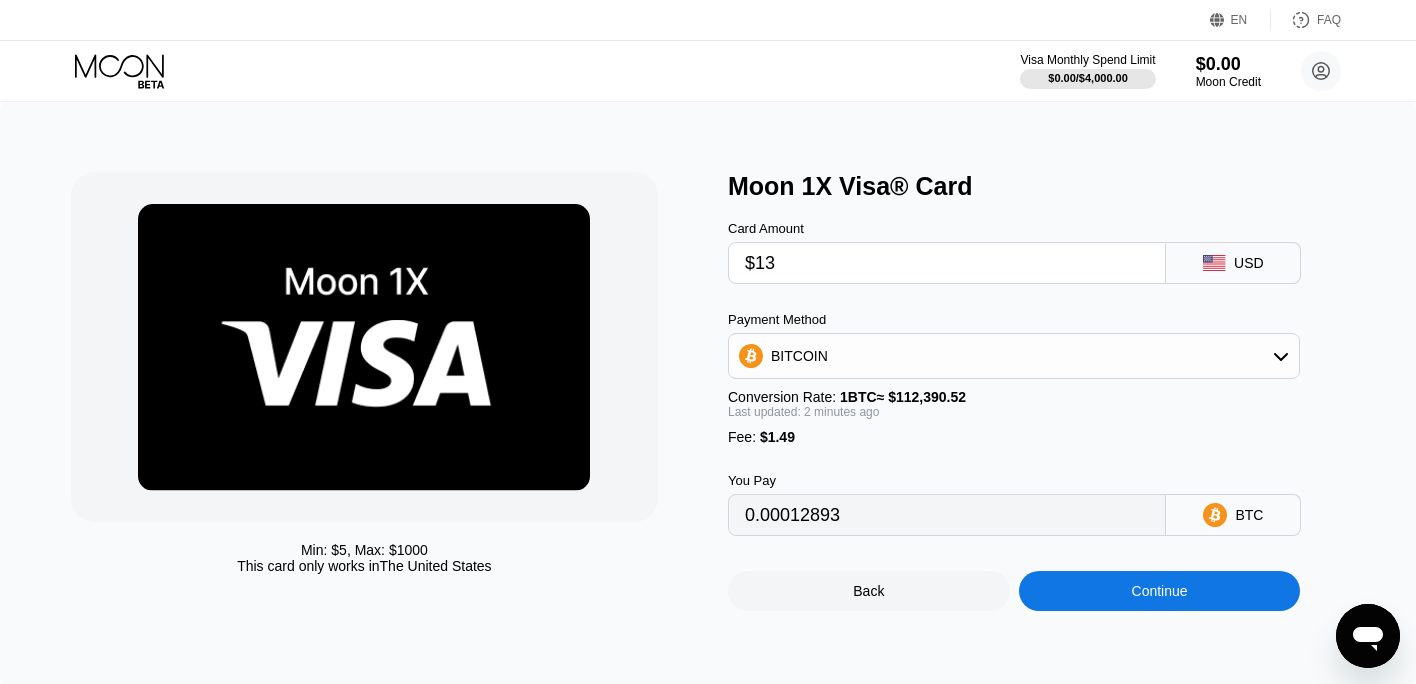 scroll, scrollTop: 0, scrollLeft: 0, axis: both 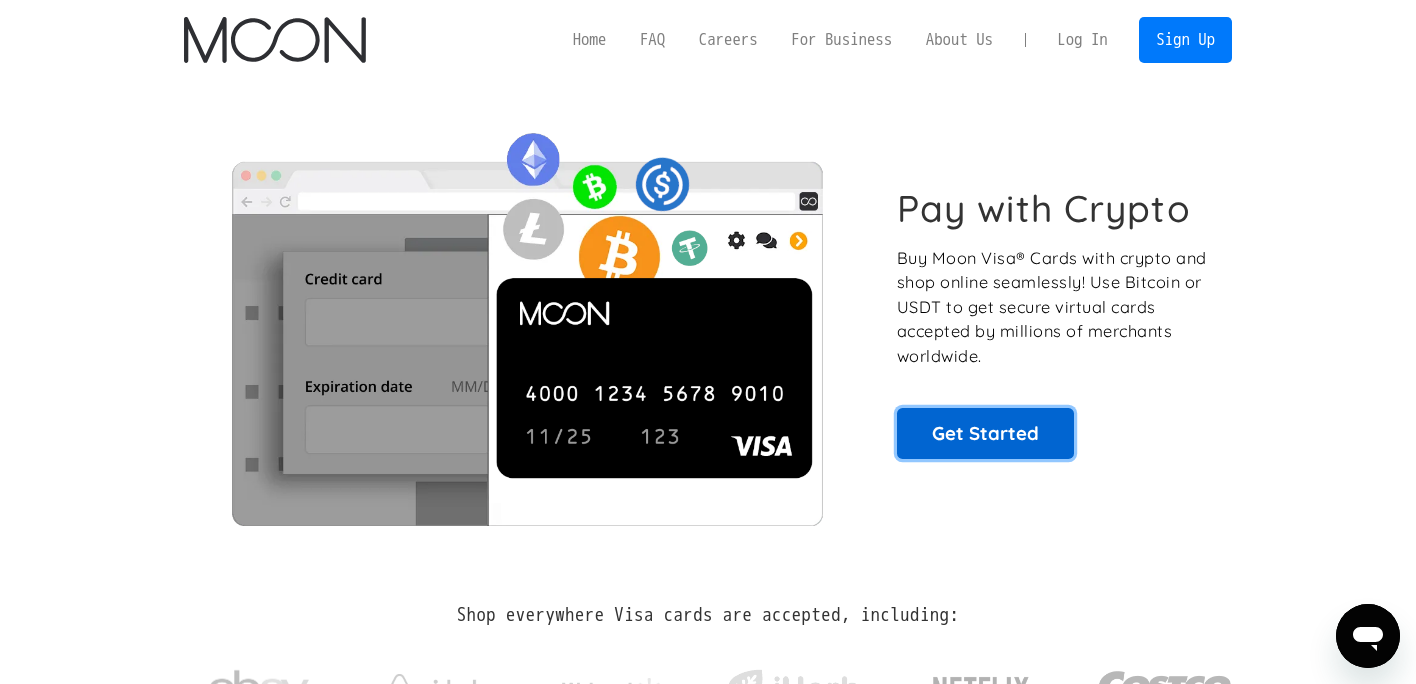 click on "Get Started" at bounding box center [985, 433] 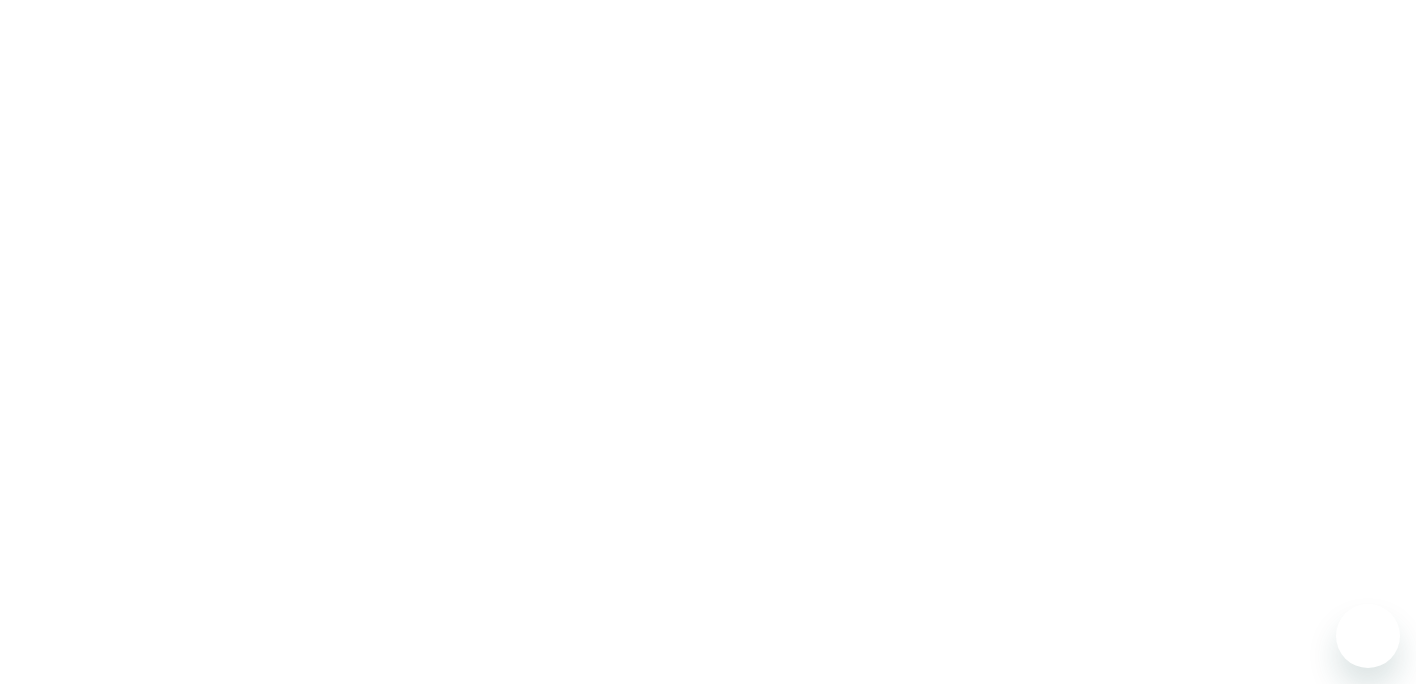 scroll, scrollTop: 0, scrollLeft: 0, axis: both 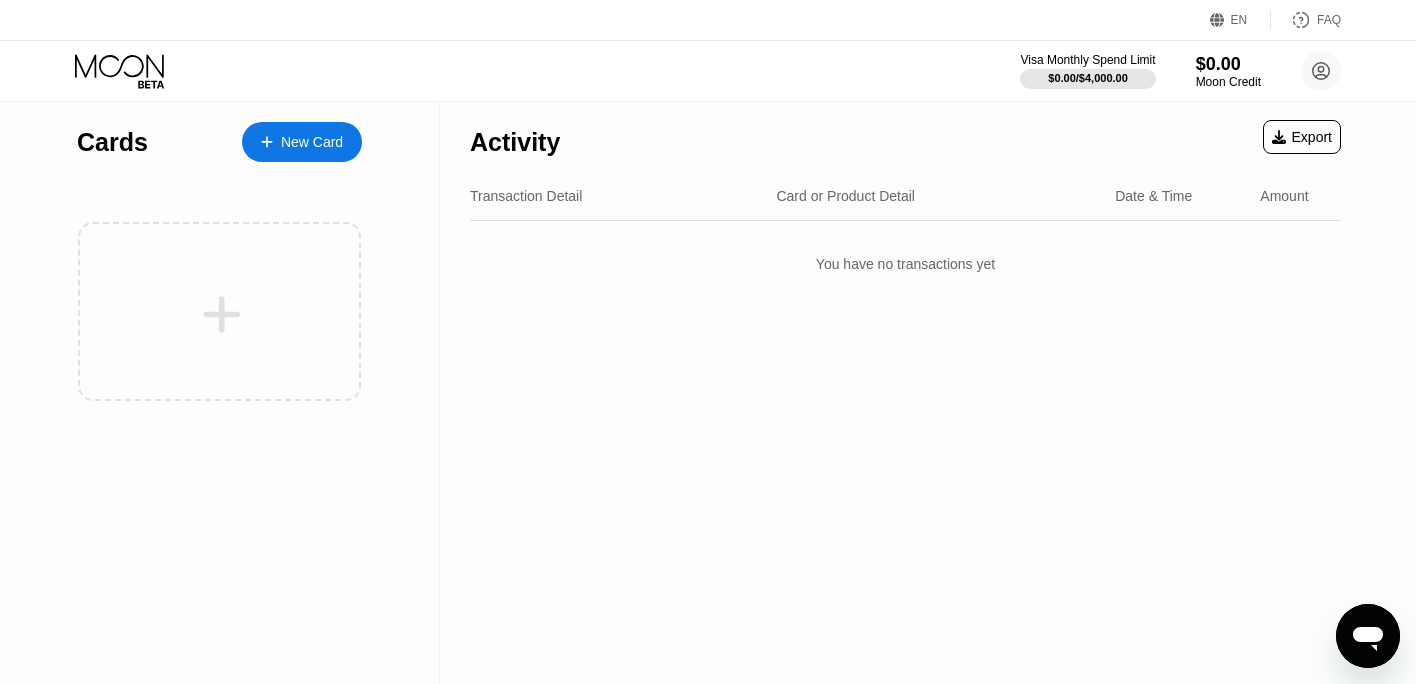 click on "Cards    New Card" at bounding box center [219, 137] 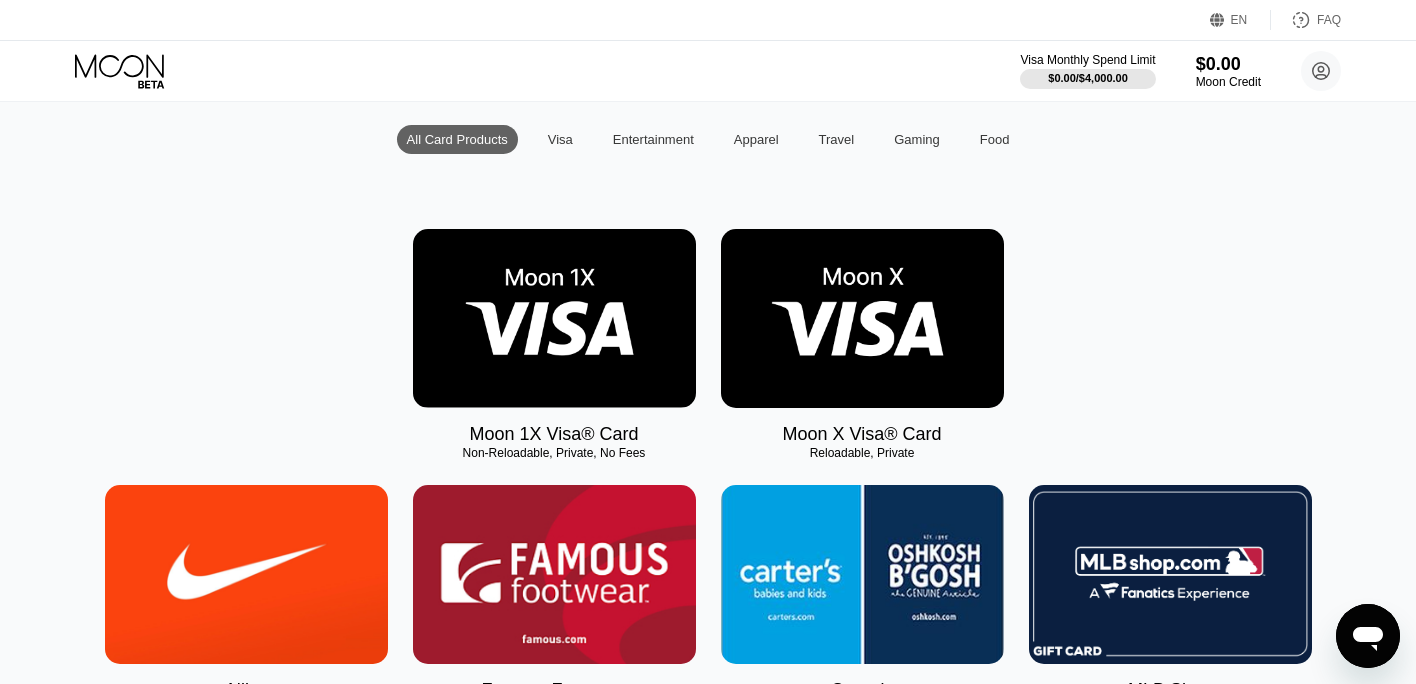 scroll, scrollTop: 210, scrollLeft: 0, axis: vertical 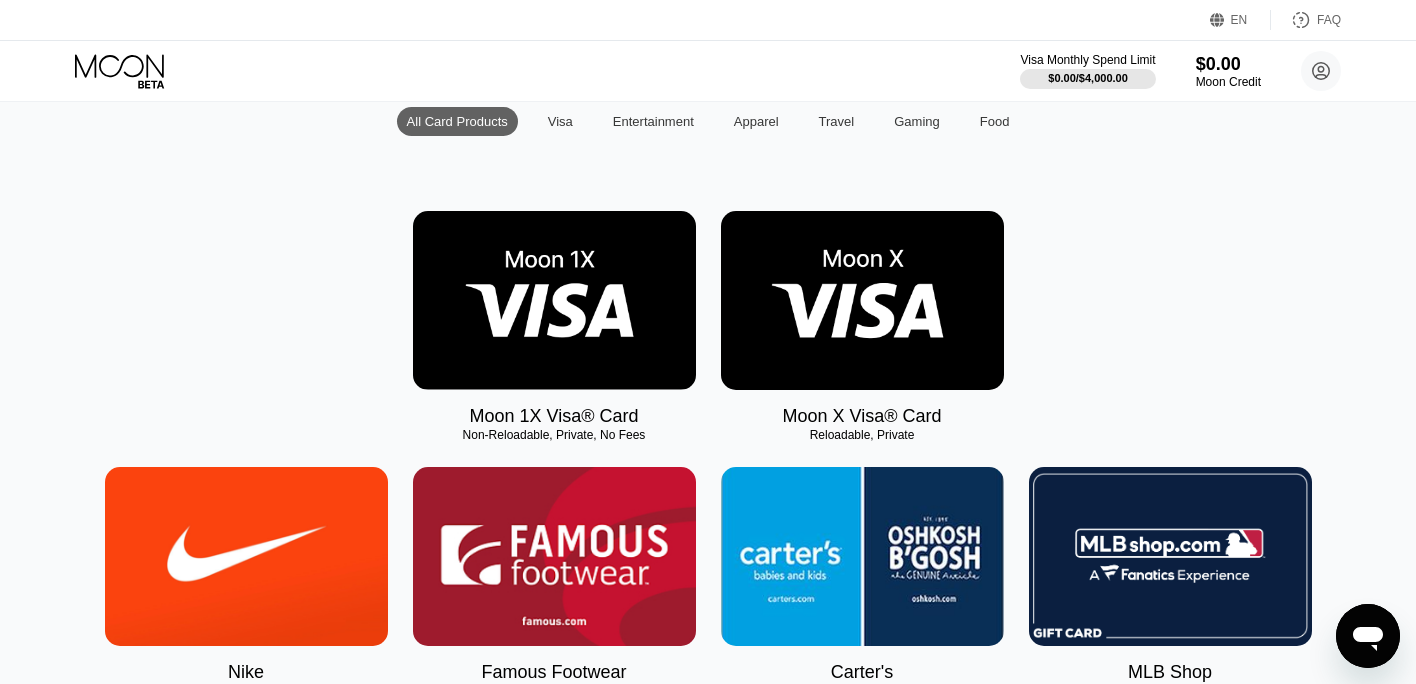 click at bounding box center (862, 300) 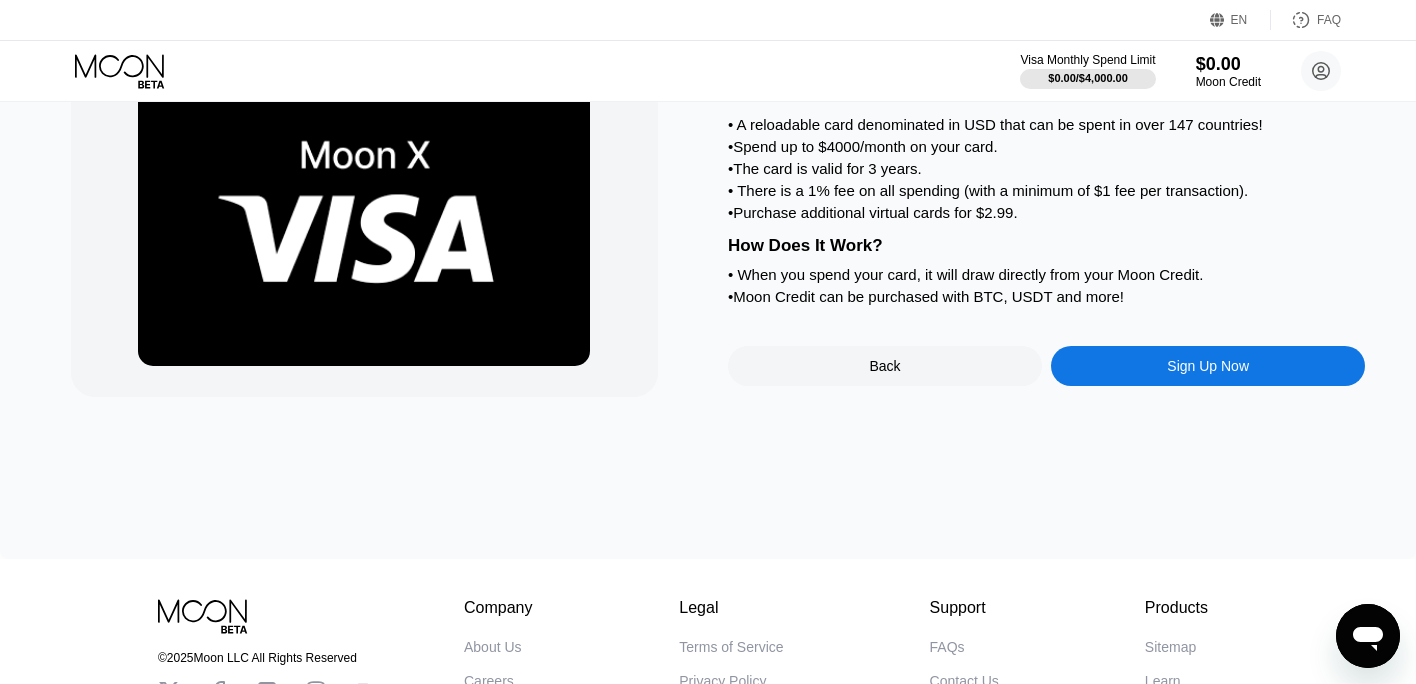 scroll, scrollTop: 32, scrollLeft: 0, axis: vertical 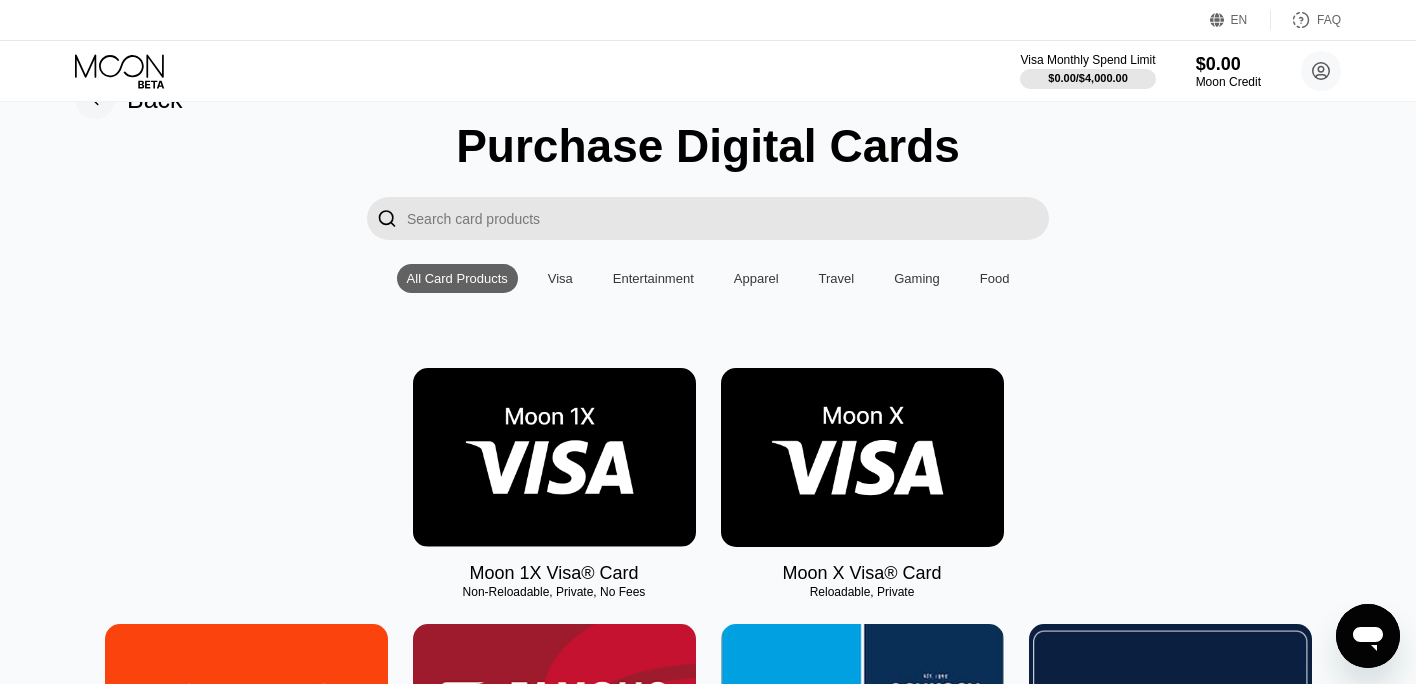 click on "Visa" at bounding box center [560, 278] 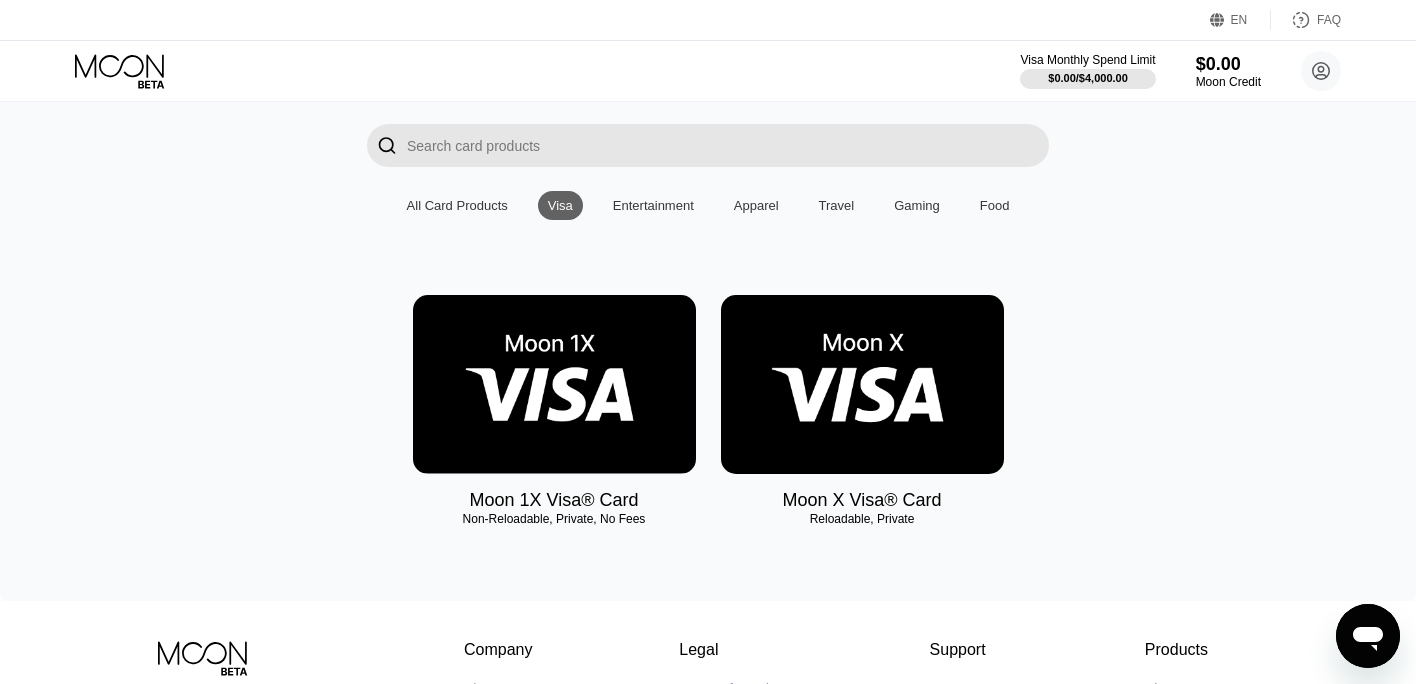 scroll, scrollTop: 112, scrollLeft: 0, axis: vertical 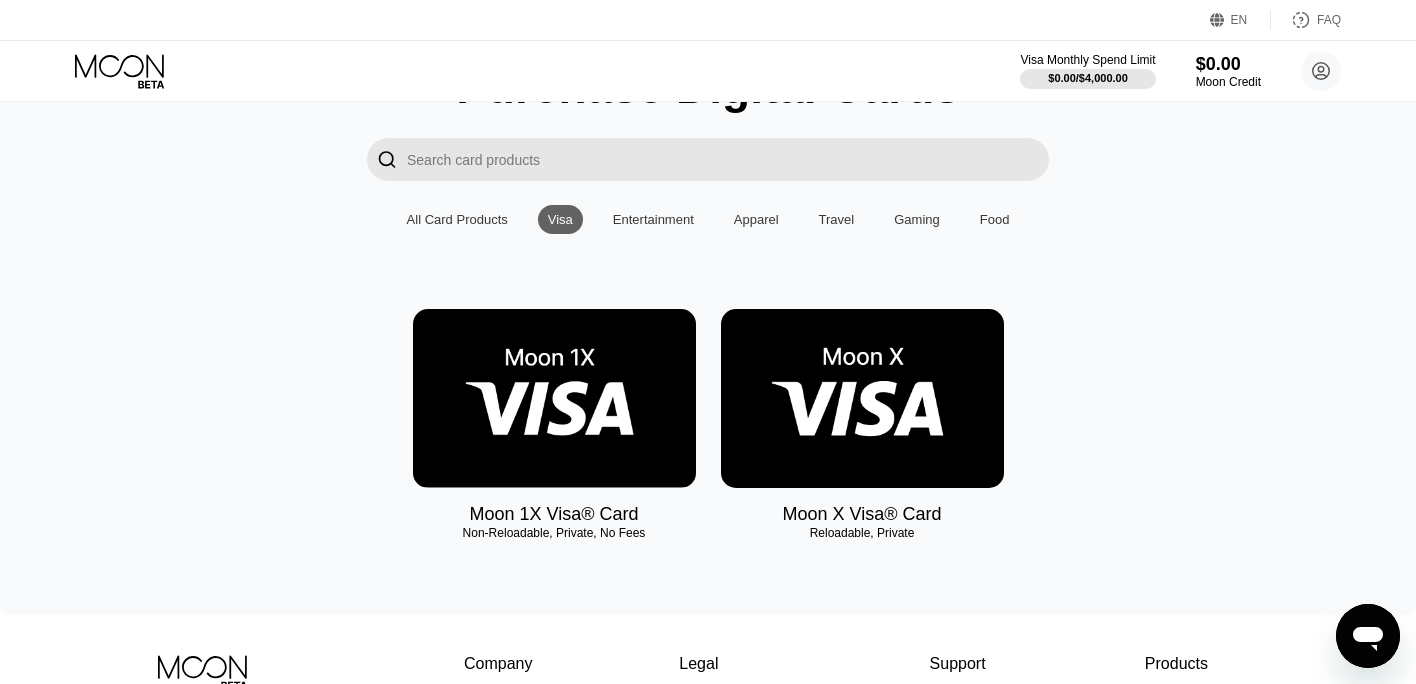 click on "Entertainment" at bounding box center (653, 219) 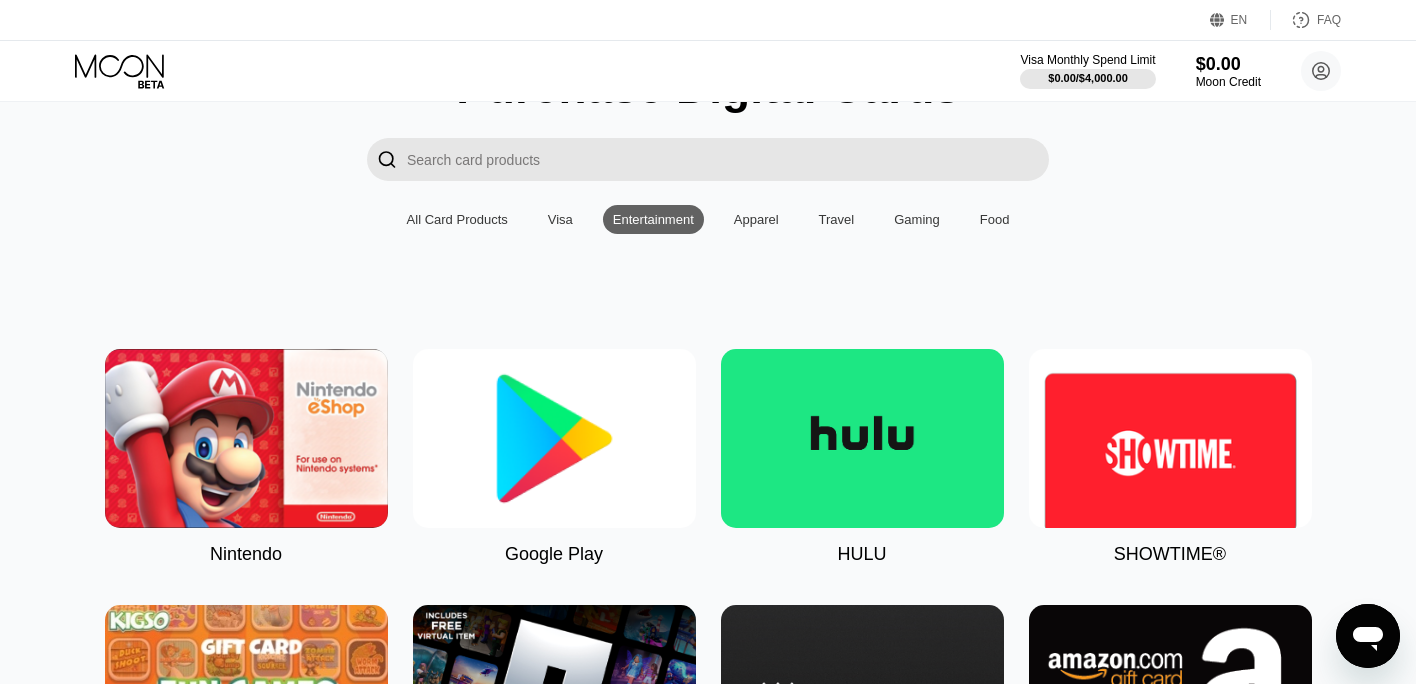 click on "Visa" at bounding box center (560, 219) 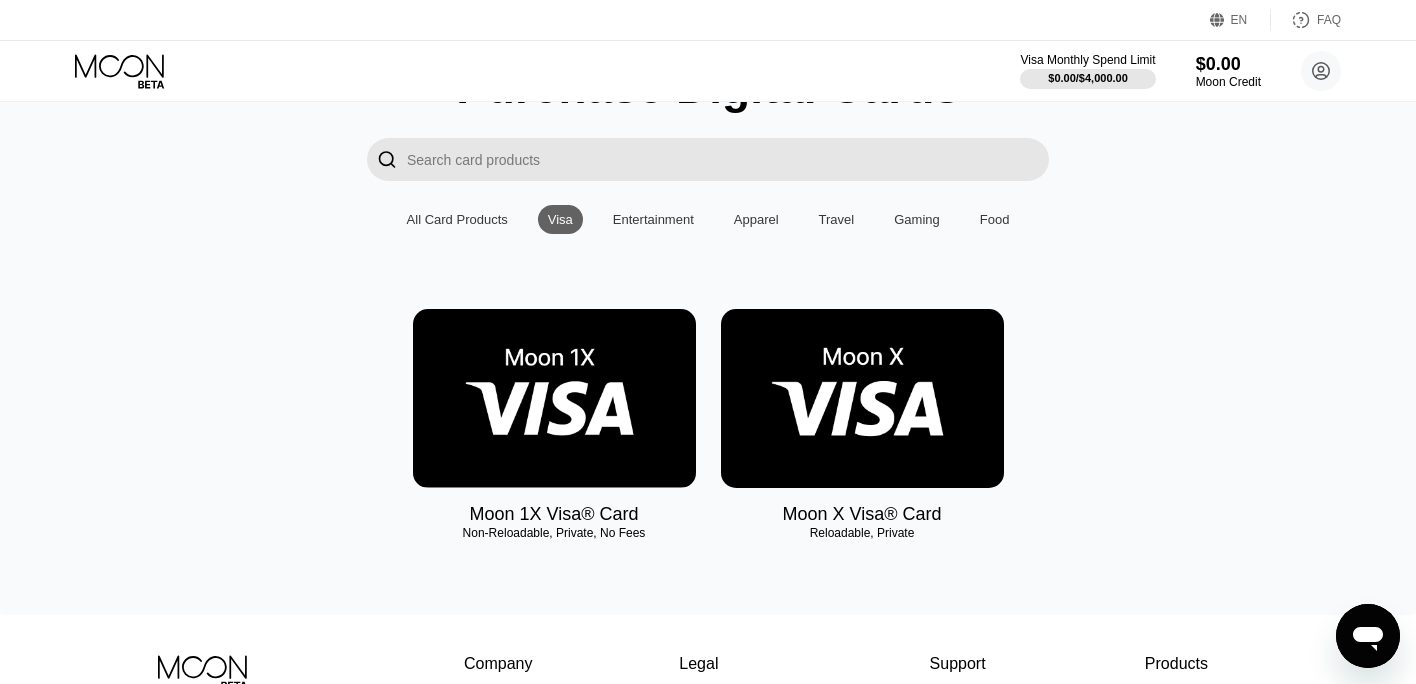 click at bounding box center [862, 398] 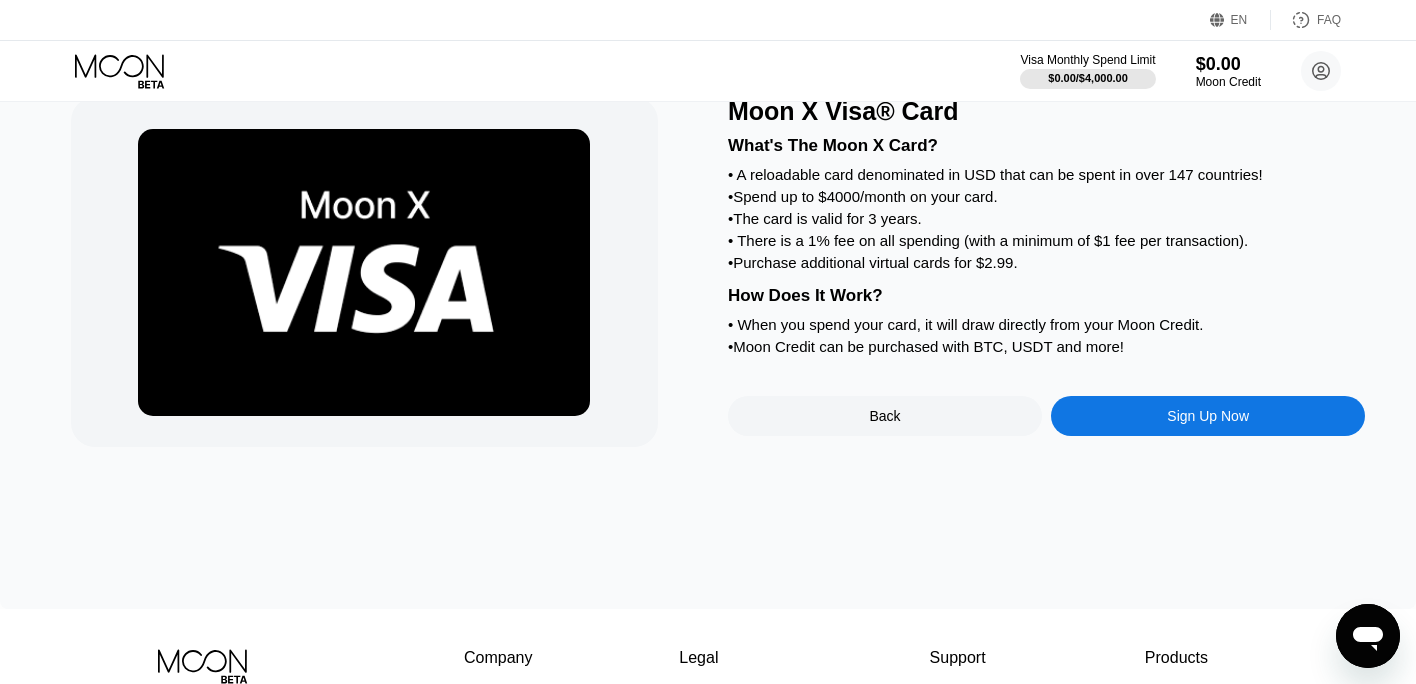 scroll, scrollTop: 45, scrollLeft: 0, axis: vertical 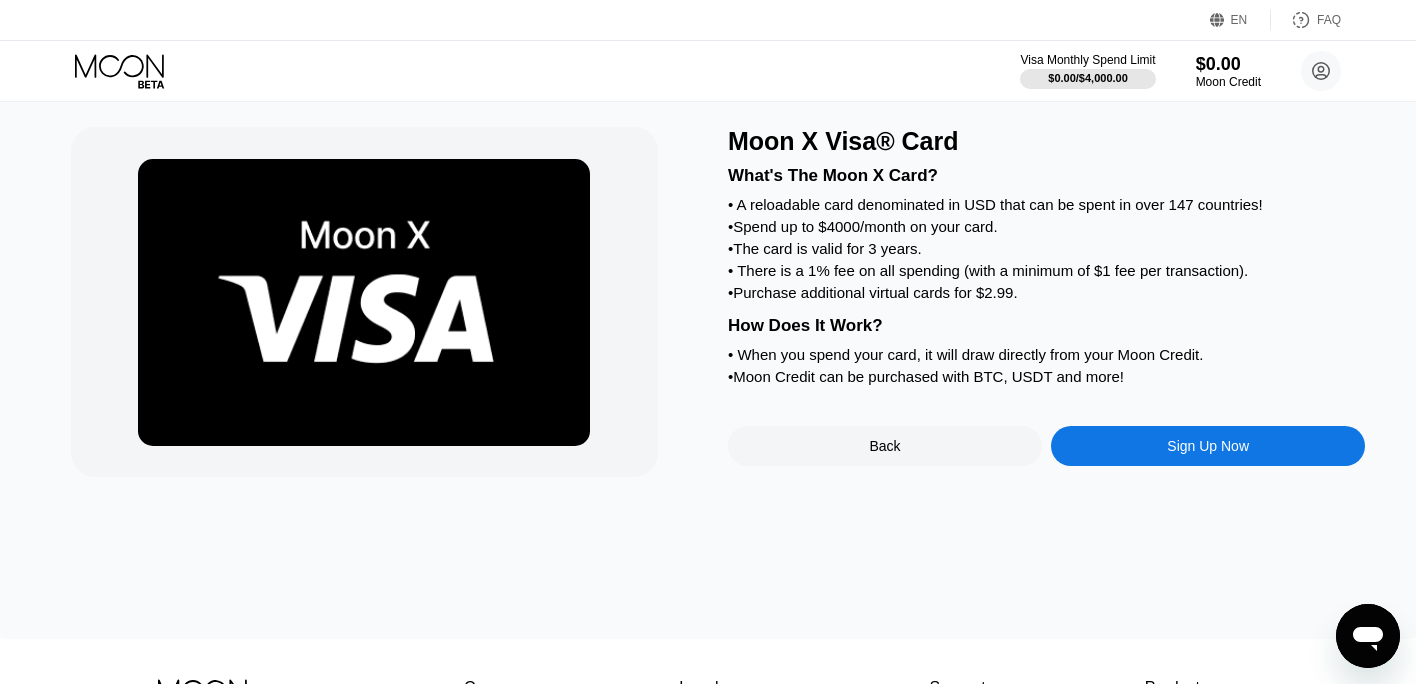 click on "Sign Up Now" at bounding box center (1208, 446) 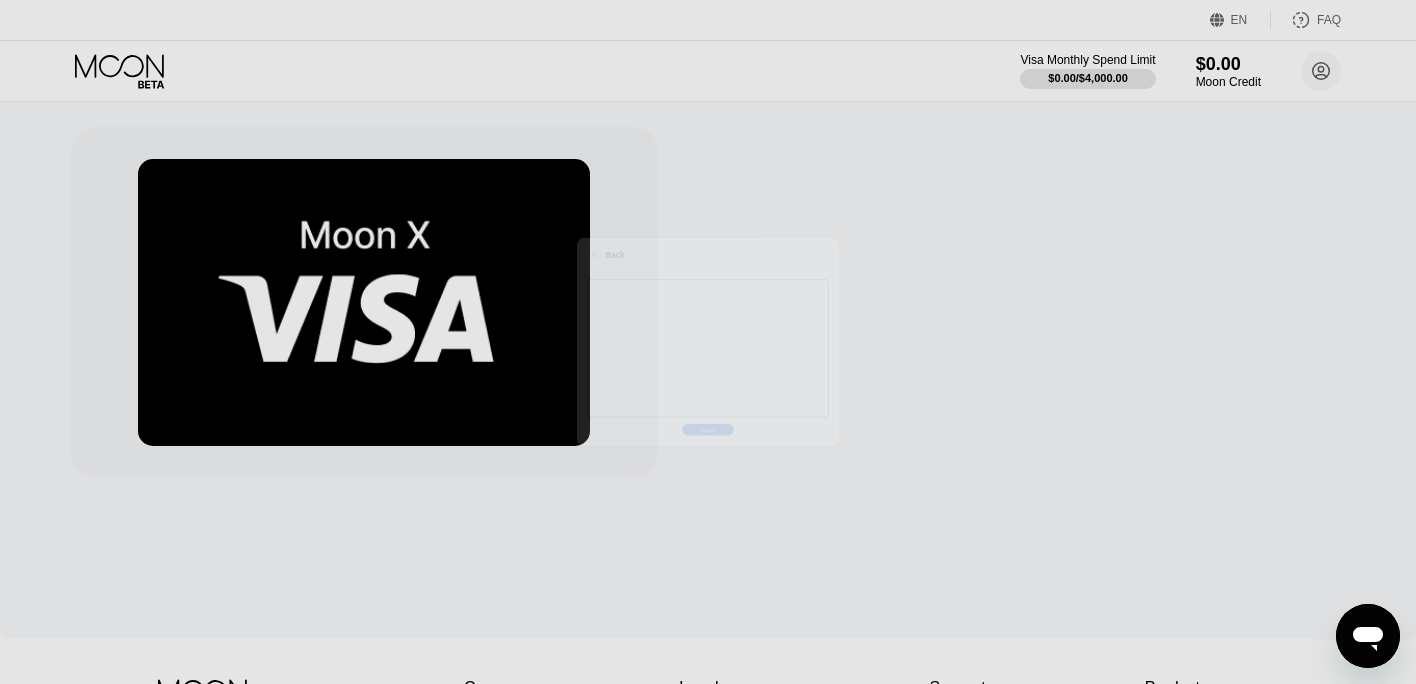 scroll, scrollTop: 0, scrollLeft: 0, axis: both 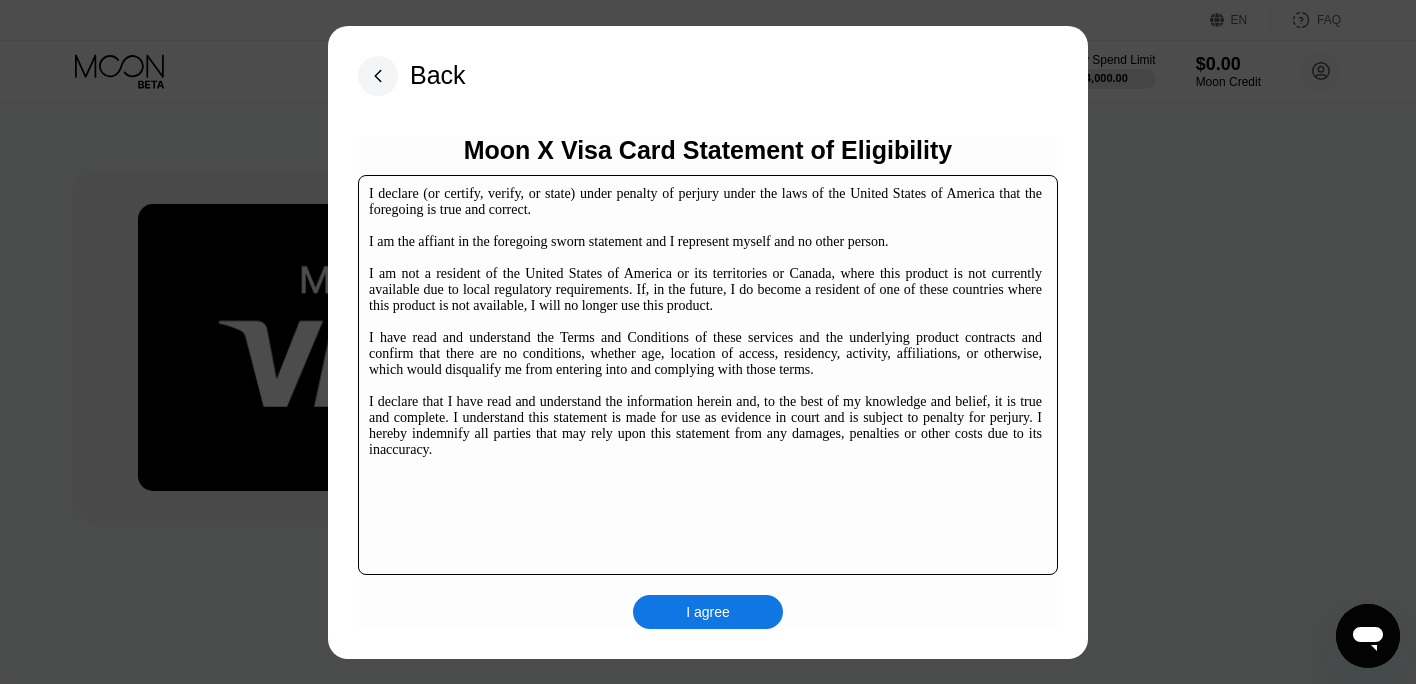 click on "I agree" at bounding box center [708, 612] 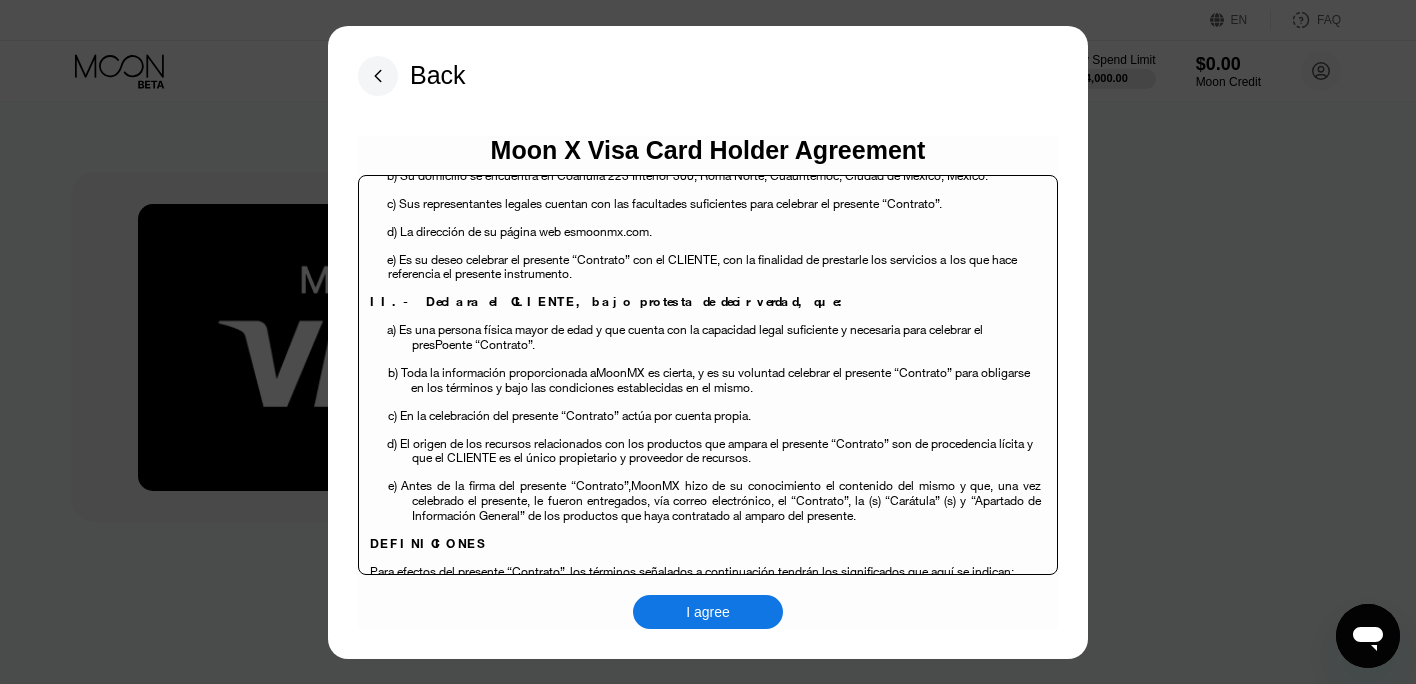 scroll, scrollTop: 223, scrollLeft: 0, axis: vertical 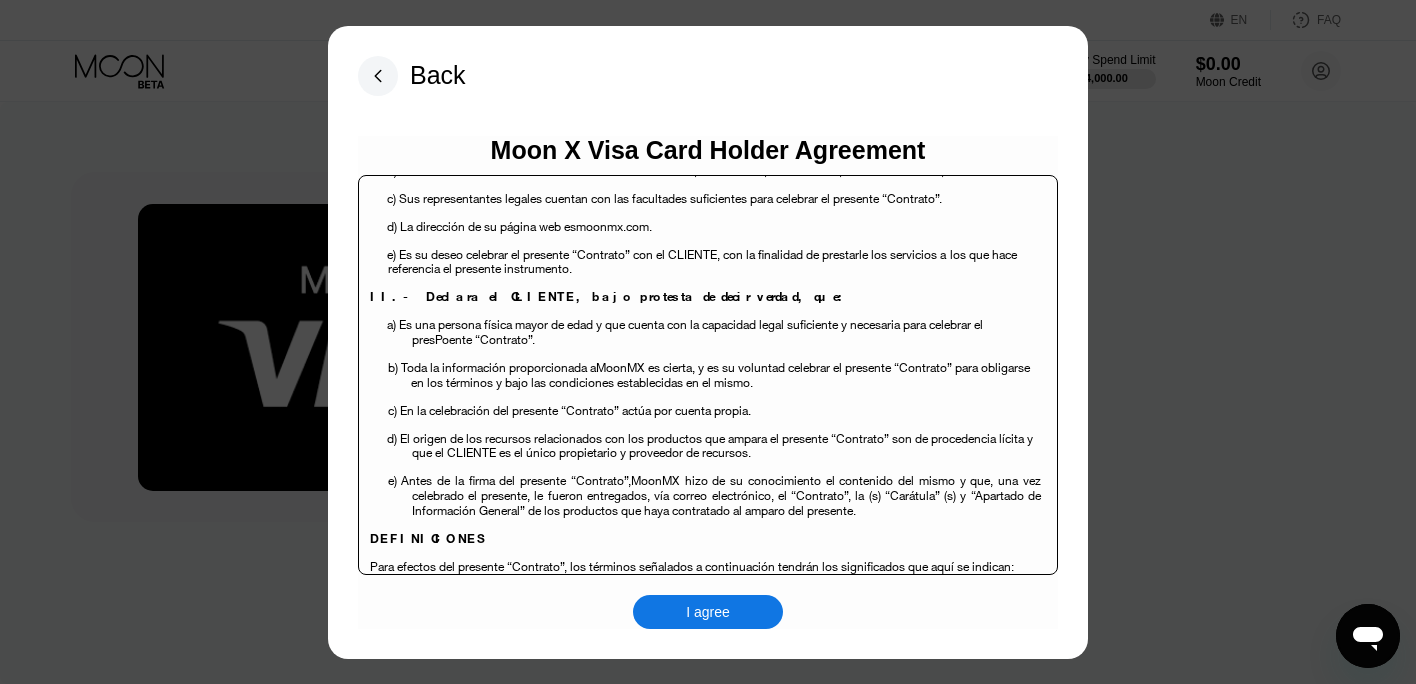 click on "I agree" at bounding box center (708, 612) 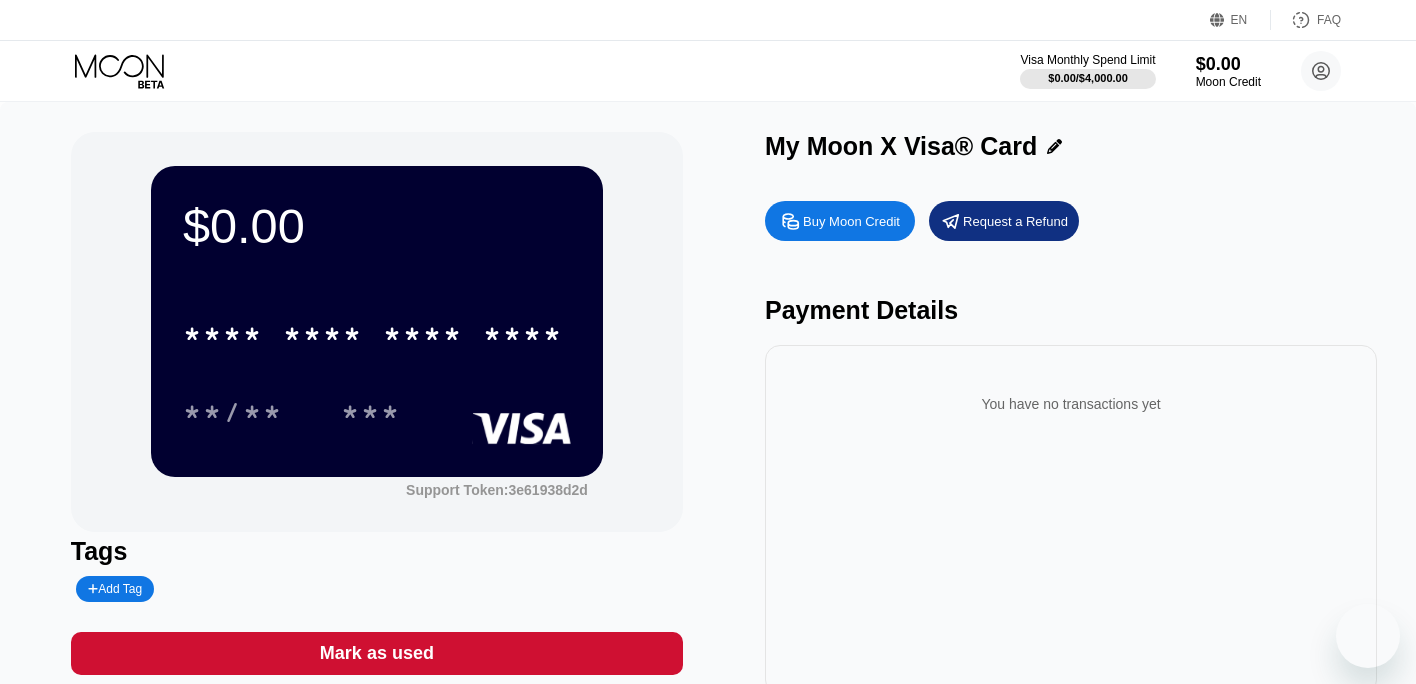 scroll, scrollTop: 0, scrollLeft: 0, axis: both 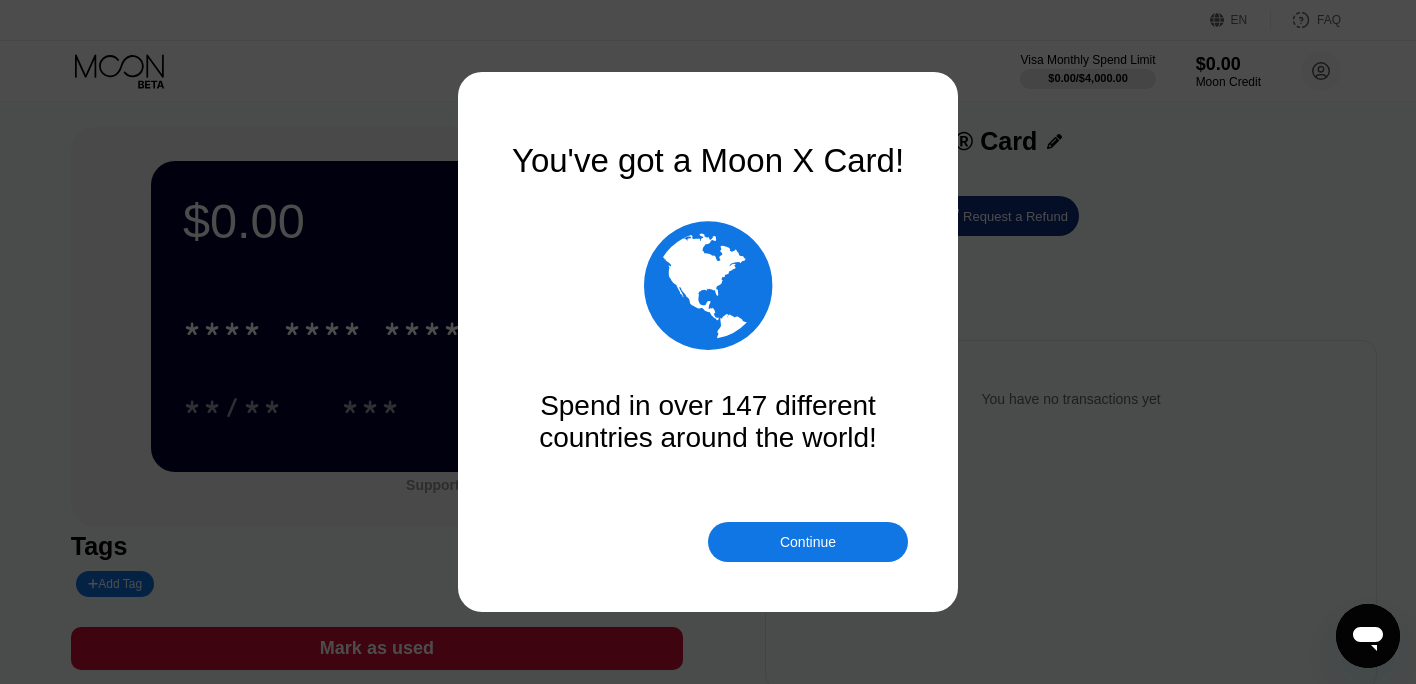 click on "Continue" at bounding box center (808, 542) 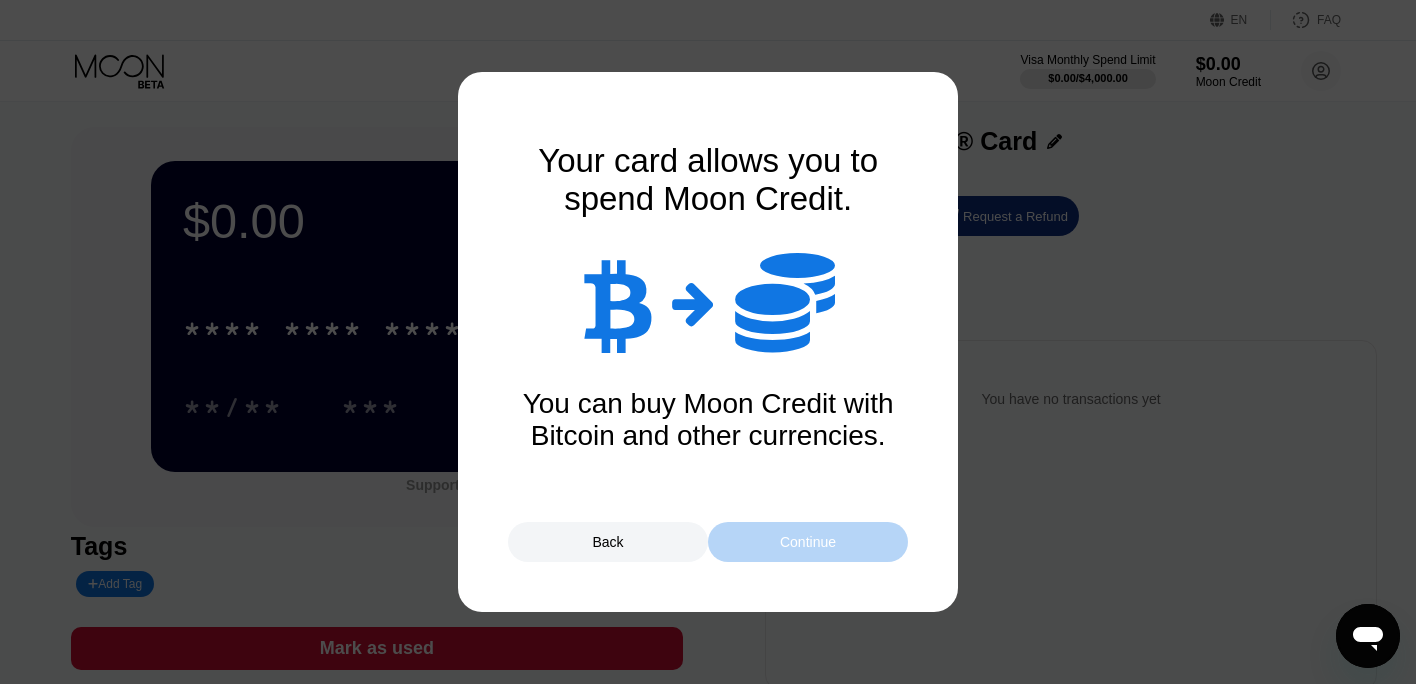 click on "Continue" at bounding box center (808, 542) 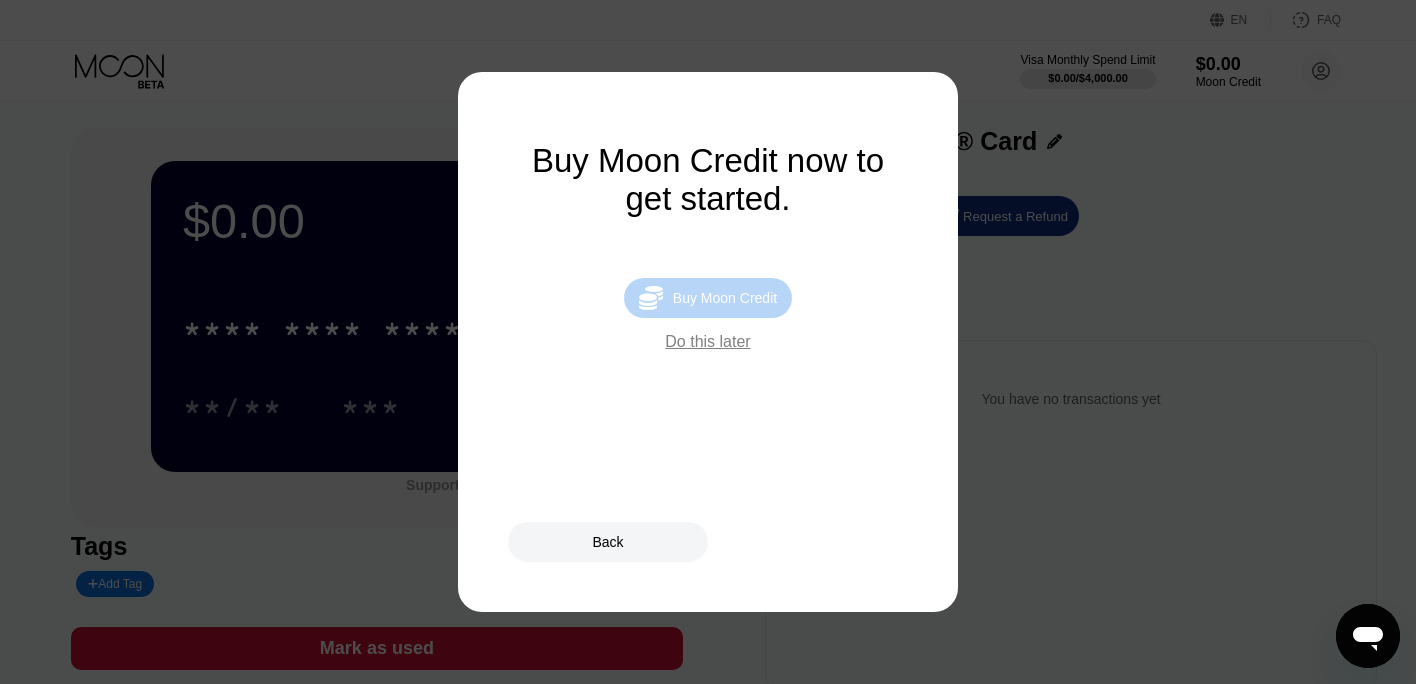 click on "Buy Moon Credit" at bounding box center (725, 298) 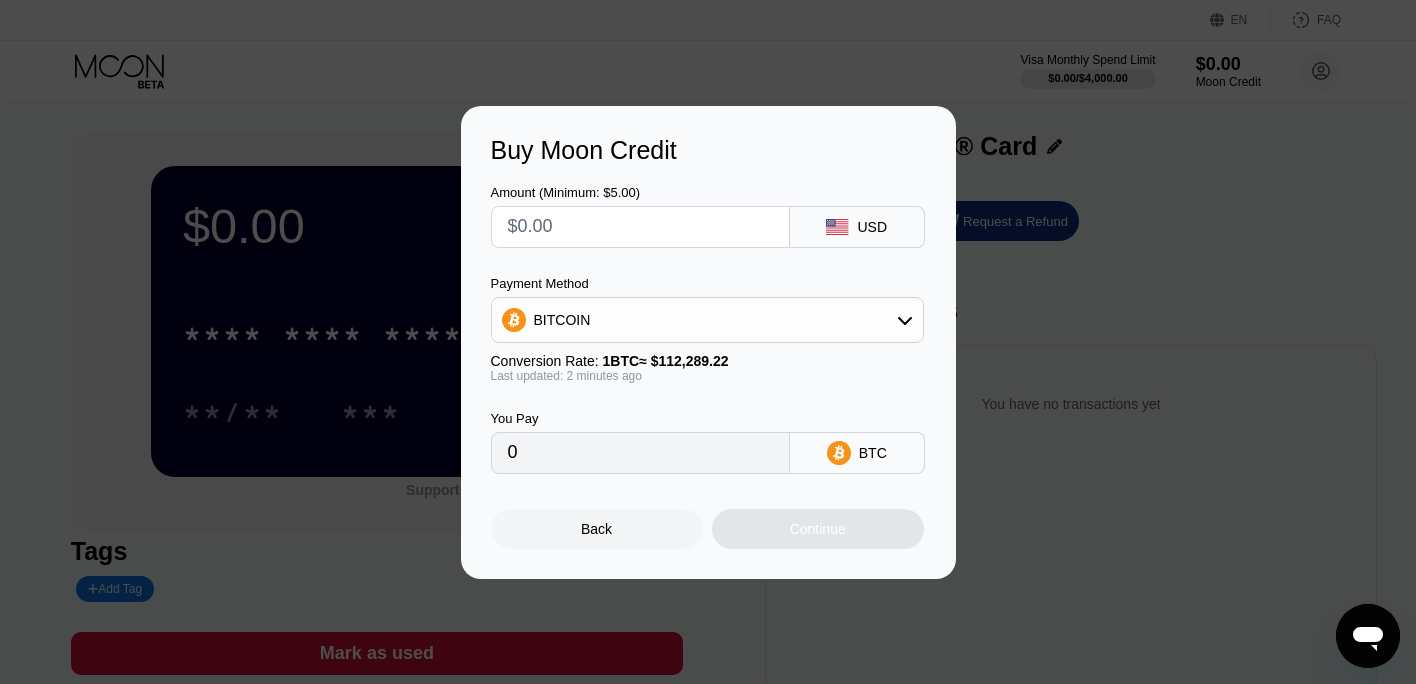 click at bounding box center (640, 227) 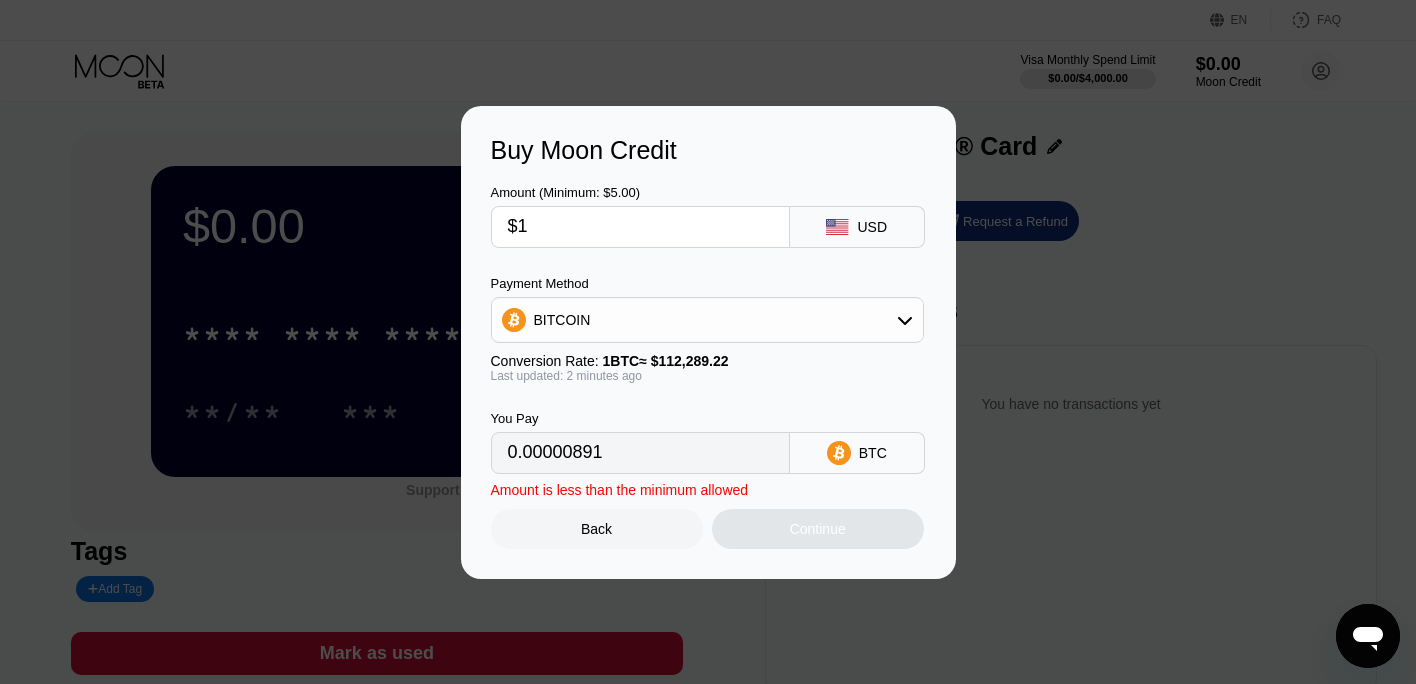 type on "0.00000891" 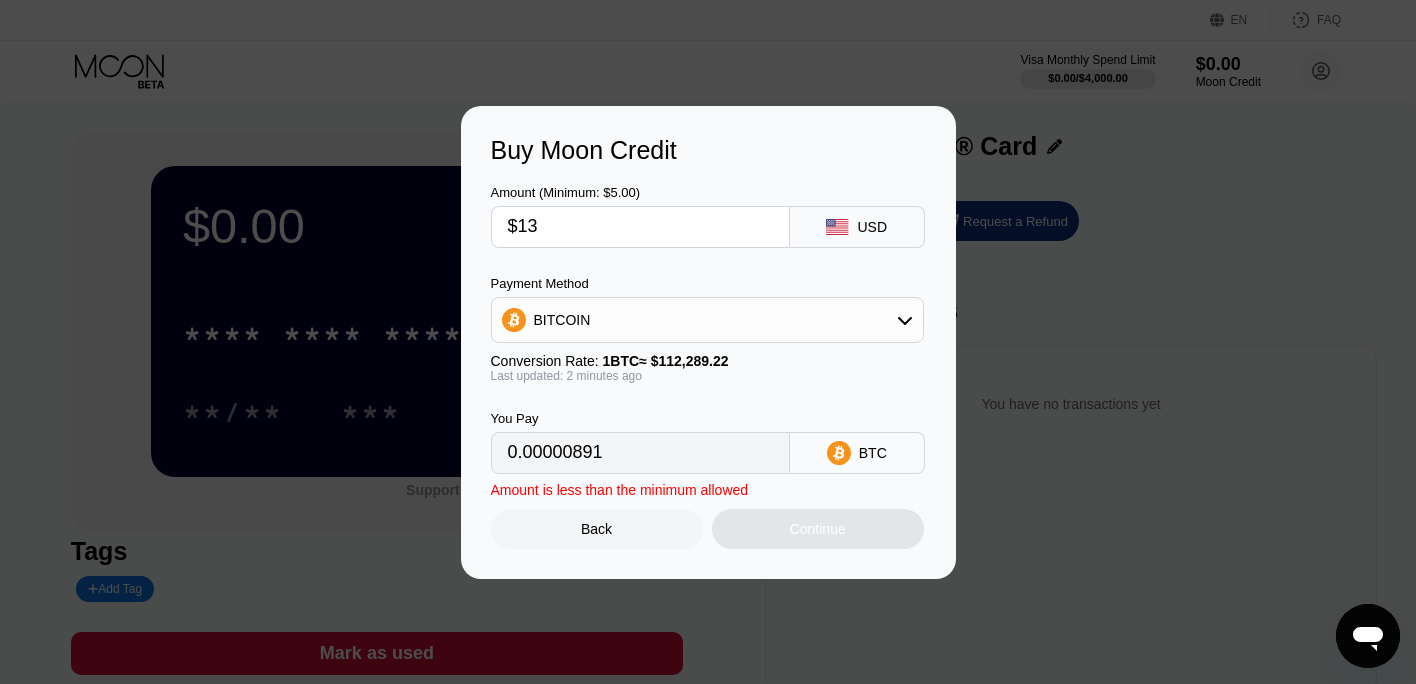 type on "0.00011578" 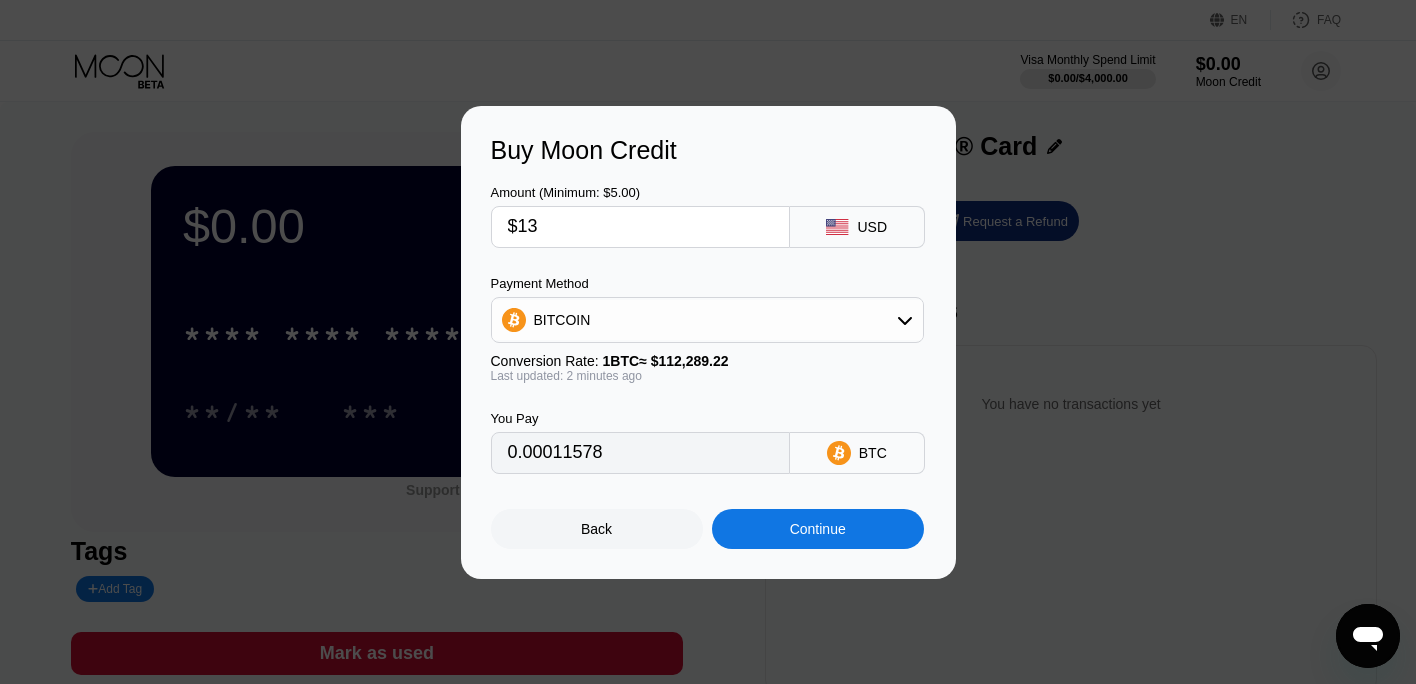 type on "$13" 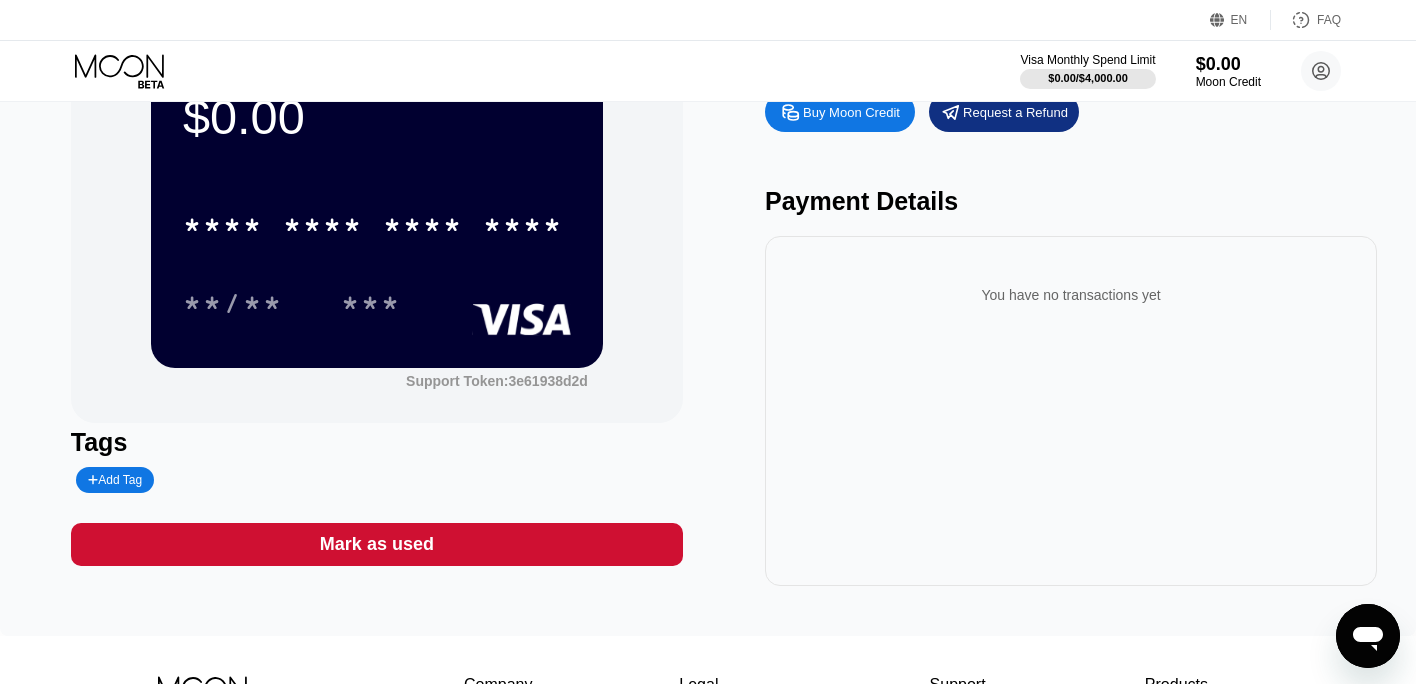 scroll, scrollTop: 99, scrollLeft: 0, axis: vertical 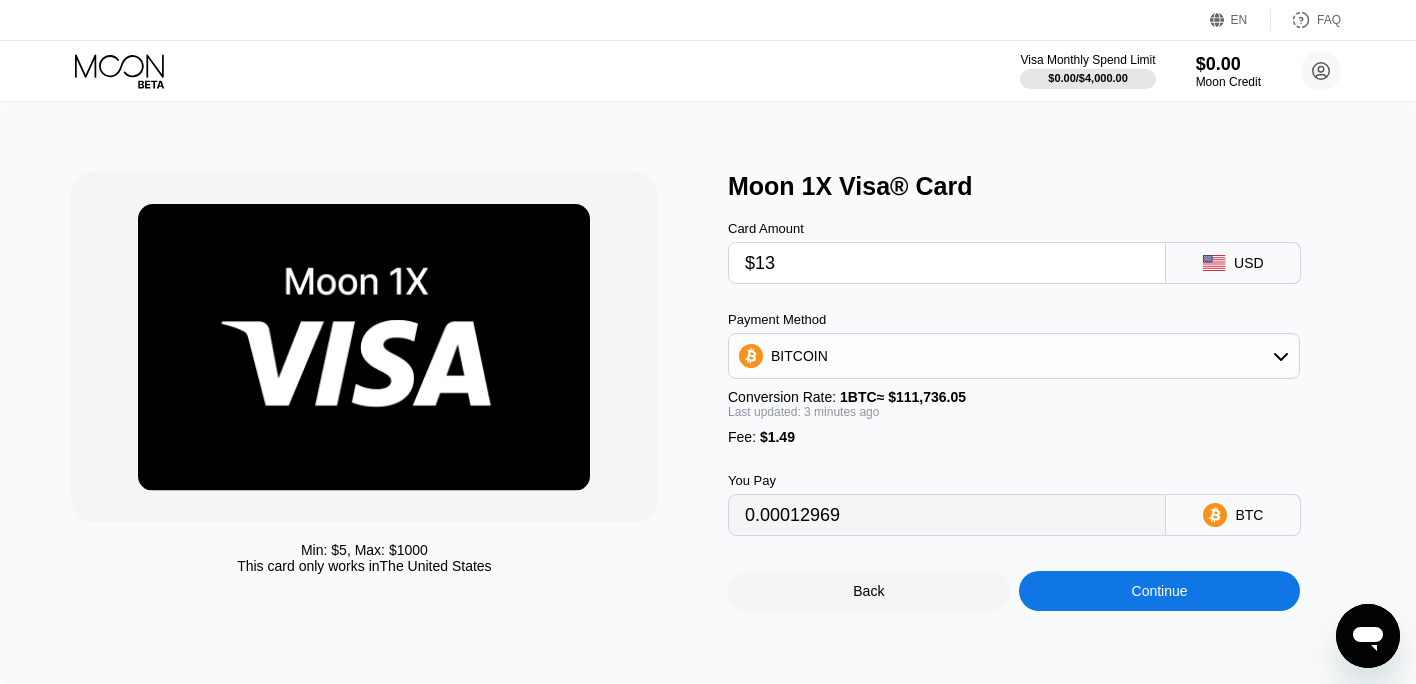 type on "0.00012958" 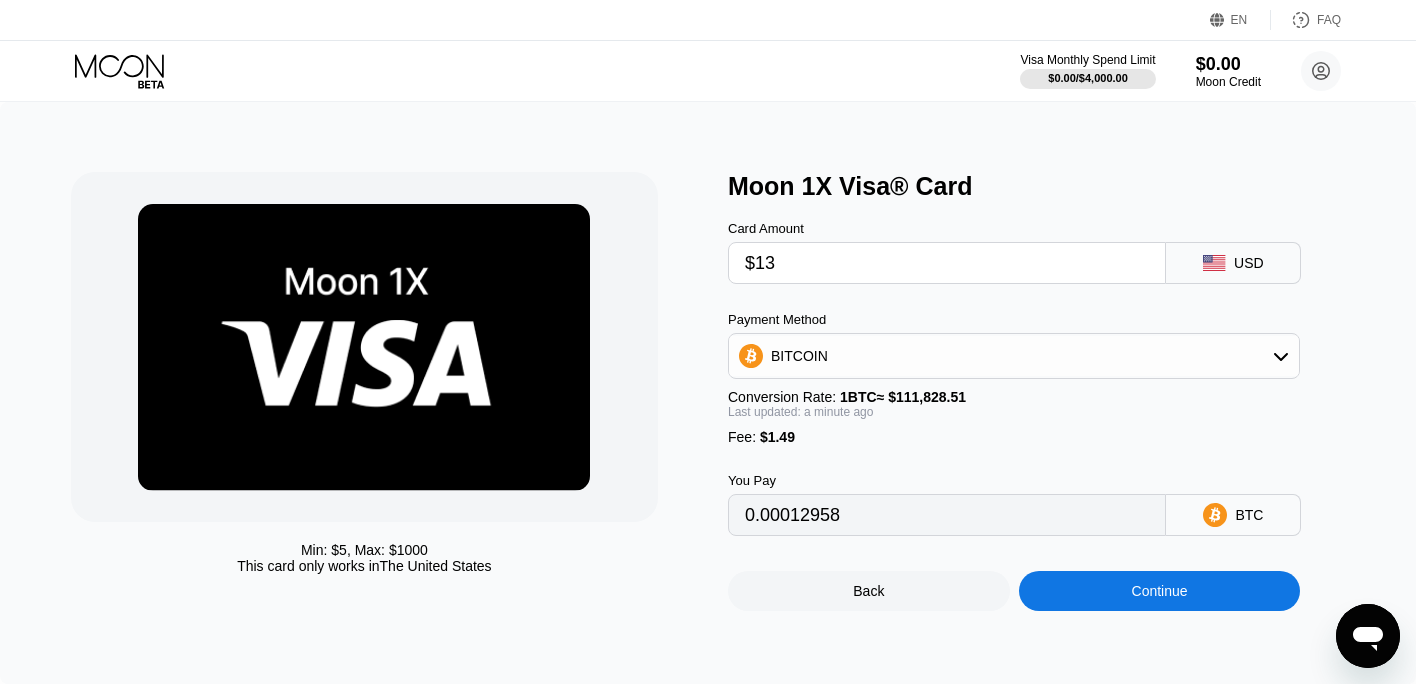 scroll, scrollTop: 0, scrollLeft: 0, axis: both 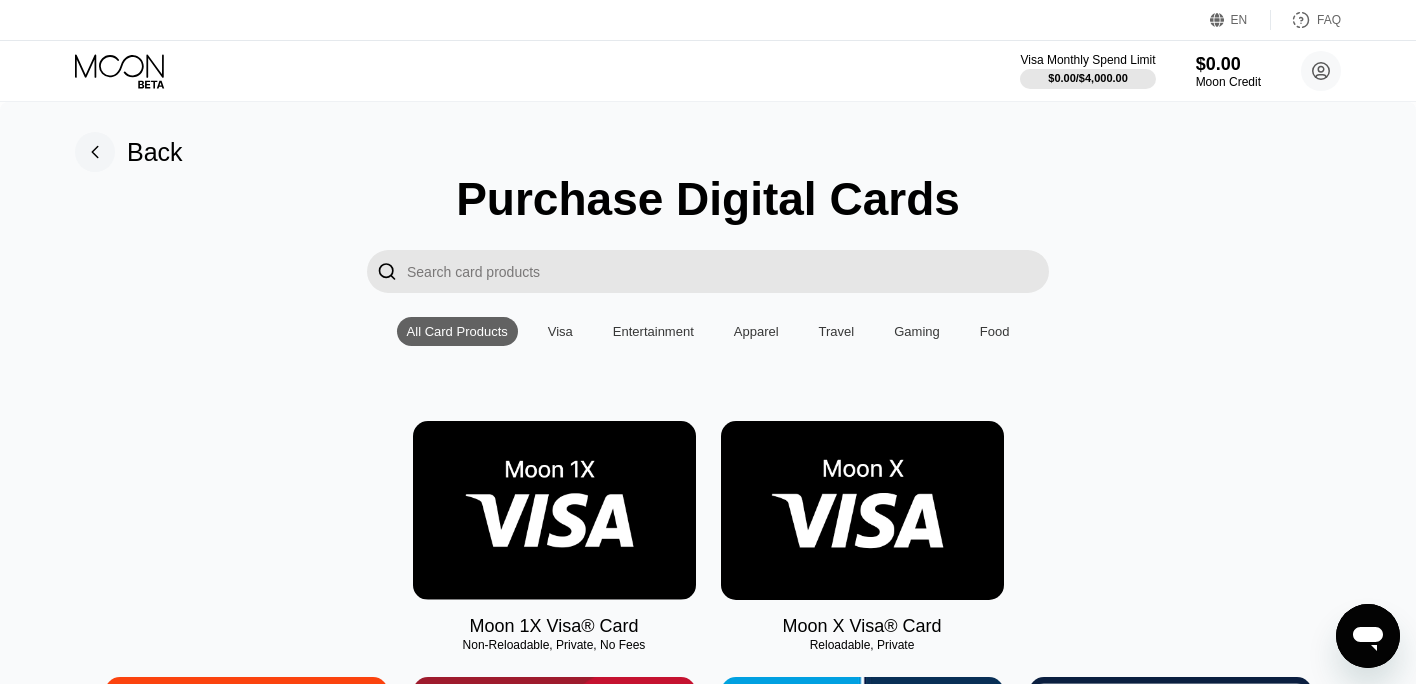 click at bounding box center [554, 510] 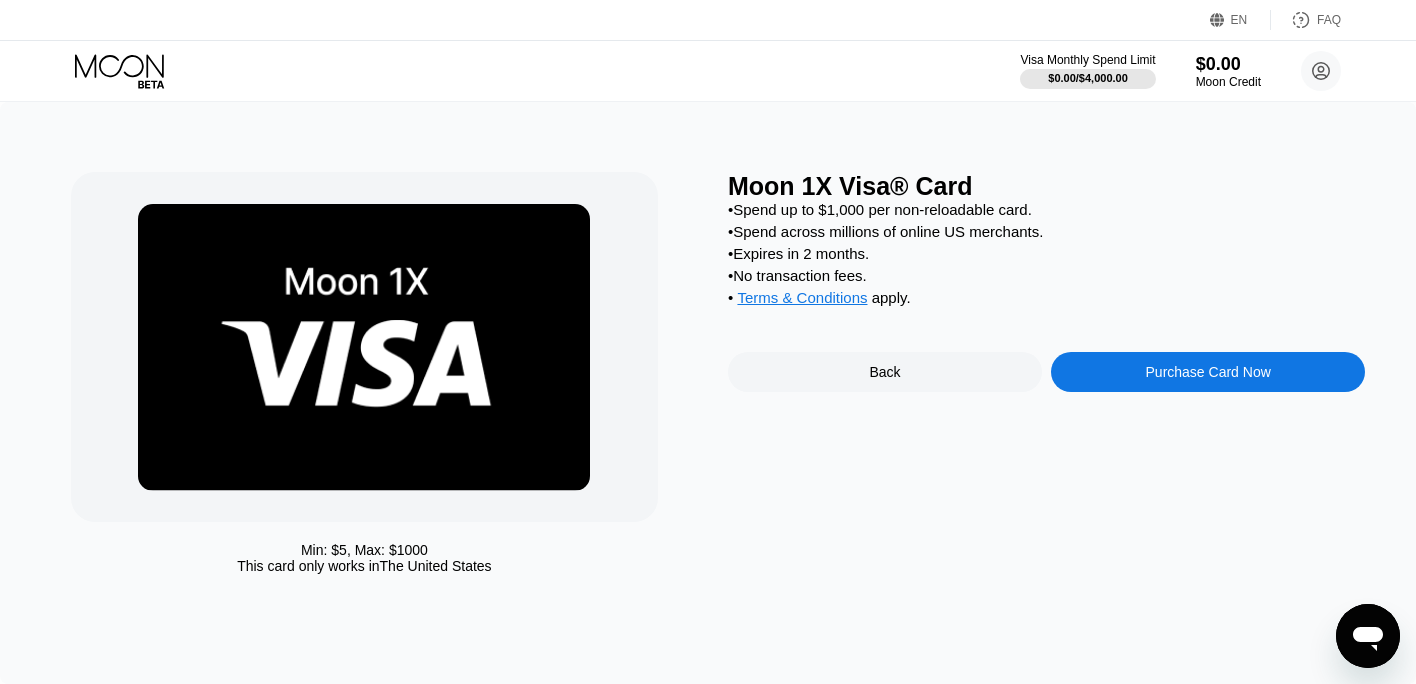 click on "Purchase Card Now" at bounding box center [1208, 372] 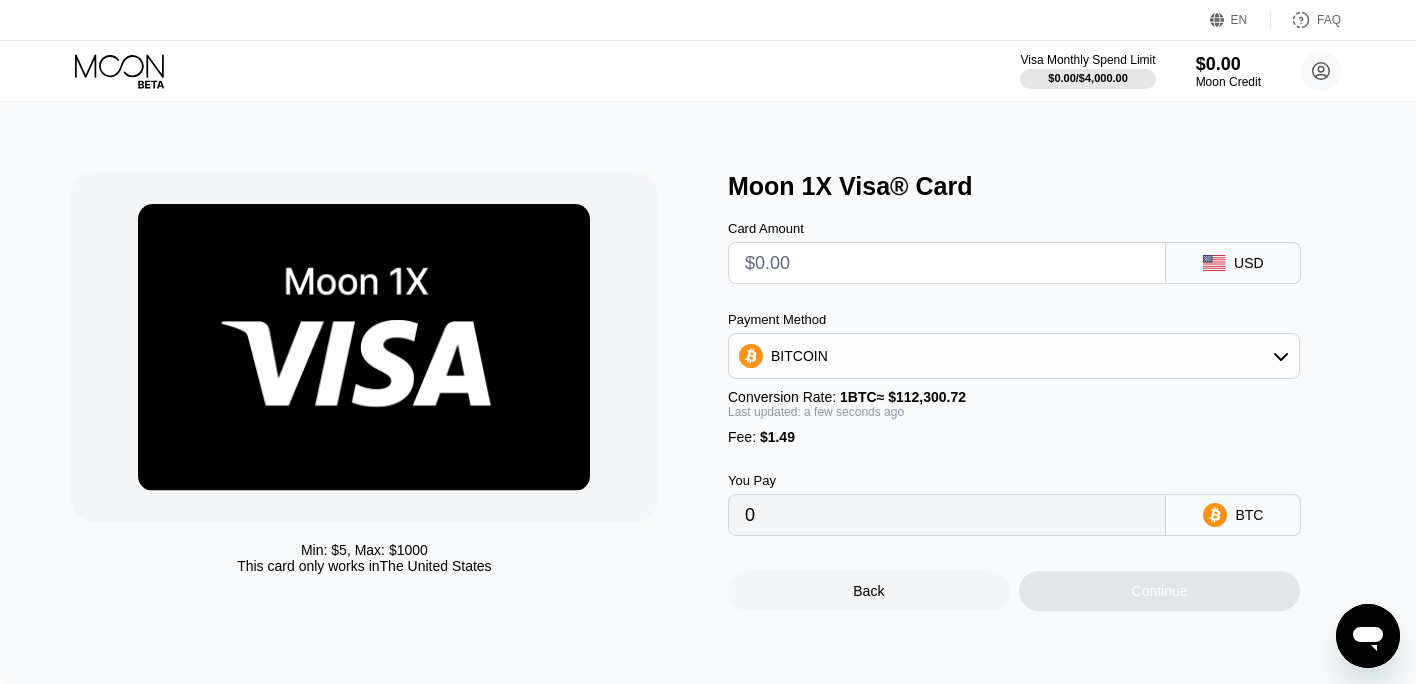 click at bounding box center (947, 263) 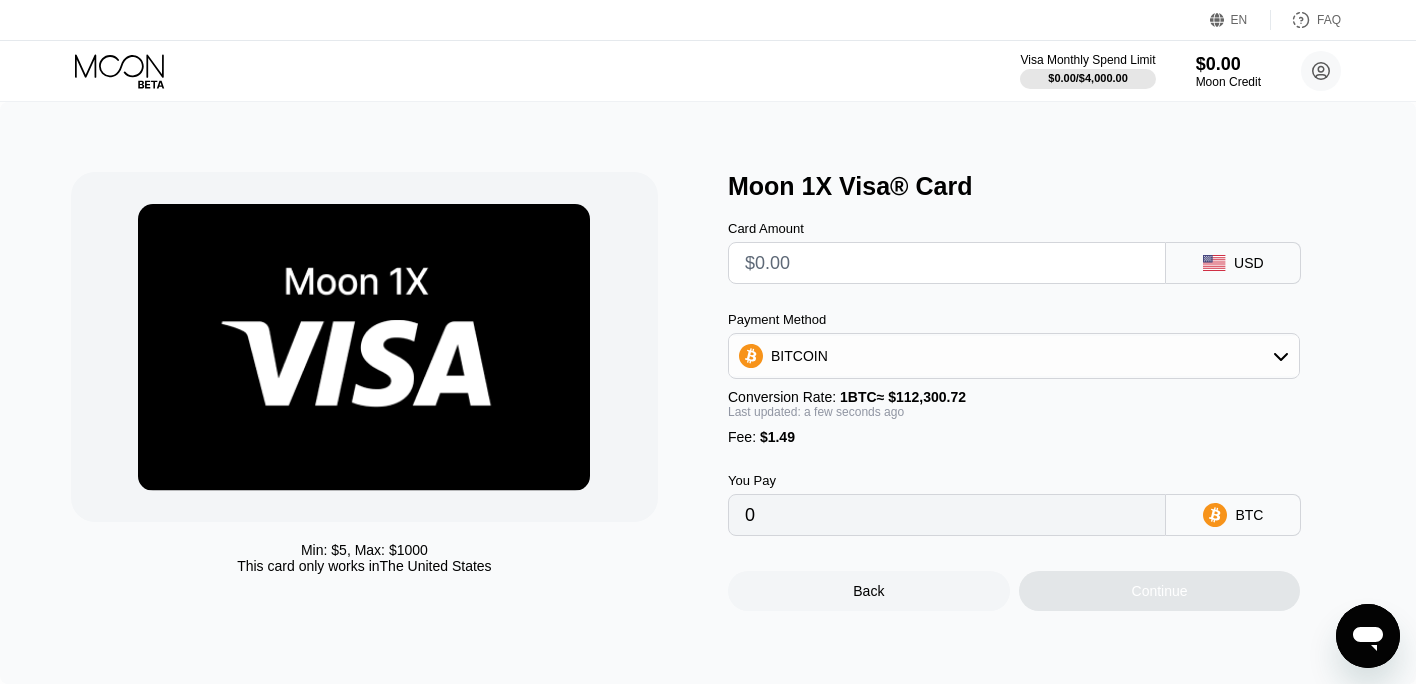 type on "$1" 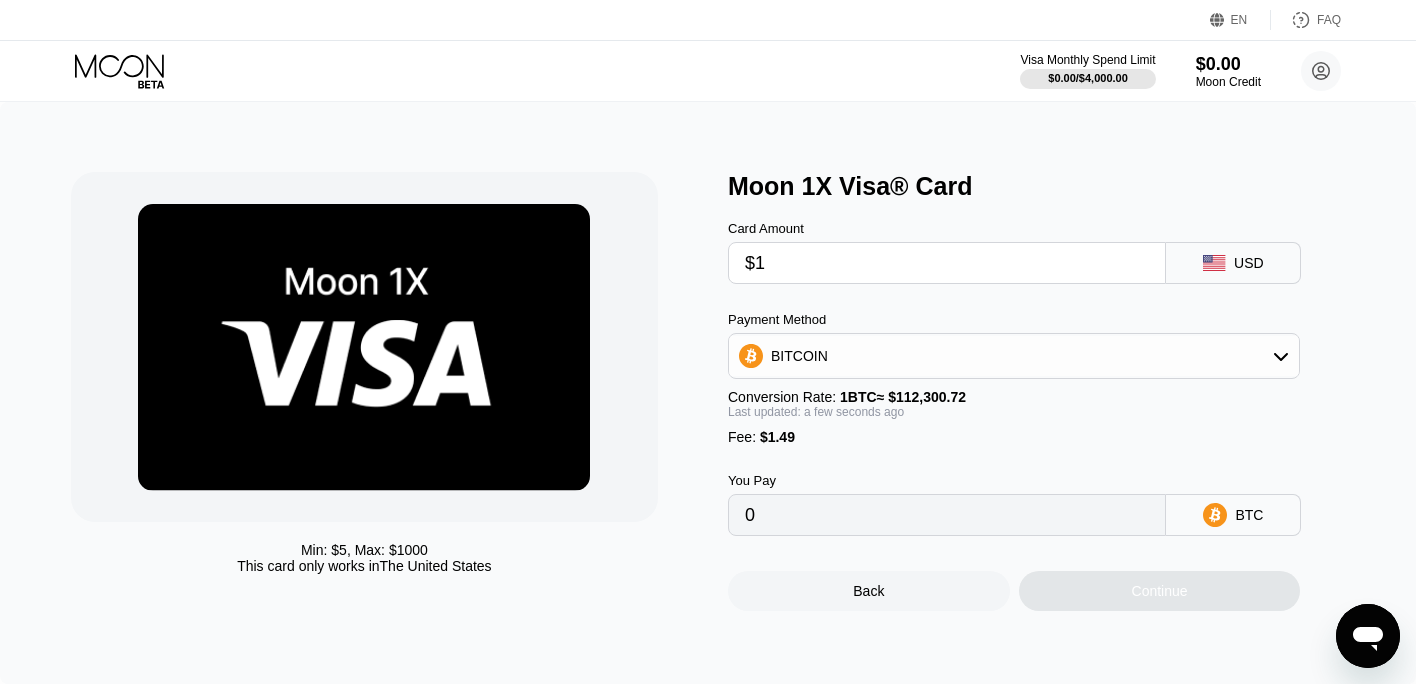 type on "0.00002218" 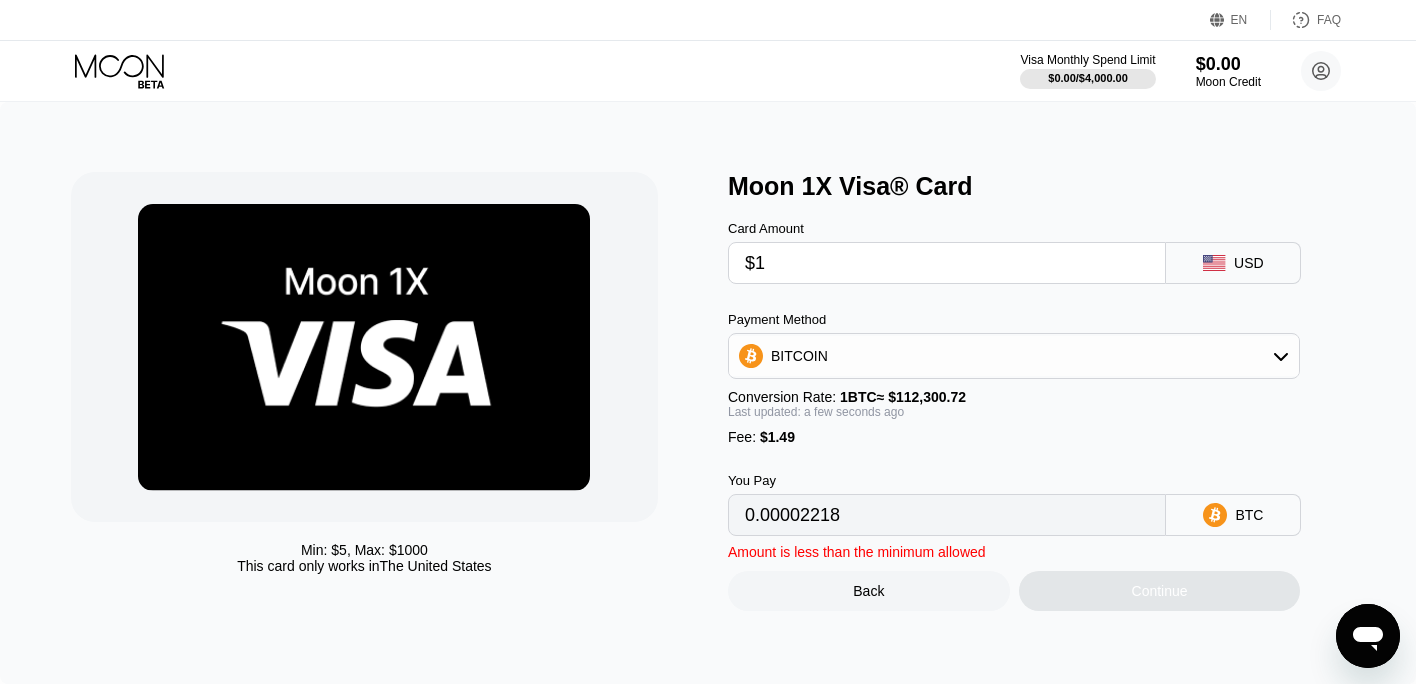 type on "$13" 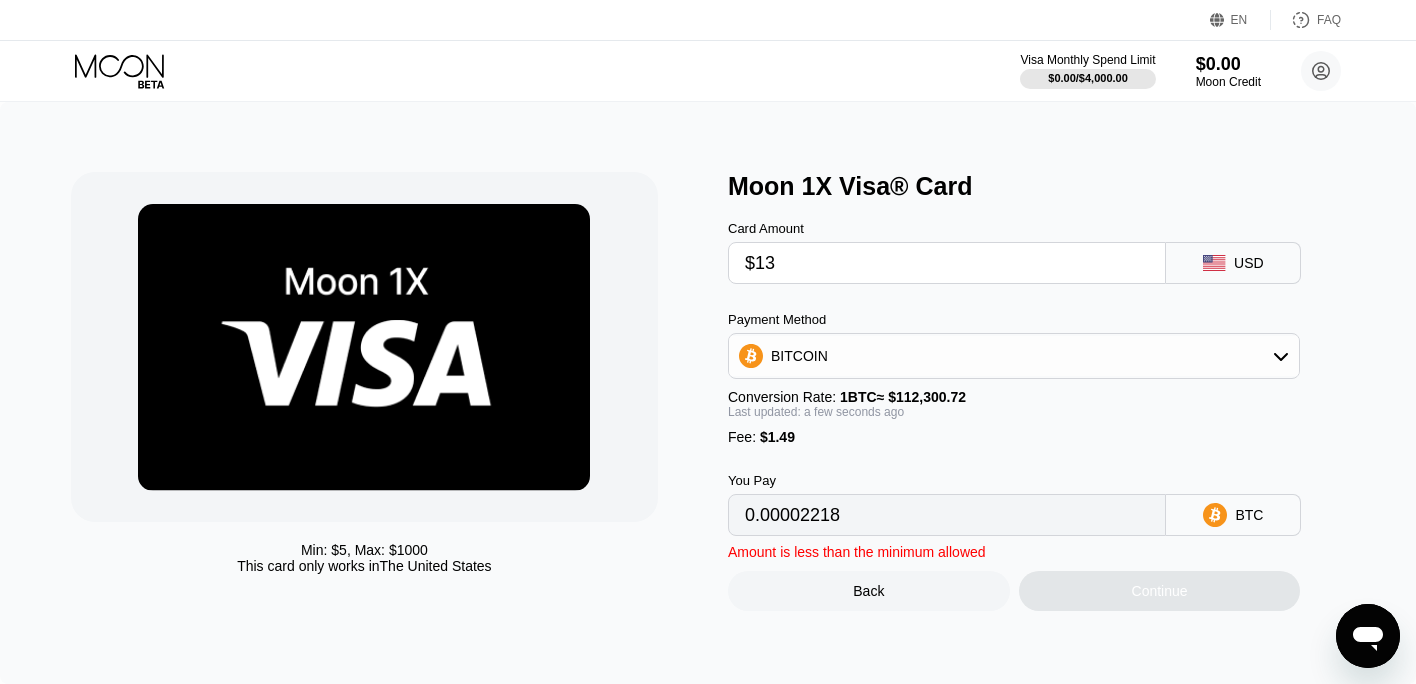 type on "0.00012903" 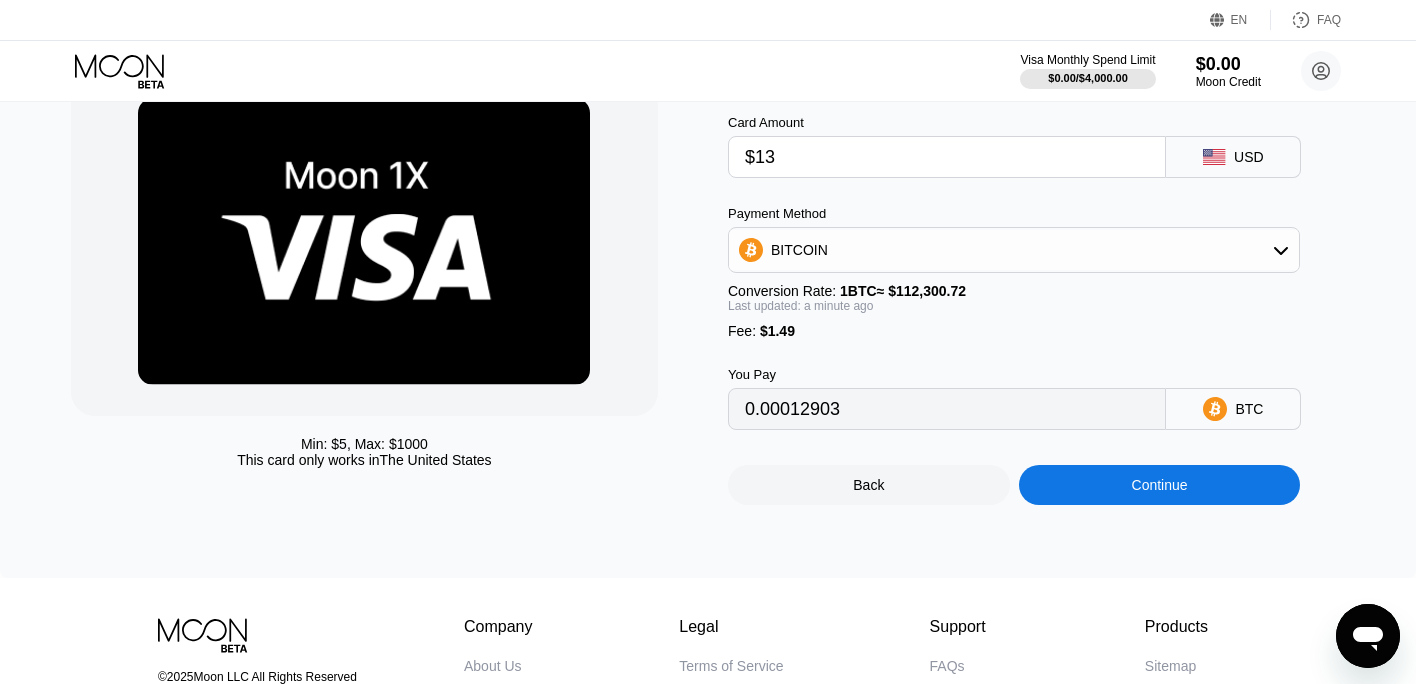 scroll, scrollTop: 126, scrollLeft: 0, axis: vertical 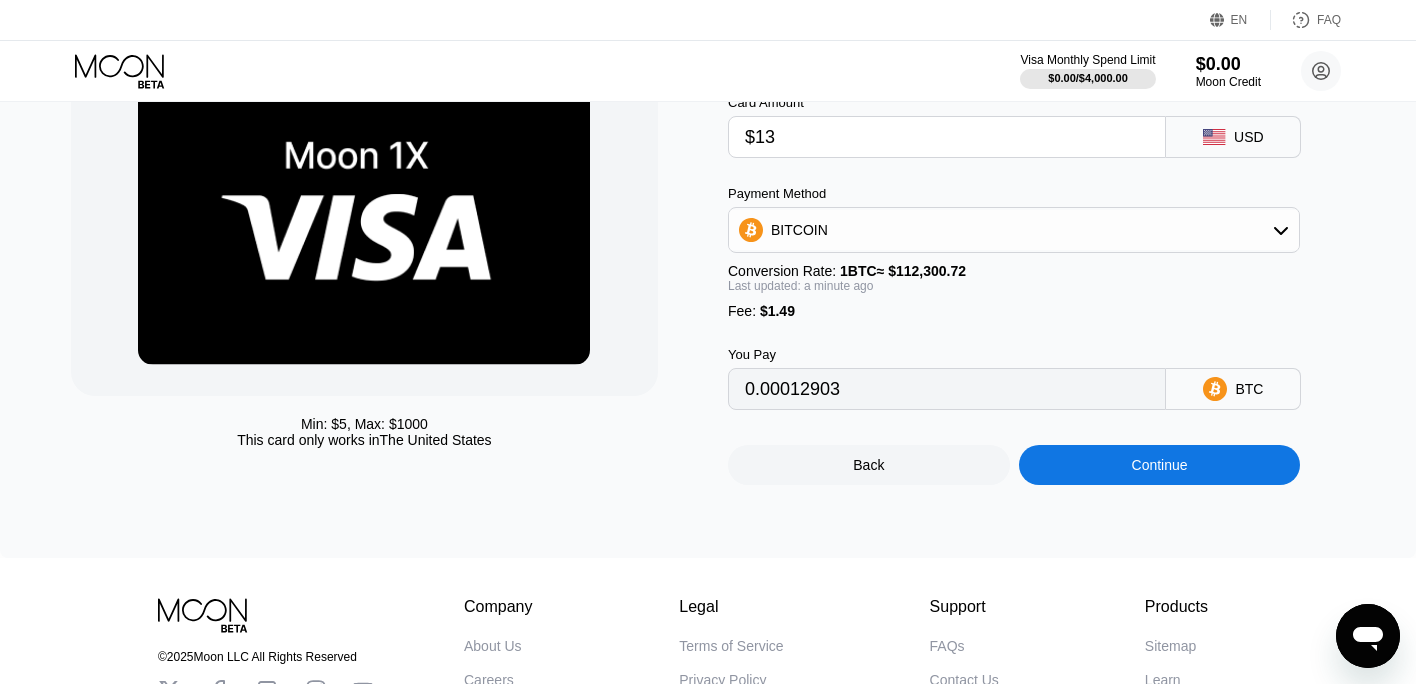 type on "$13" 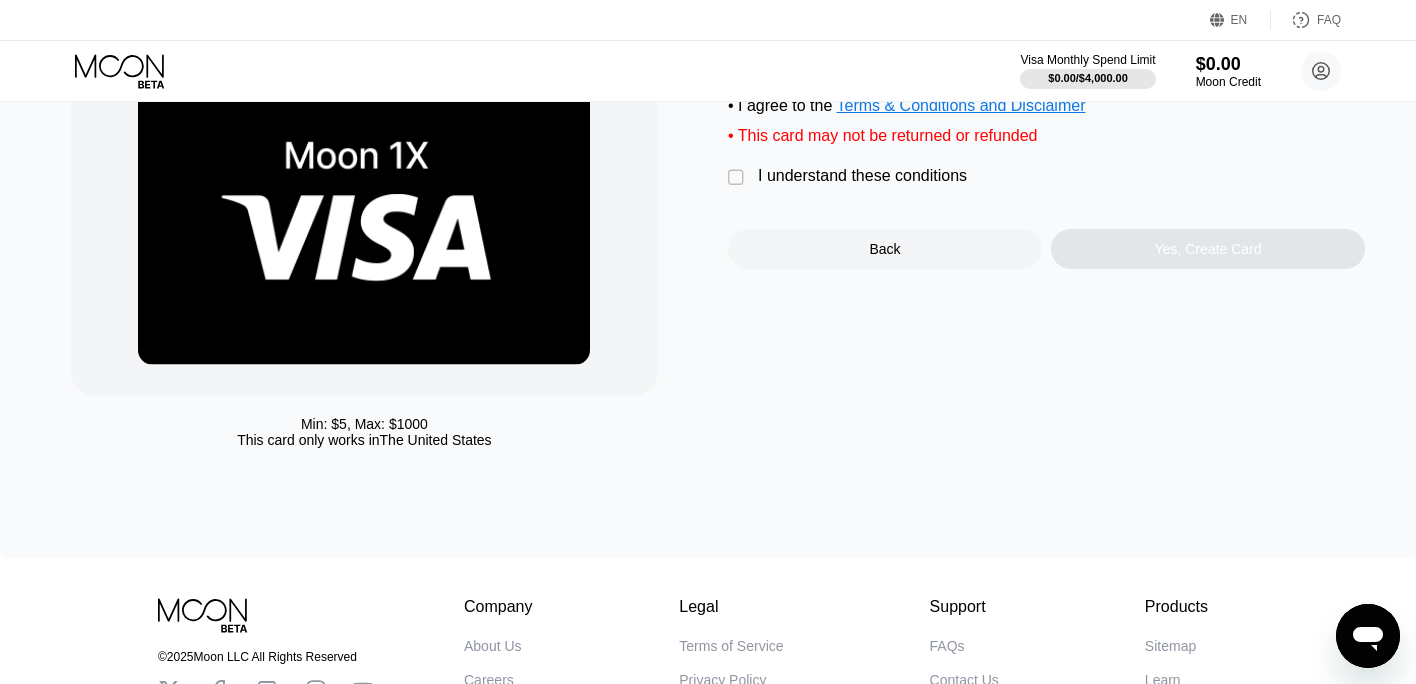 scroll, scrollTop: 0, scrollLeft: 0, axis: both 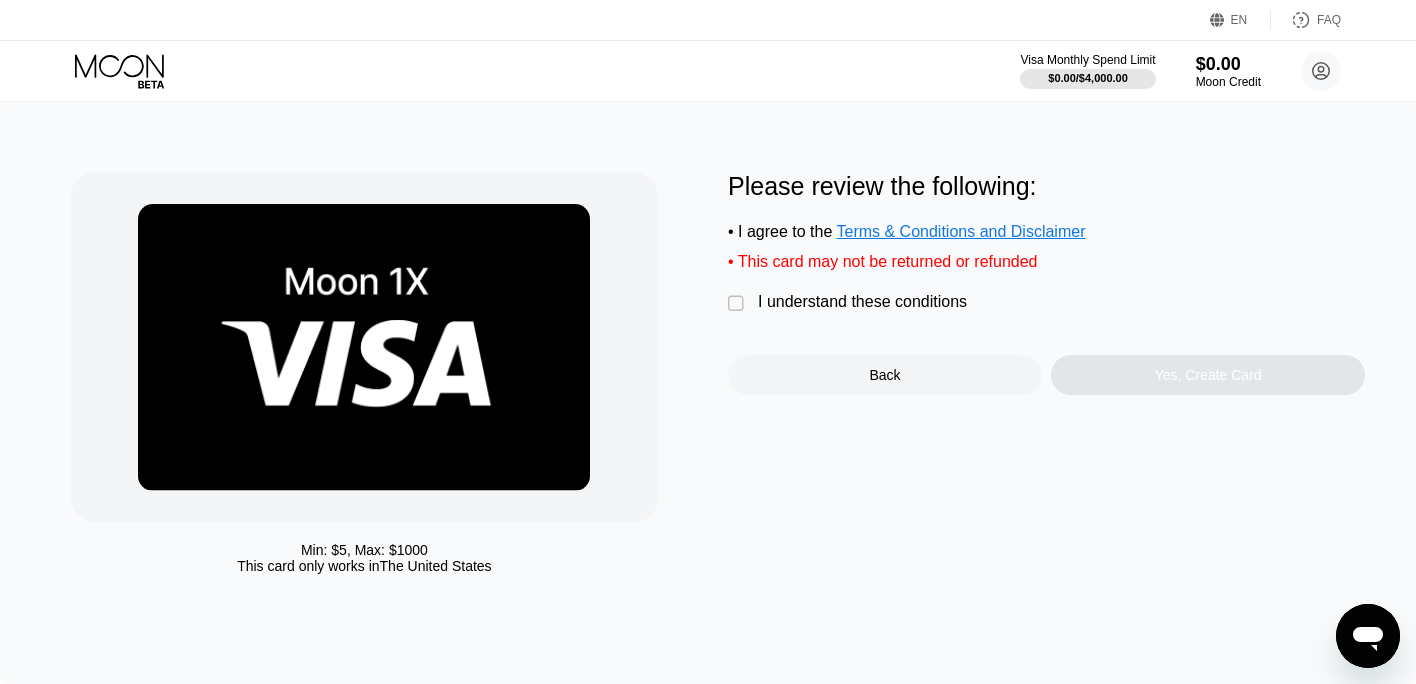click on "" at bounding box center (738, 304) 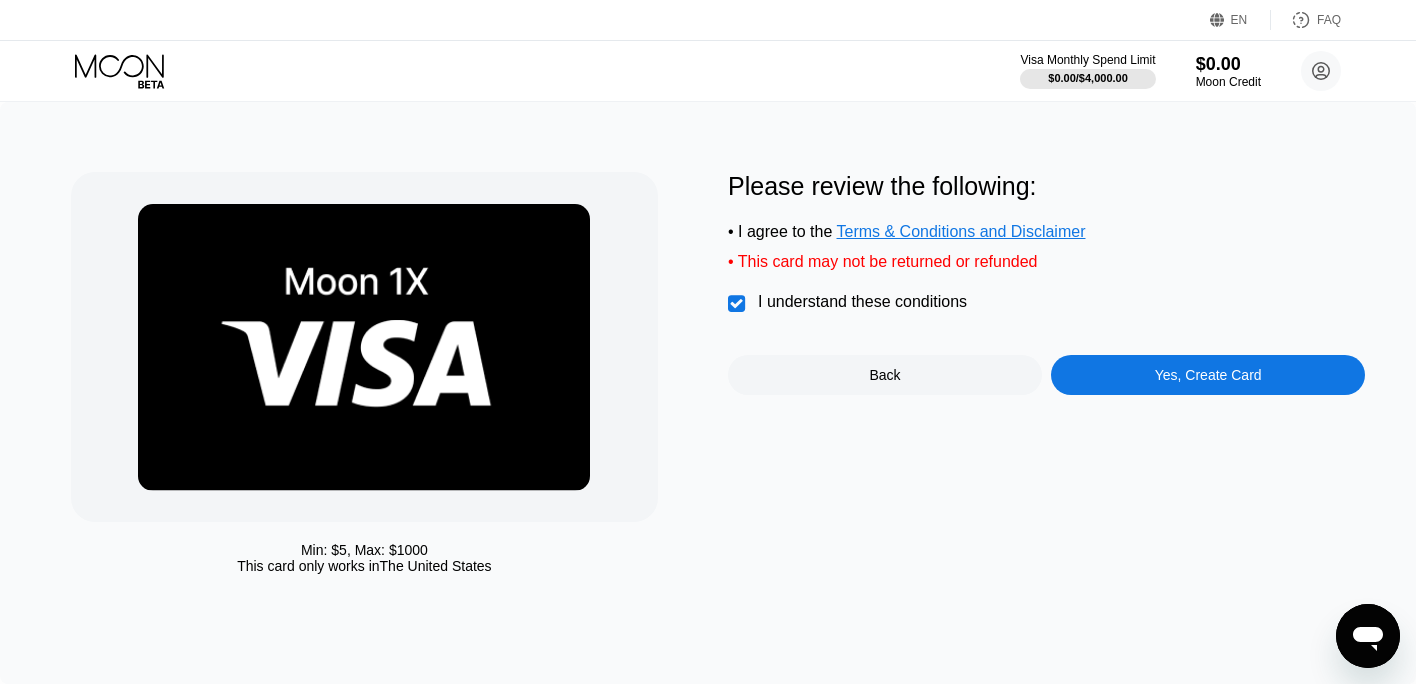 click on "Yes, Create Card" at bounding box center (1208, 375) 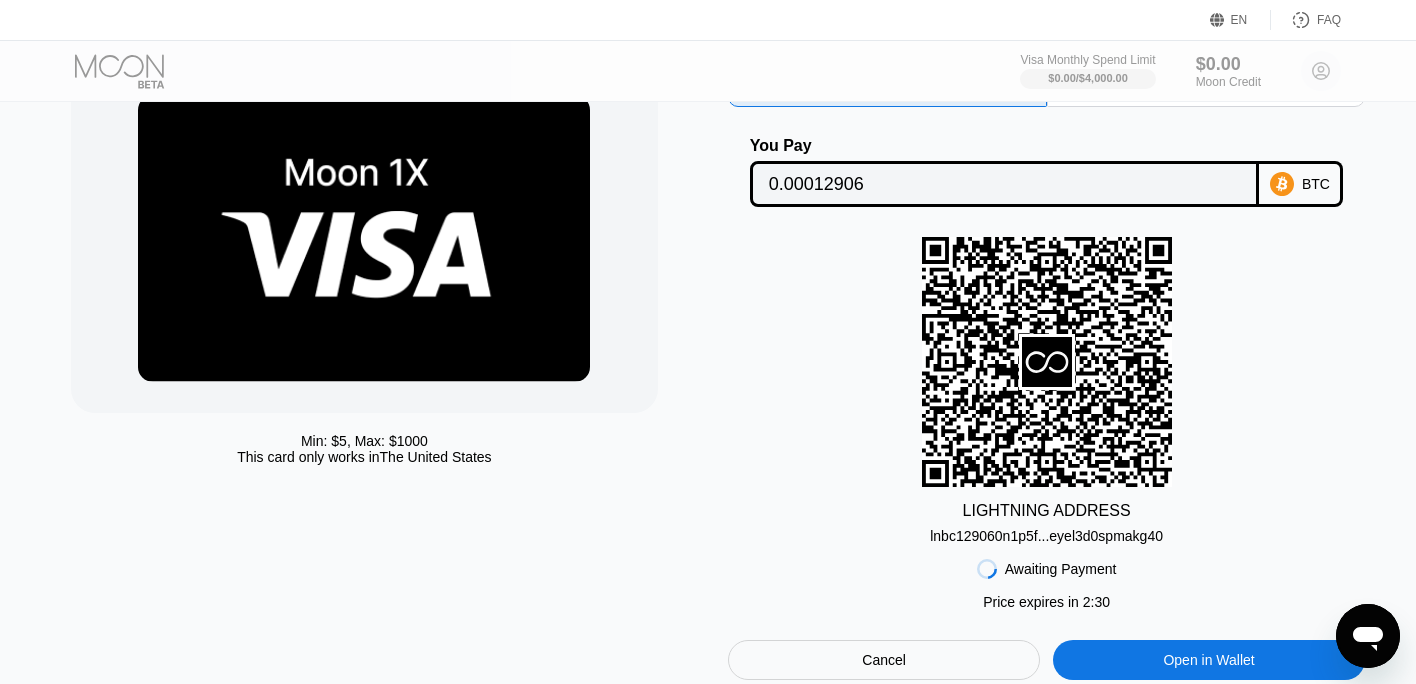 scroll, scrollTop: 132, scrollLeft: 0, axis: vertical 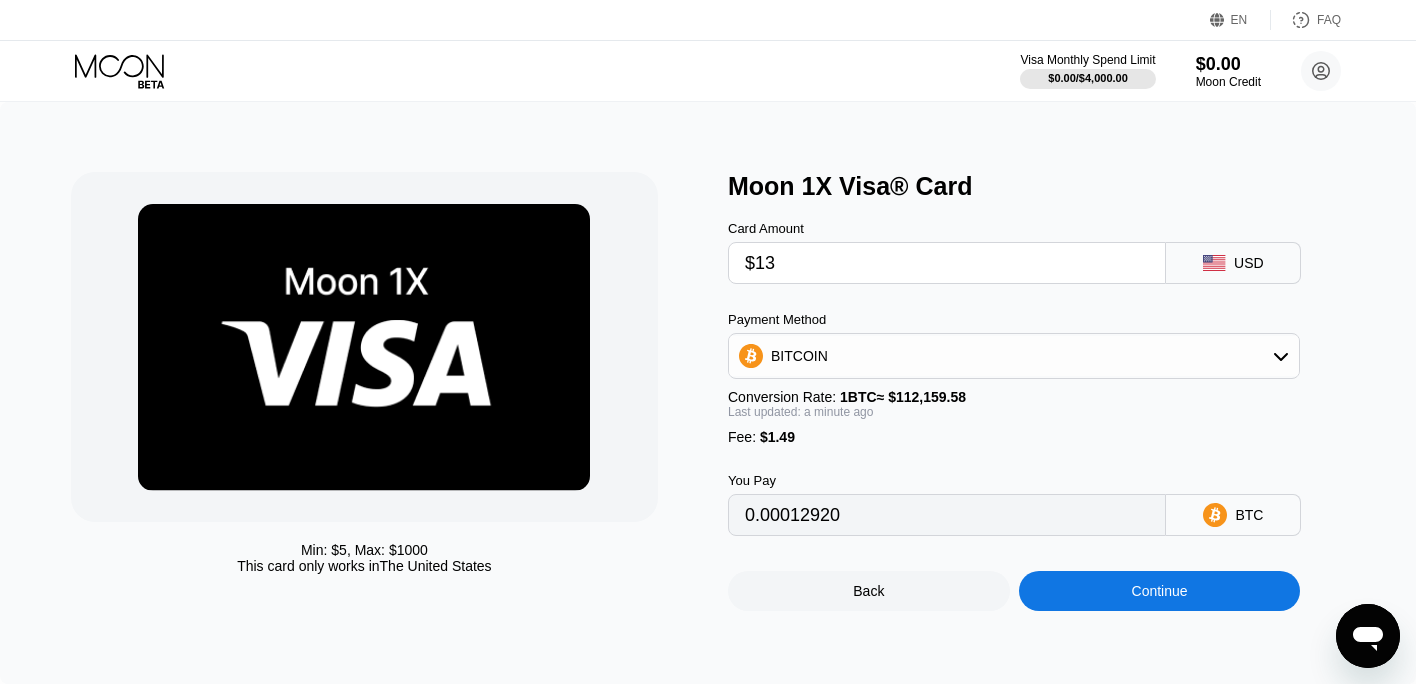 click on "$13" at bounding box center (947, 263) 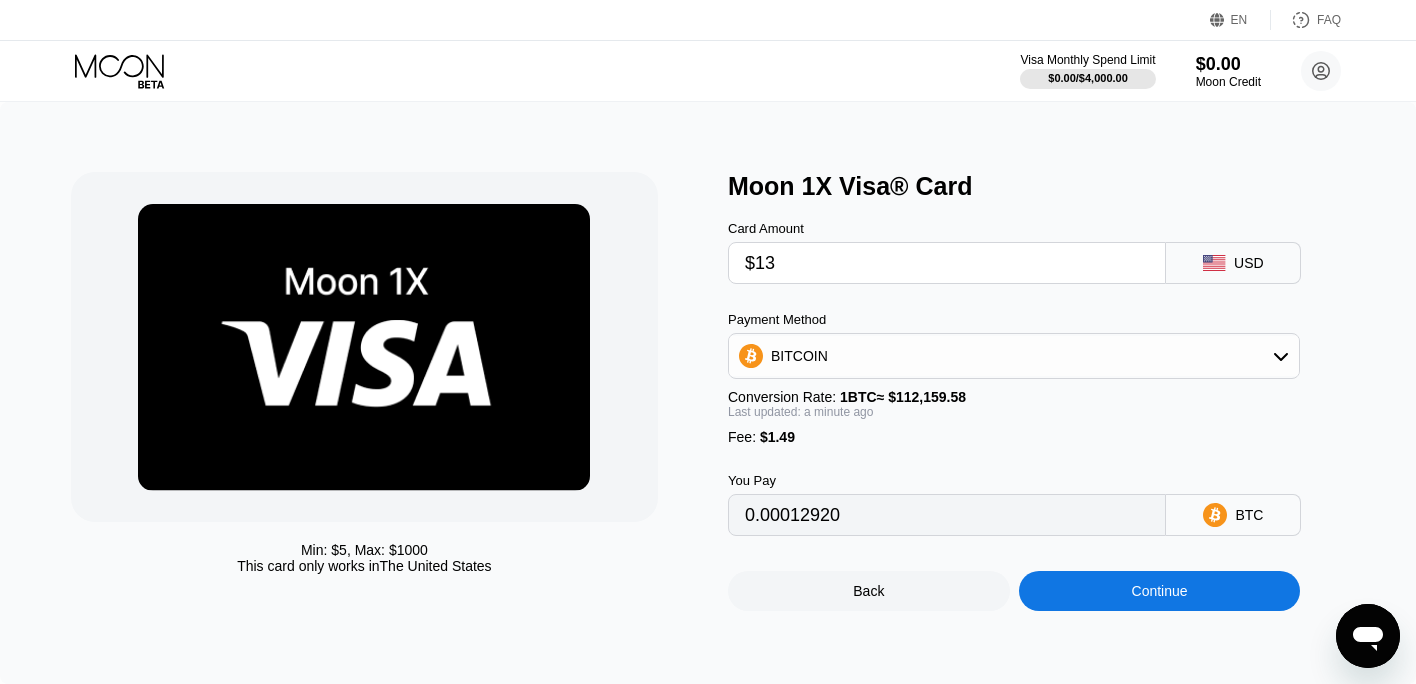 type on "$1" 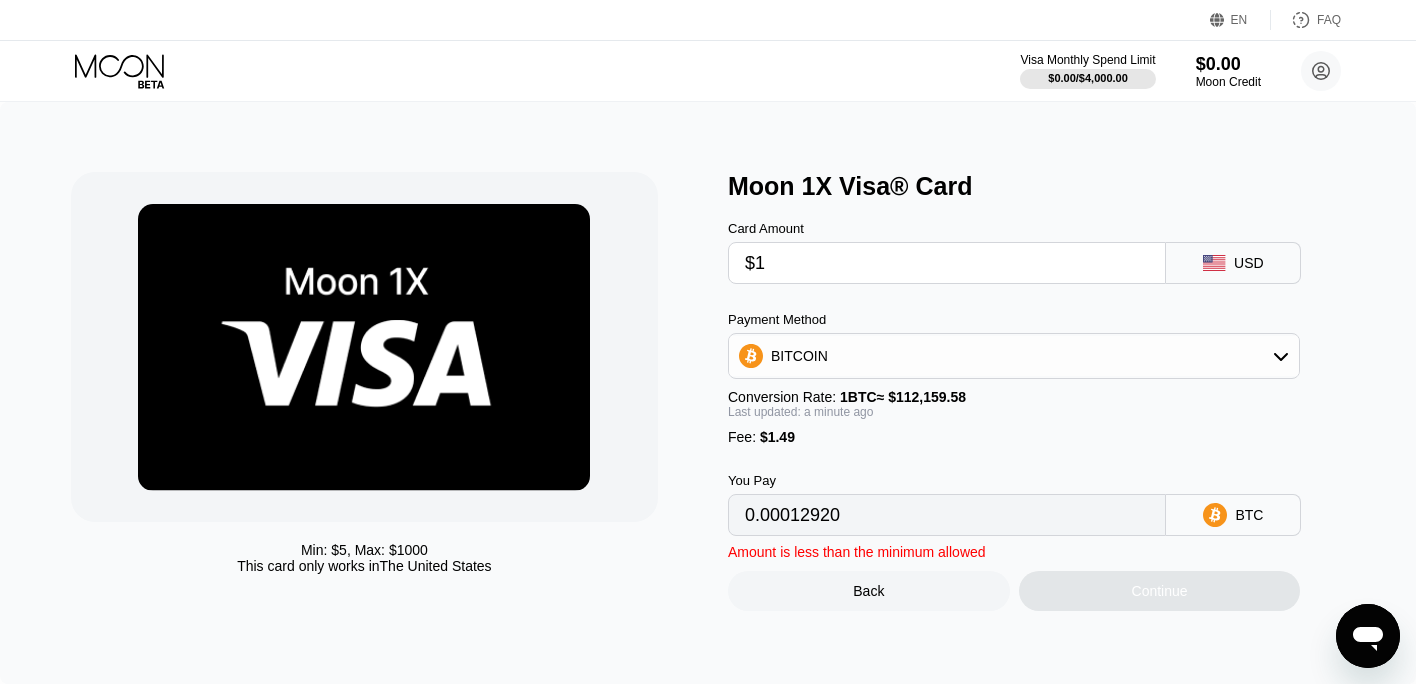 type on "0.00002221" 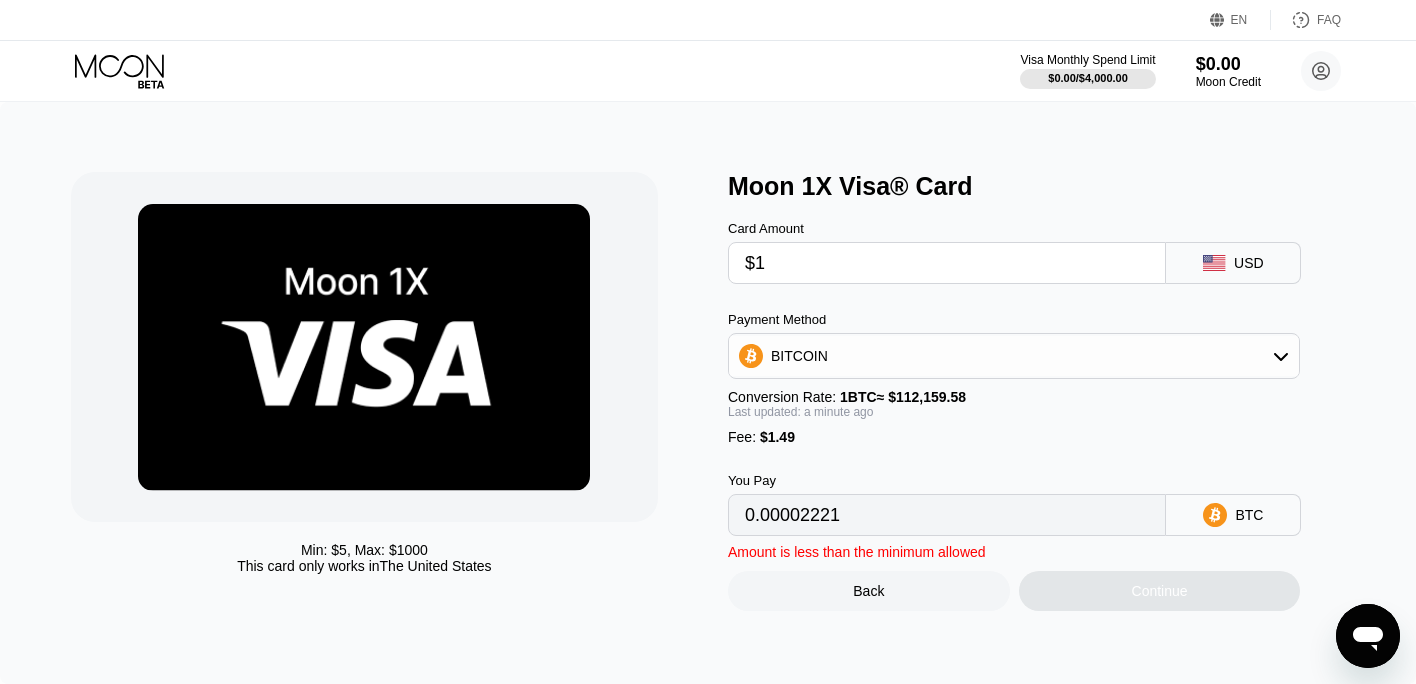 type on "$12" 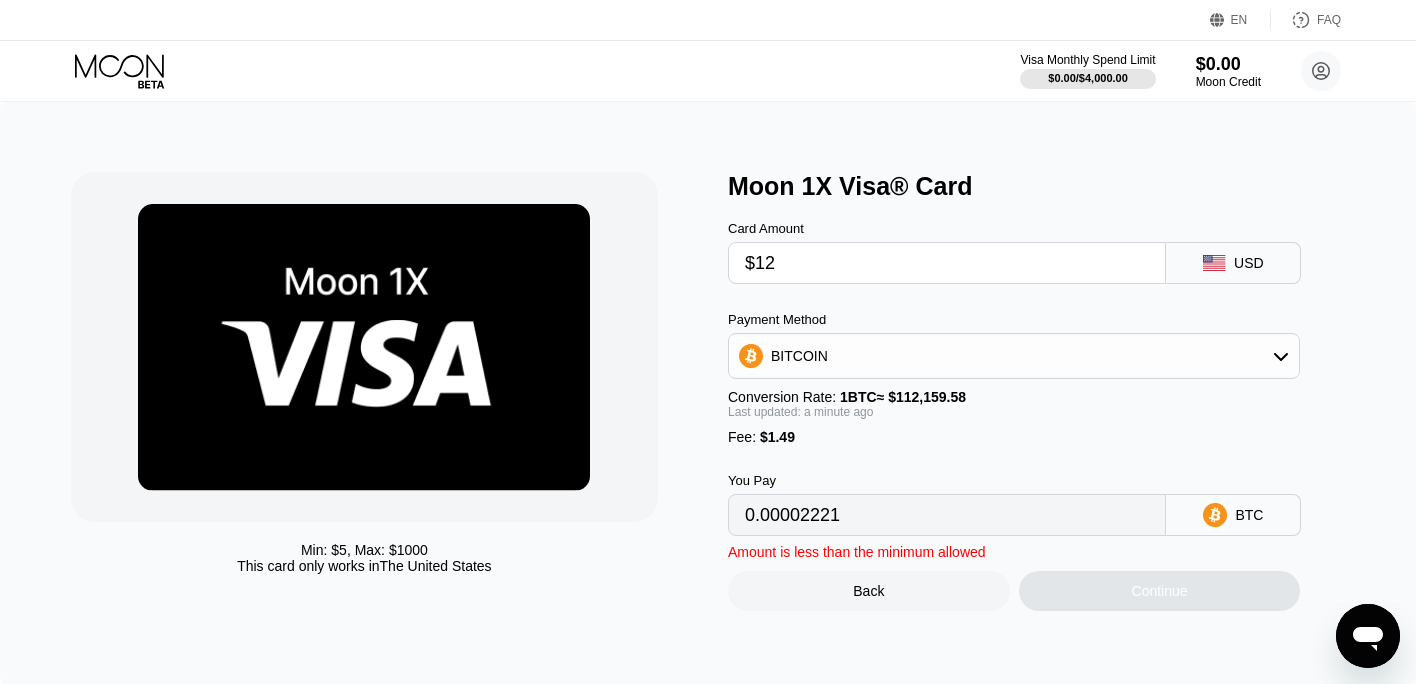 type on "0.00012028" 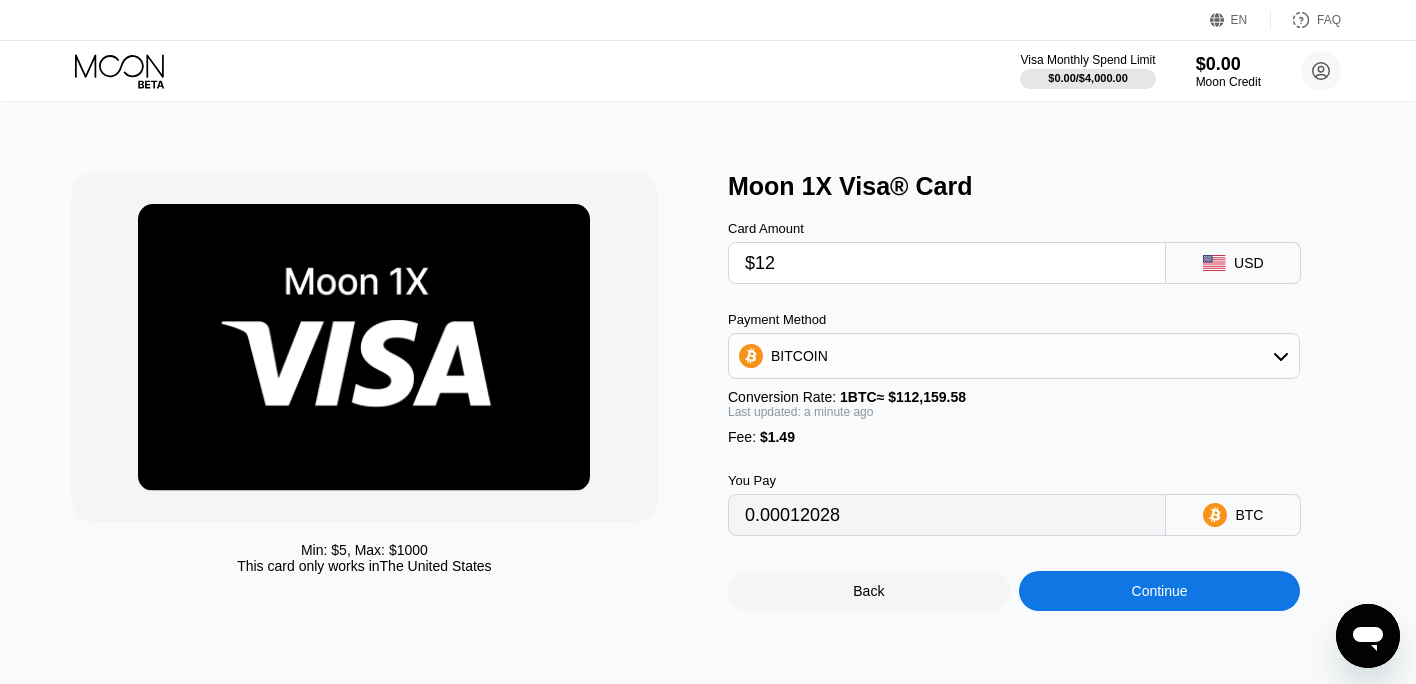 type on "$12" 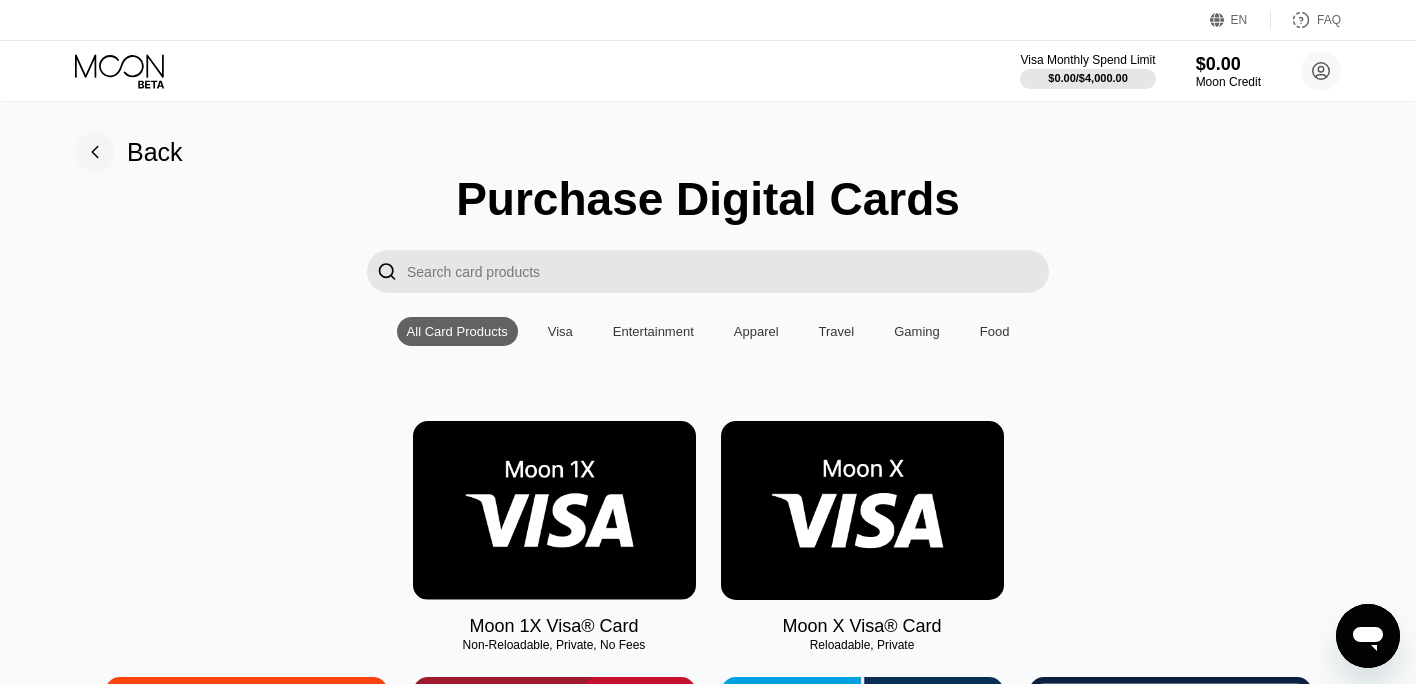click at bounding box center (862, 510) 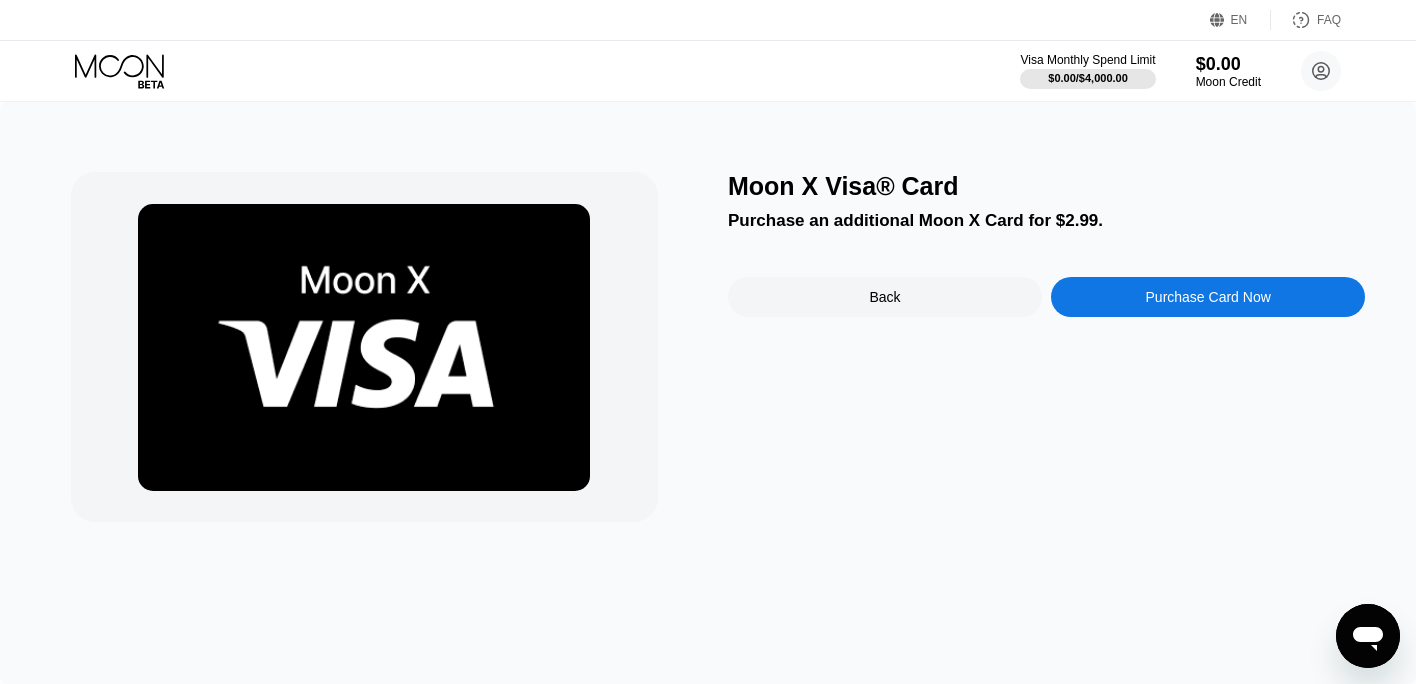 scroll, scrollTop: 90, scrollLeft: 0, axis: vertical 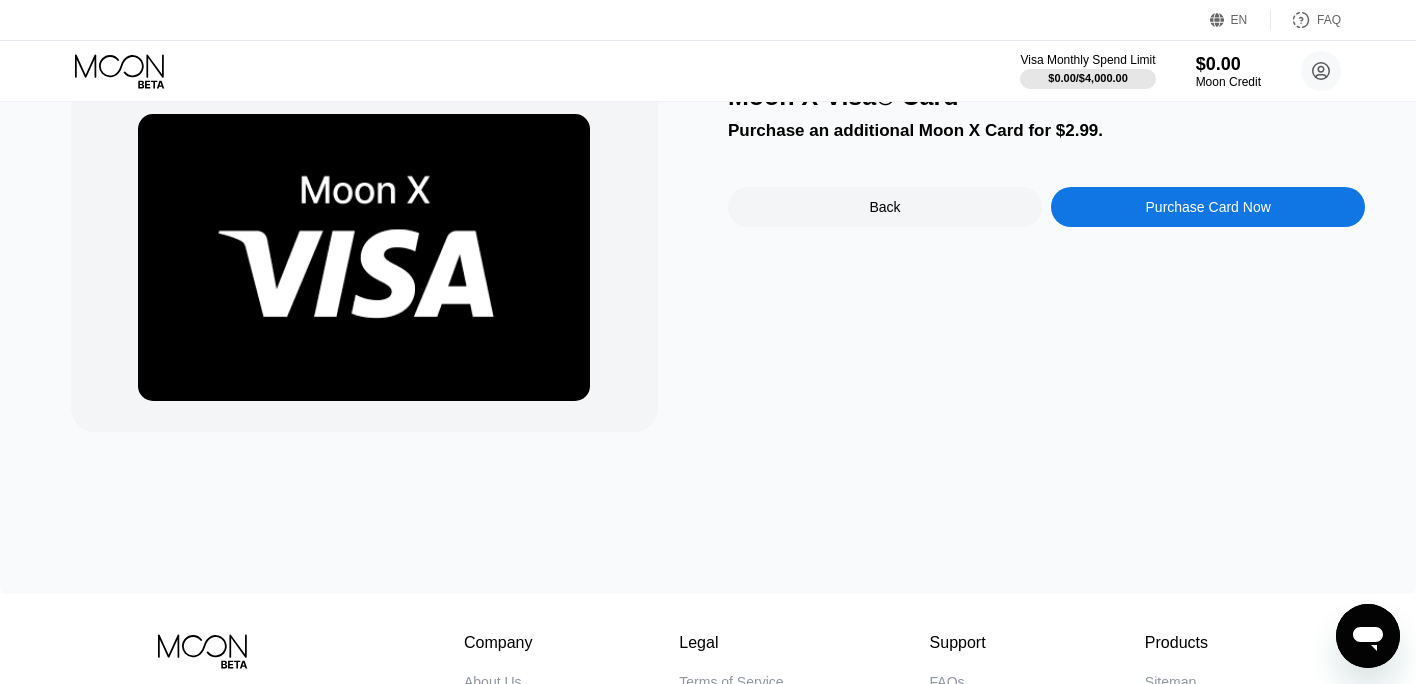 click on "Purchase Card Now" at bounding box center [1208, 207] 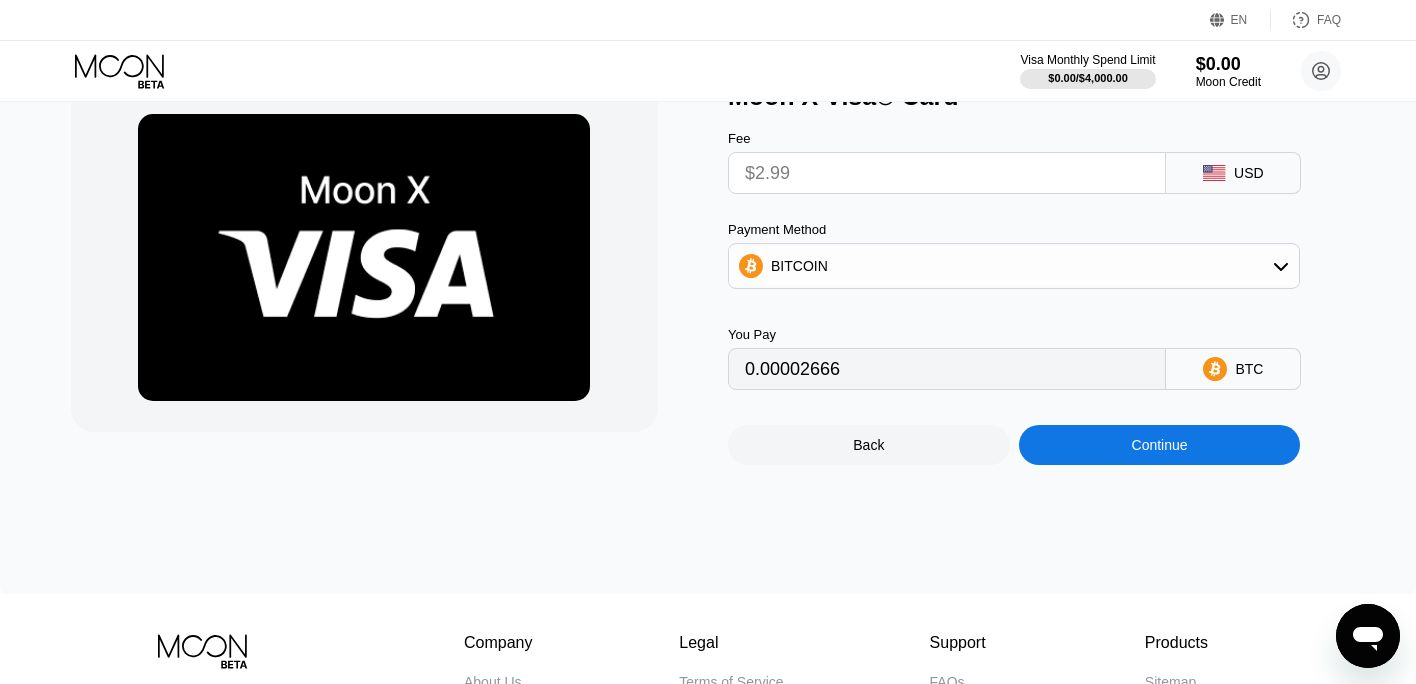 click on "$2.99" at bounding box center (947, 173) 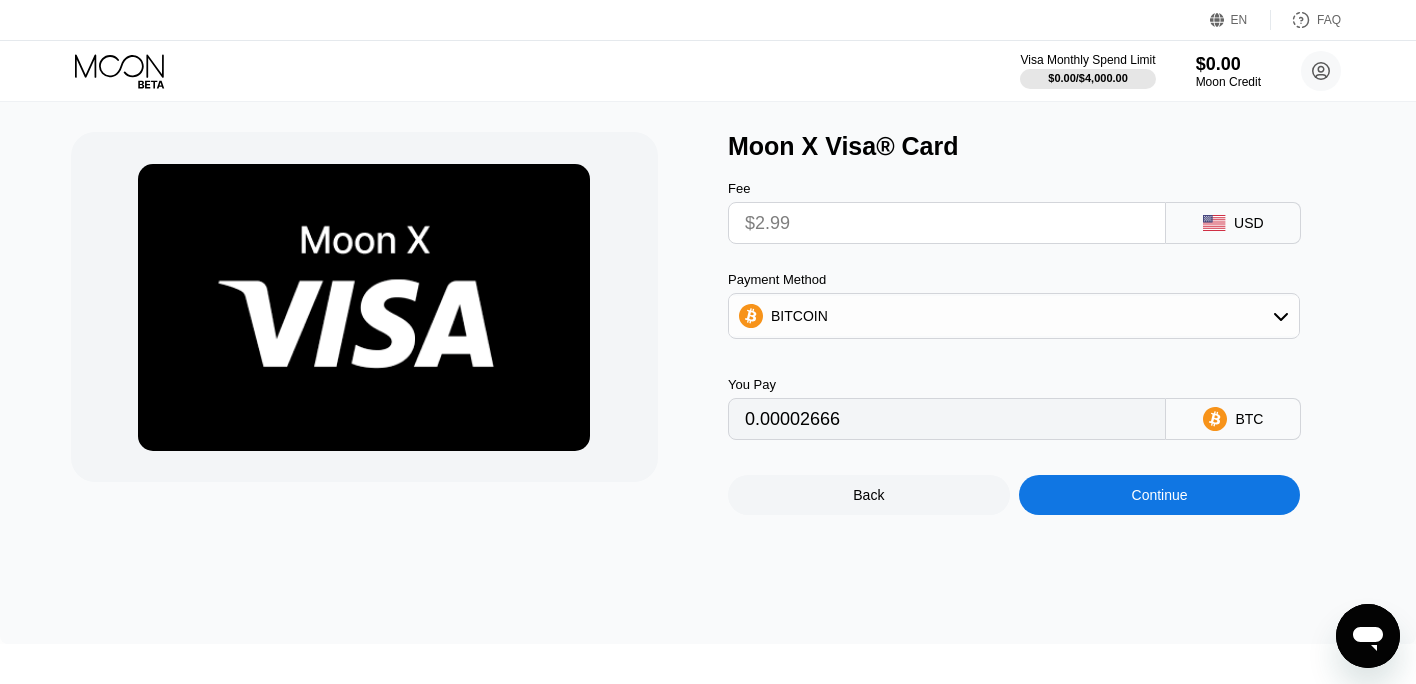scroll, scrollTop: 0, scrollLeft: 0, axis: both 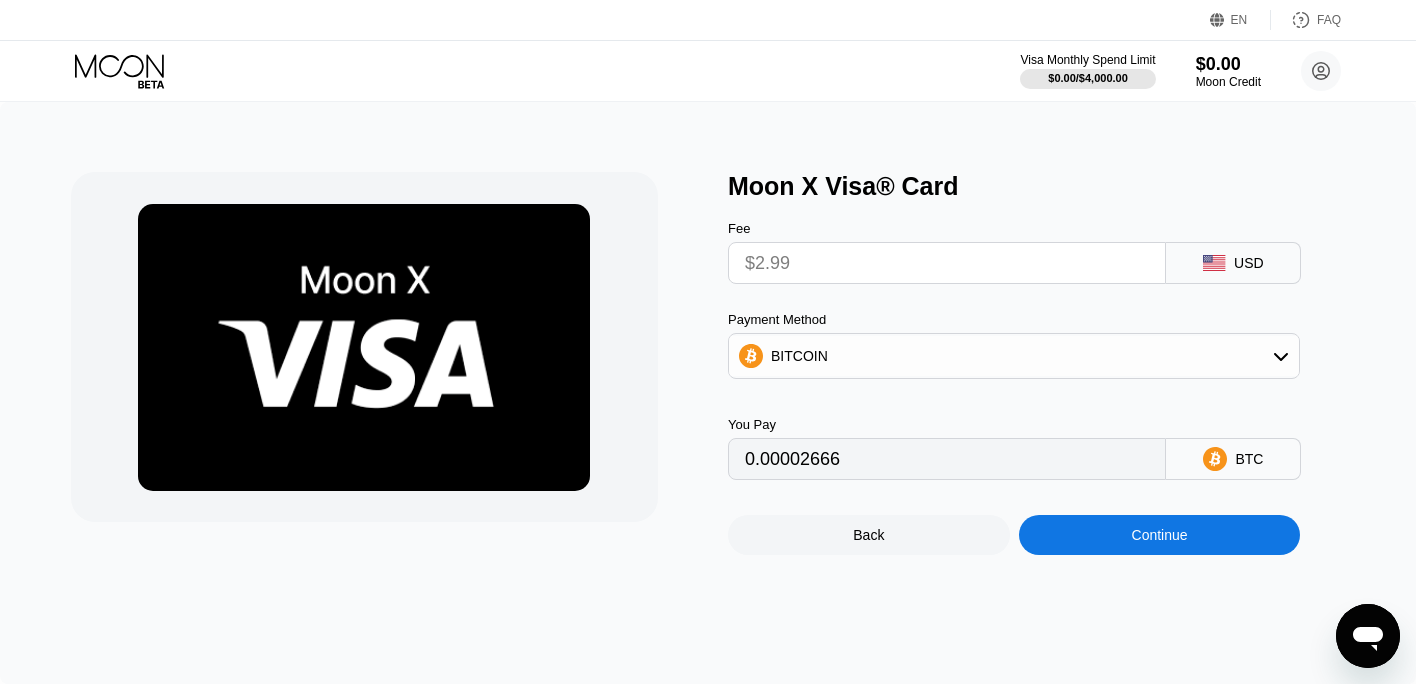 click on "$2.99" at bounding box center [947, 263] 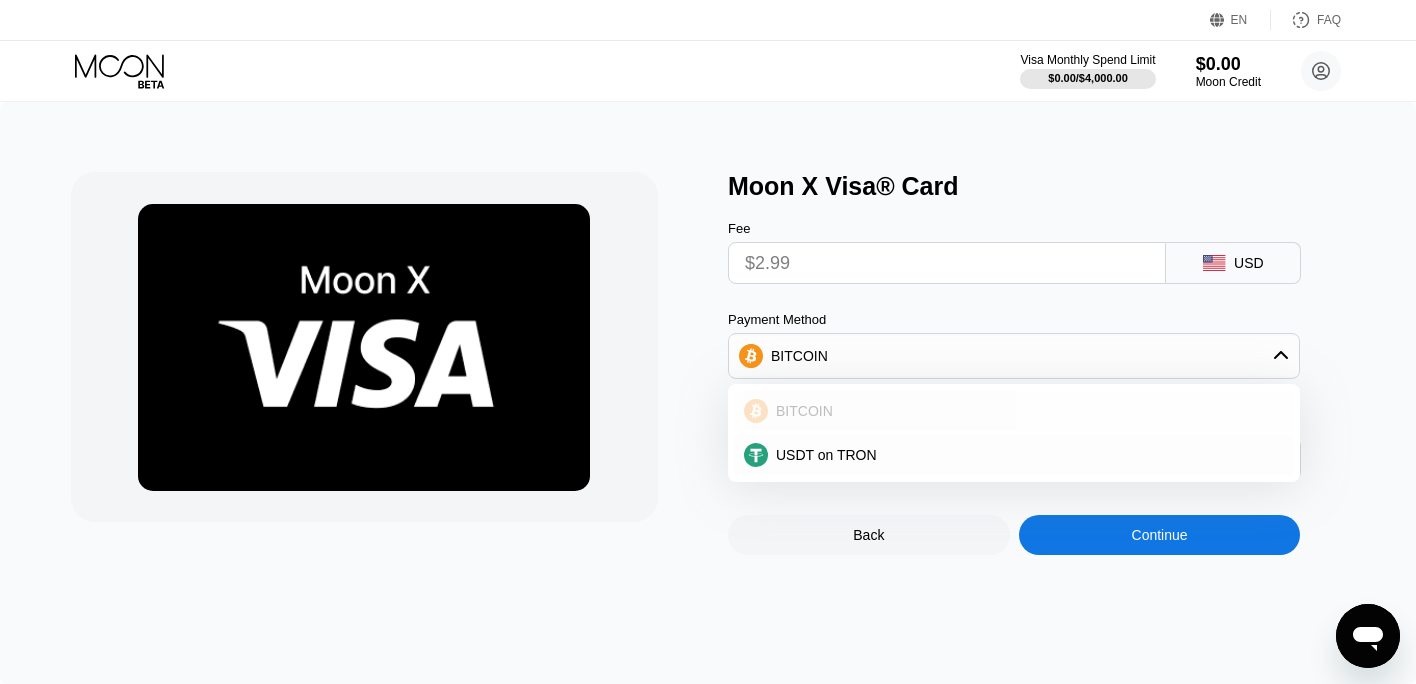 click on "BITCOIN" at bounding box center [1014, 411] 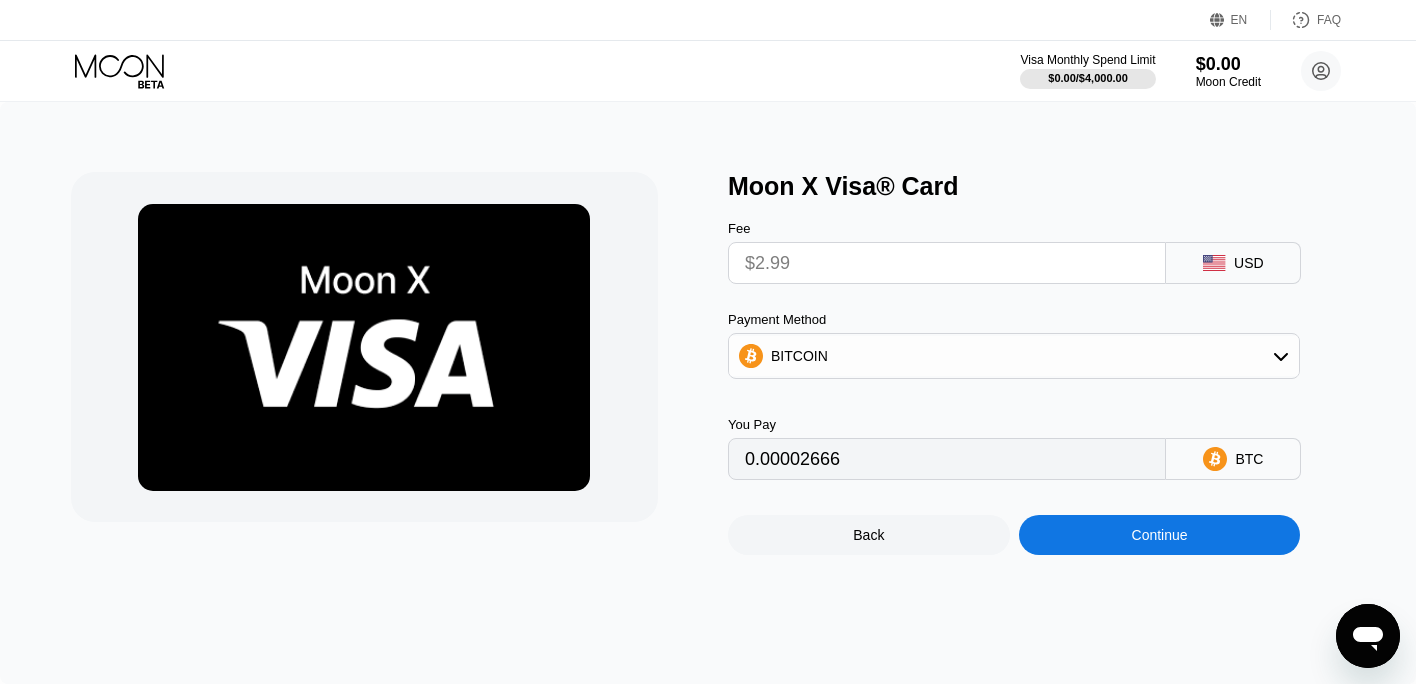 click on "$2.99" at bounding box center [947, 263] 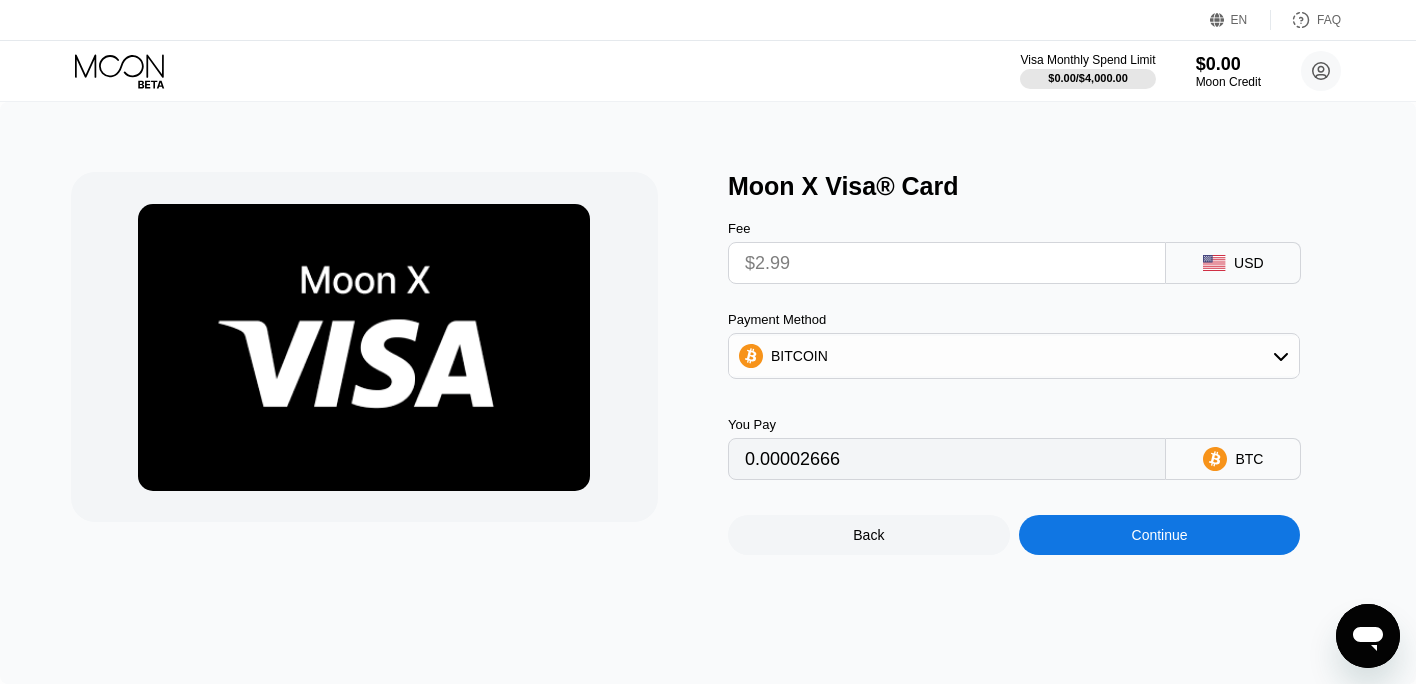 click 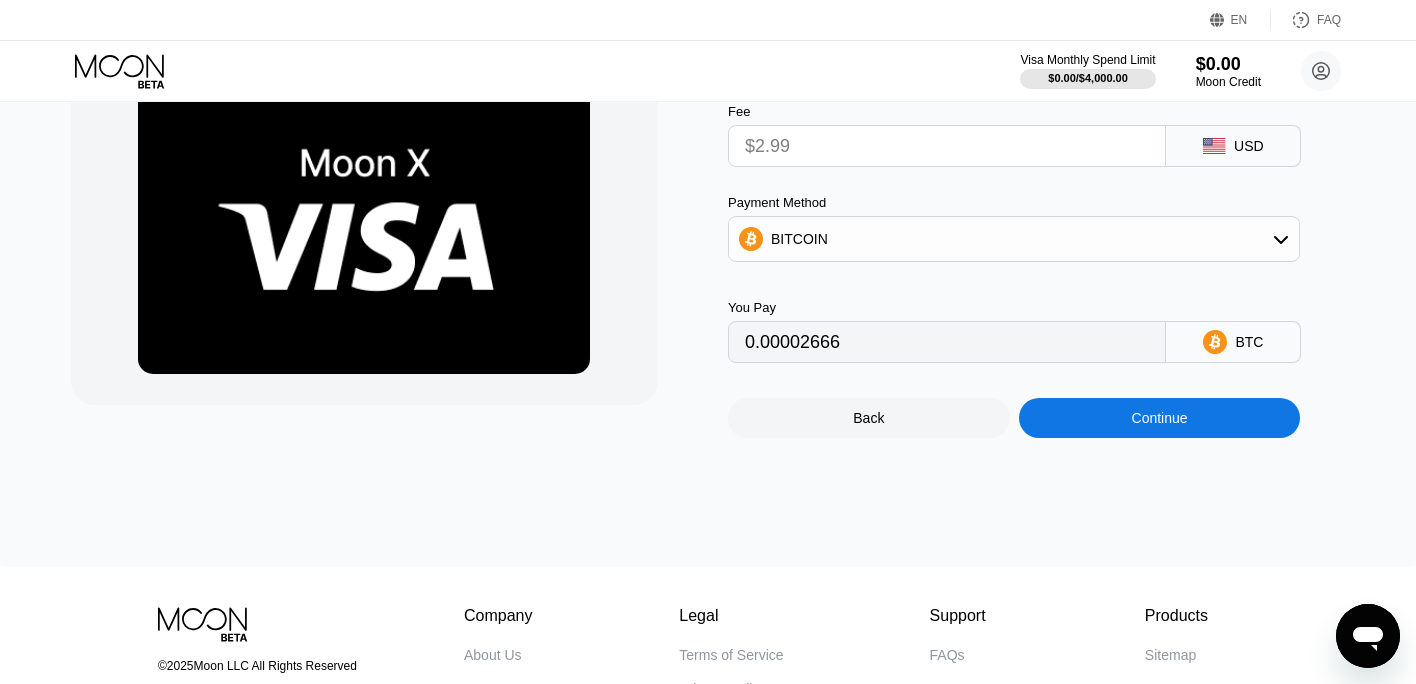 scroll, scrollTop: 123, scrollLeft: 0, axis: vertical 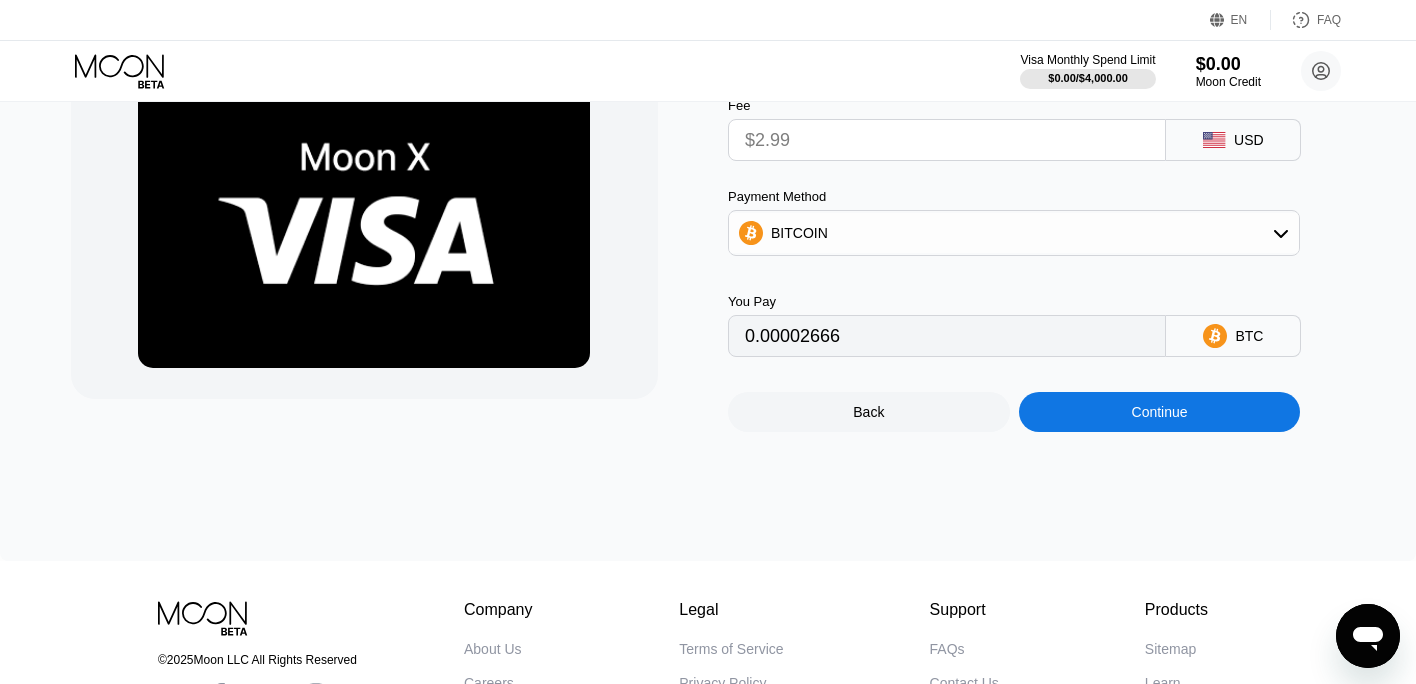 click on "Continue" at bounding box center [1160, 412] 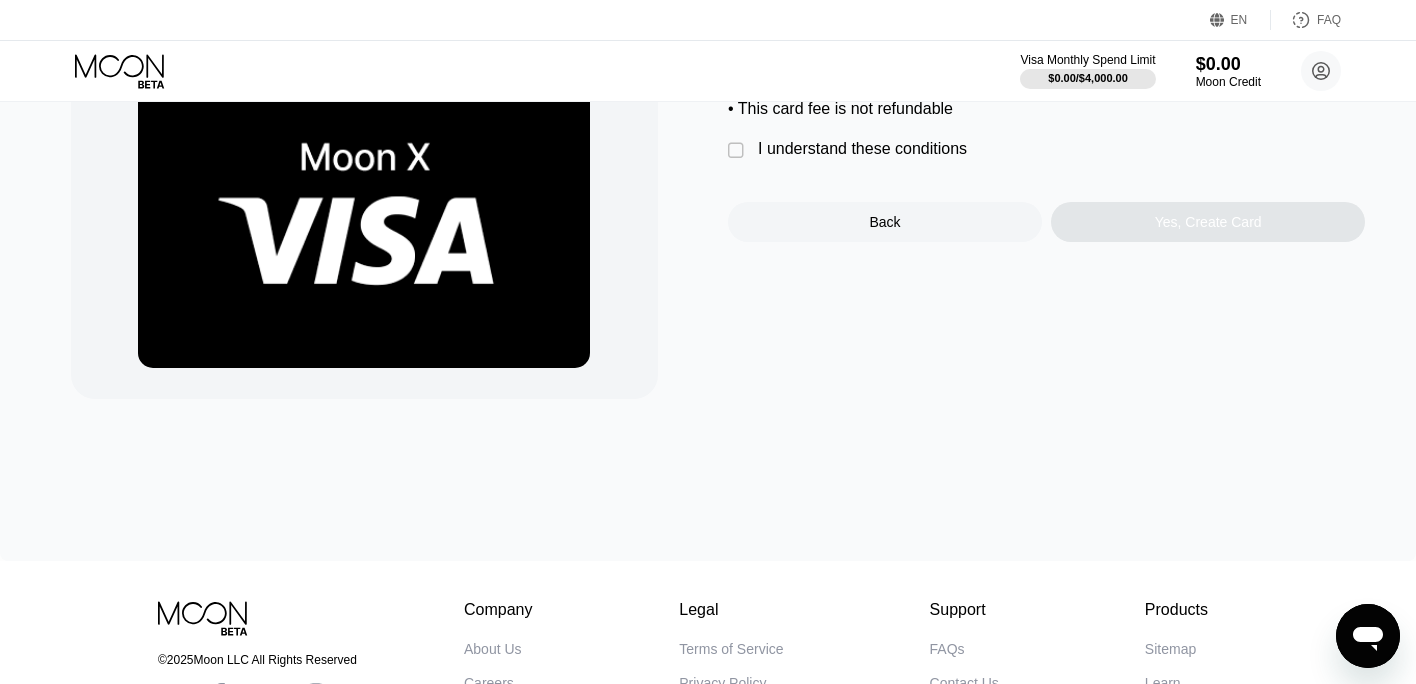 scroll, scrollTop: 0, scrollLeft: 0, axis: both 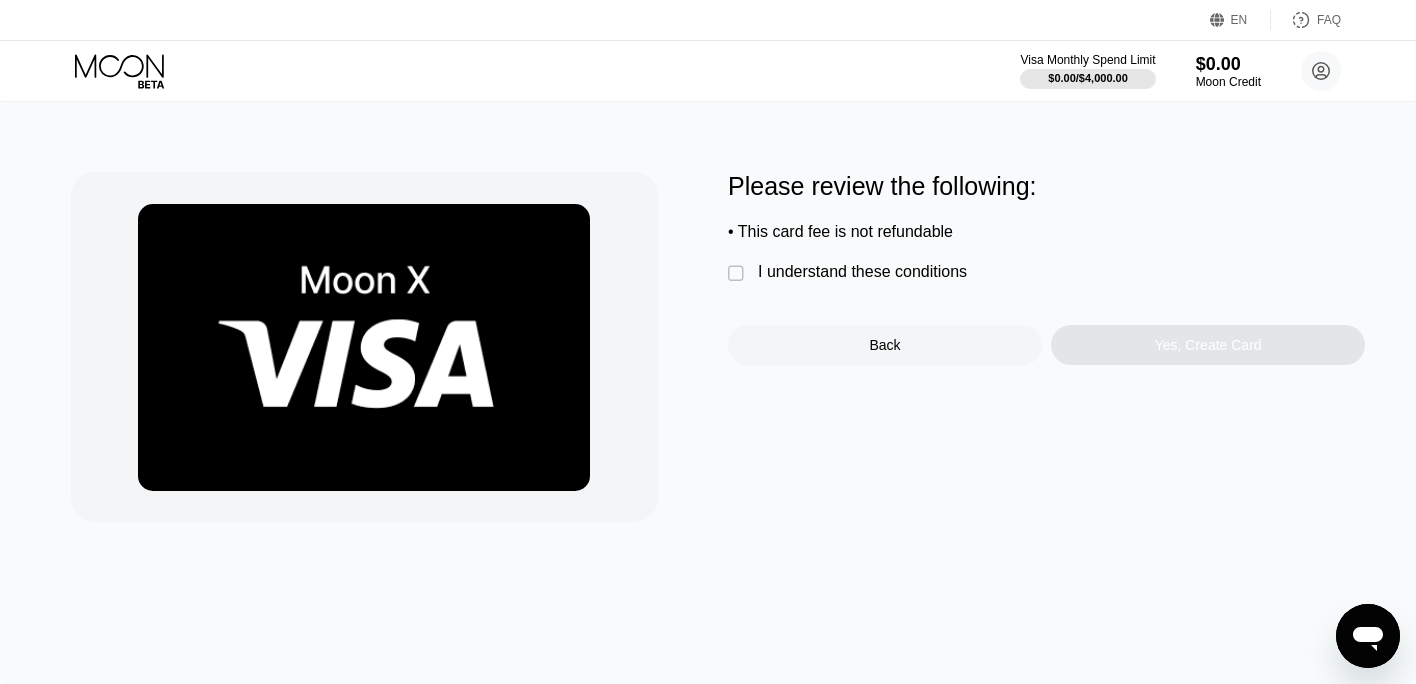 click on "Please review the following: • This card fee is not refundable  I understand these conditions Back Yes, Create Card" at bounding box center [708, 347] 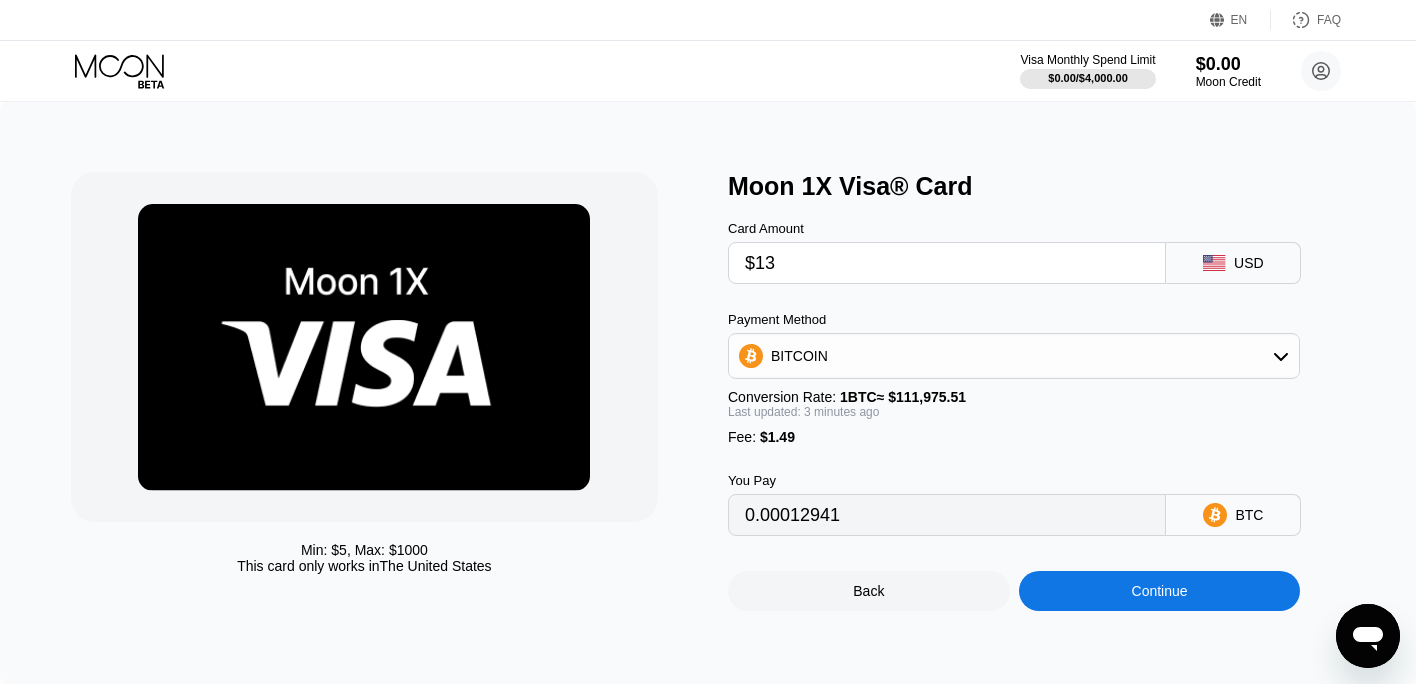 type on "0.00012946" 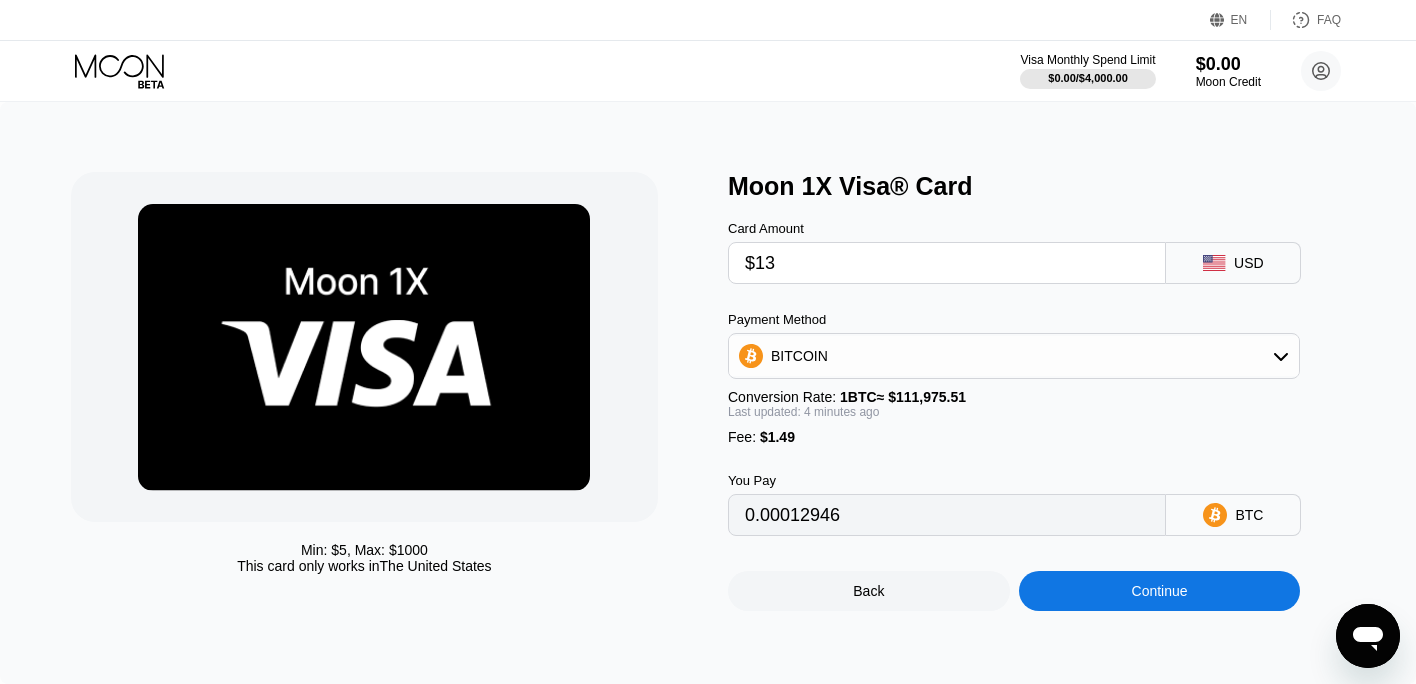 scroll, scrollTop: 0, scrollLeft: 0, axis: both 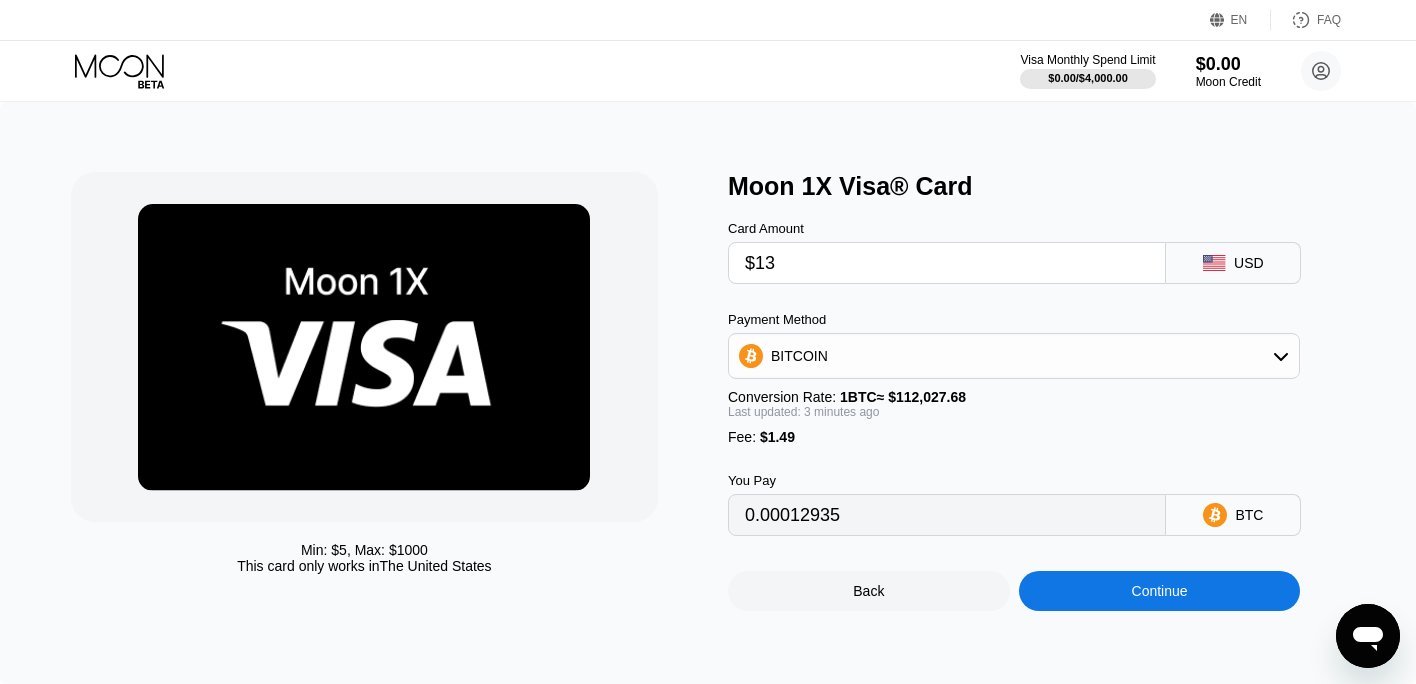 type on "0.00012923" 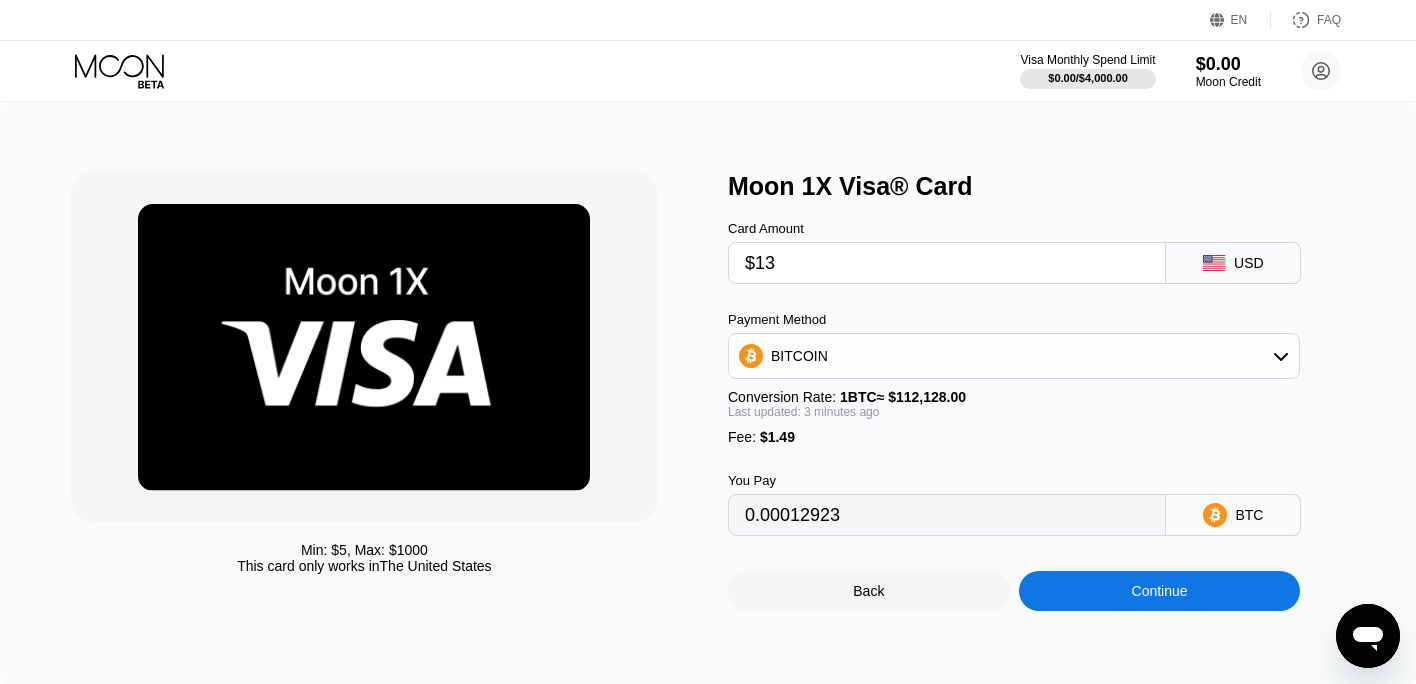 scroll, scrollTop: 0, scrollLeft: 0, axis: both 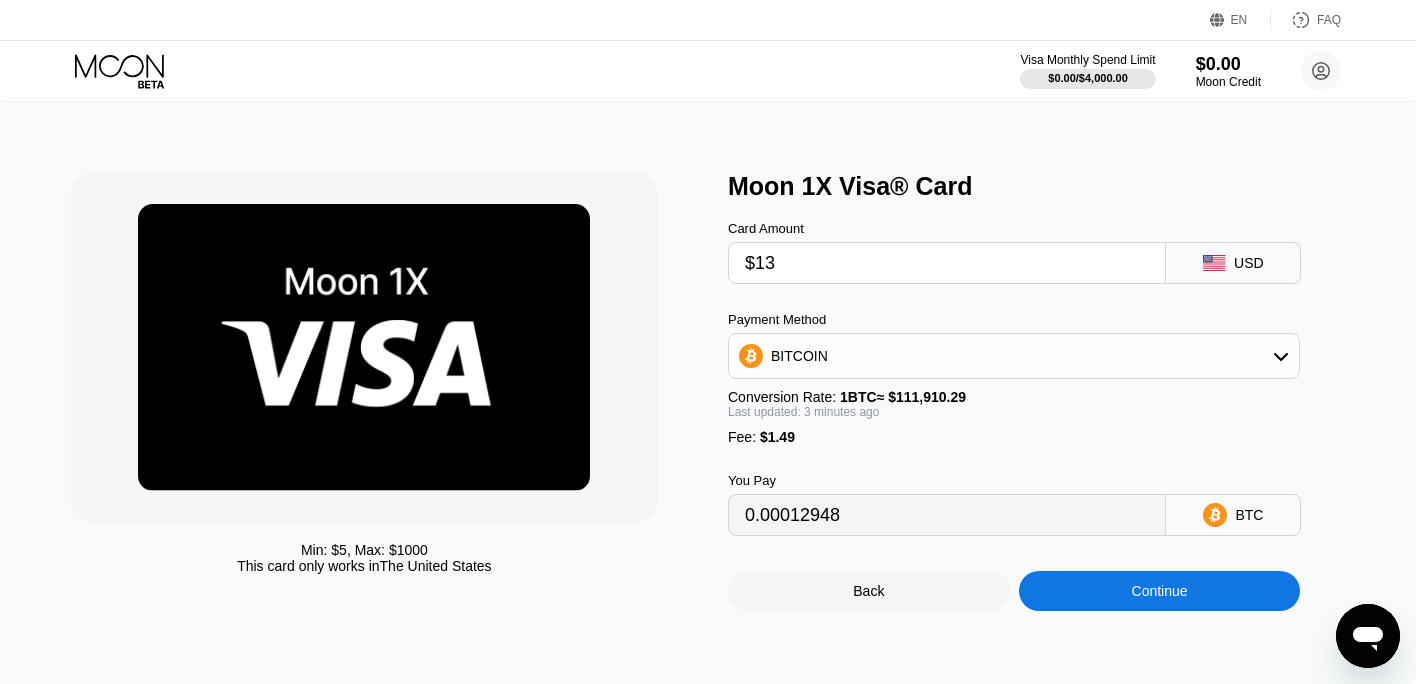 type on "0.00012957" 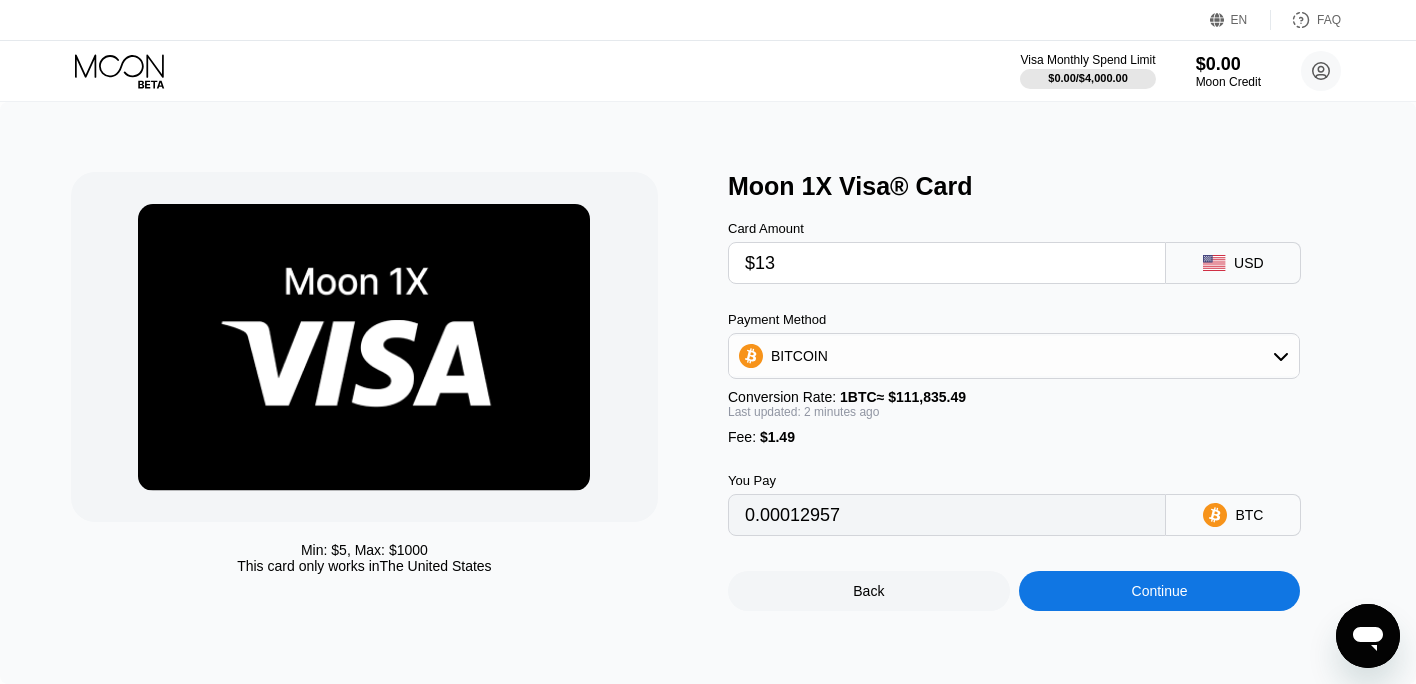 scroll, scrollTop: 0, scrollLeft: 0, axis: both 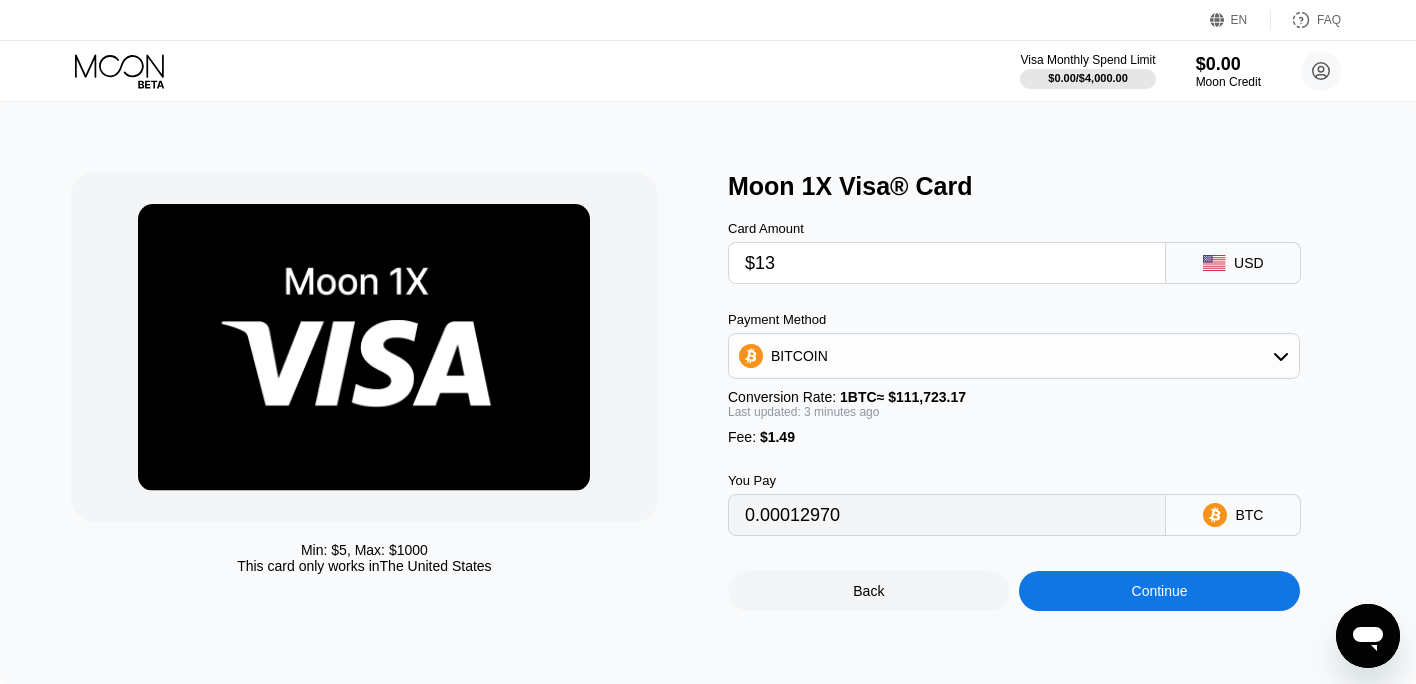 type on "0.00012955" 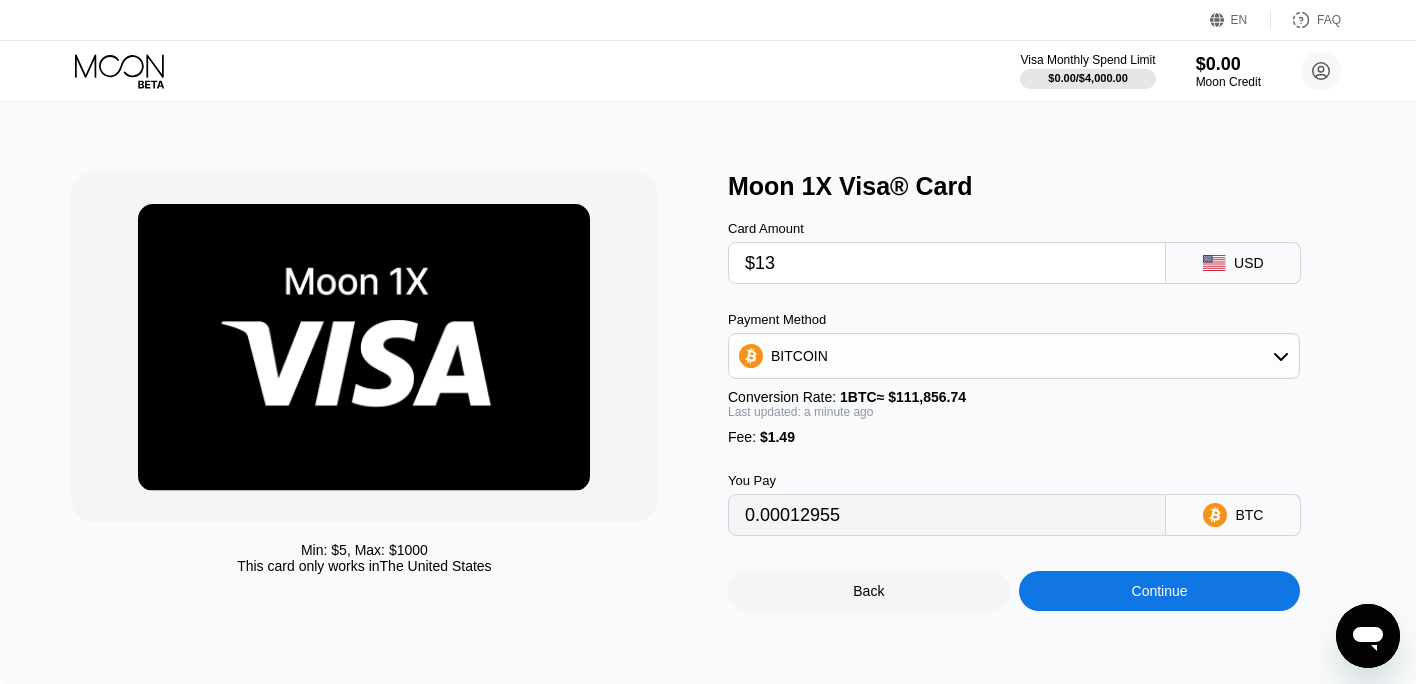 scroll, scrollTop: 0, scrollLeft: 0, axis: both 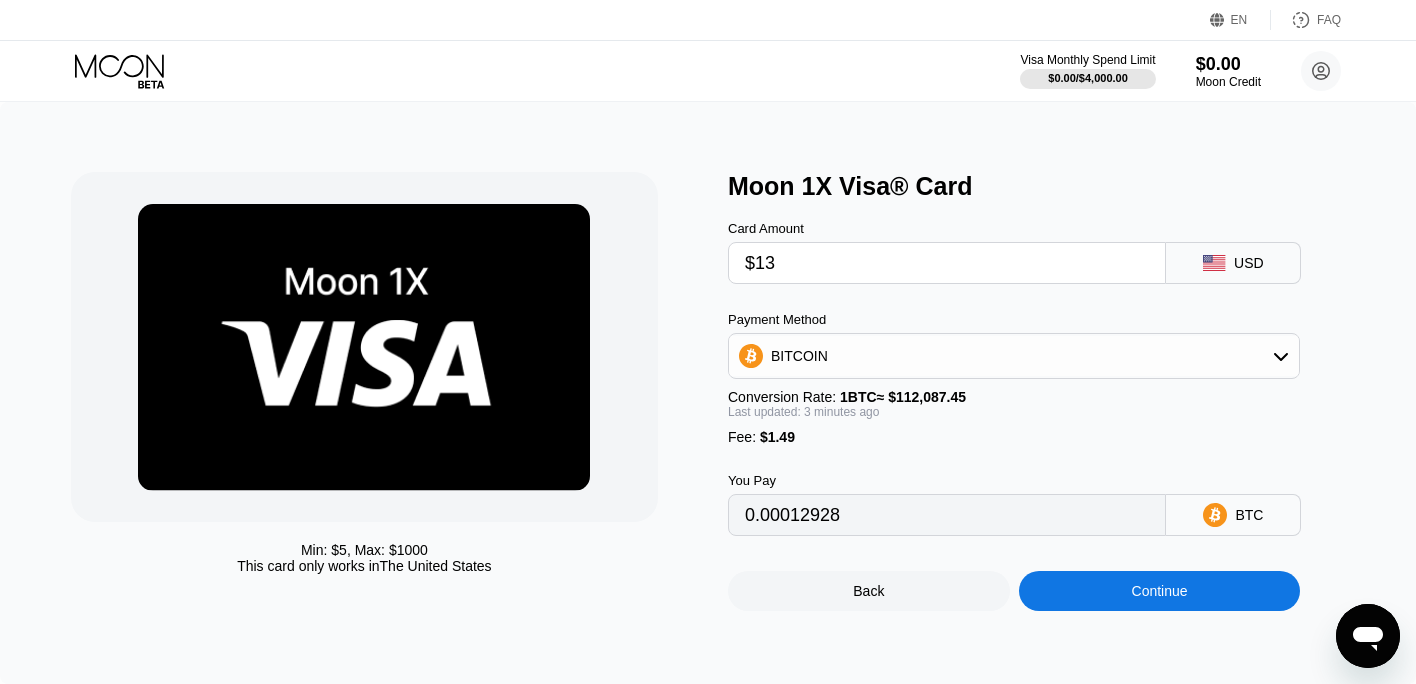 type on "0.00012932" 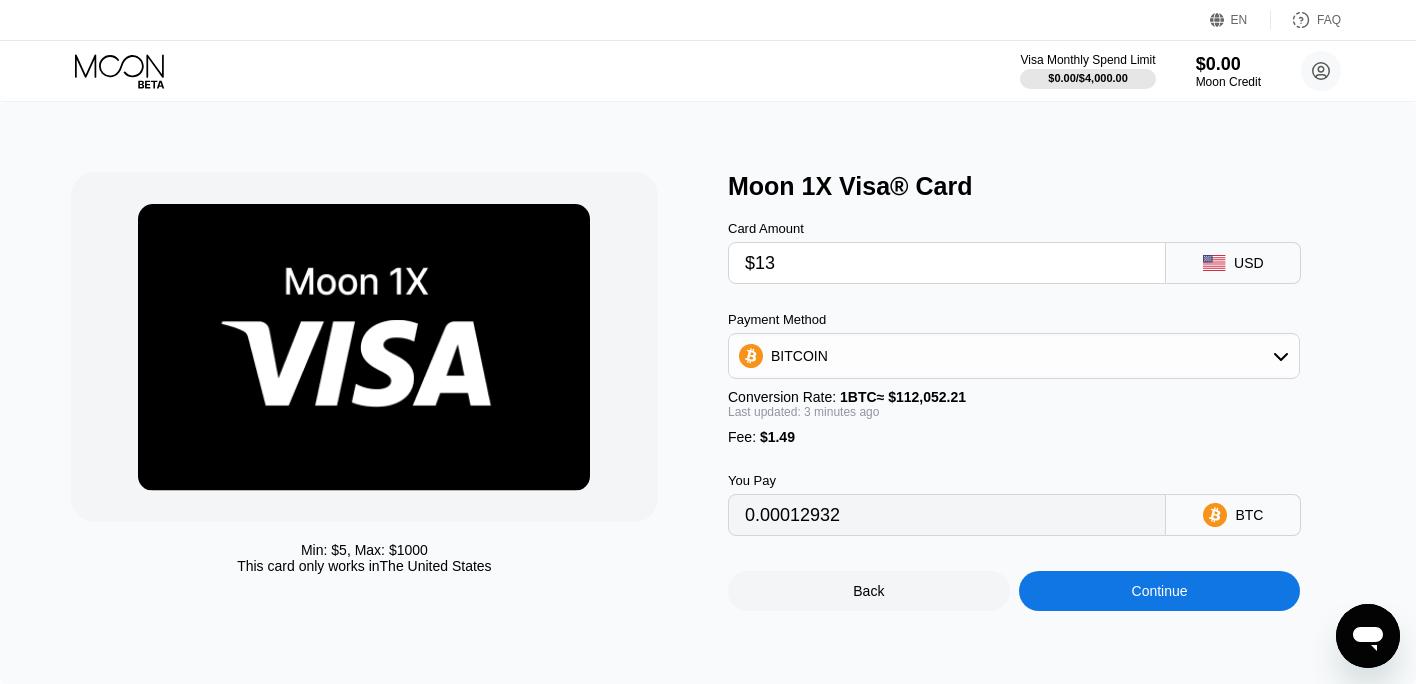 scroll, scrollTop: 0, scrollLeft: 0, axis: both 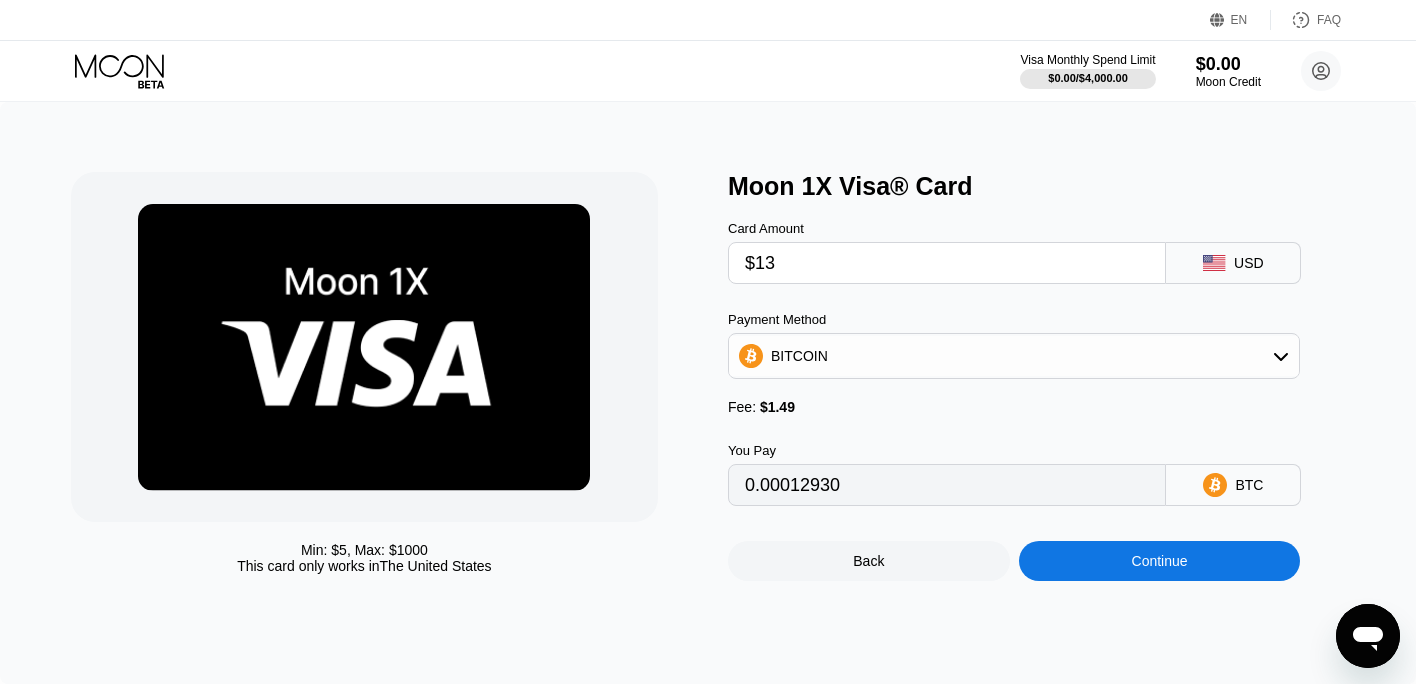 type on "0.00012916" 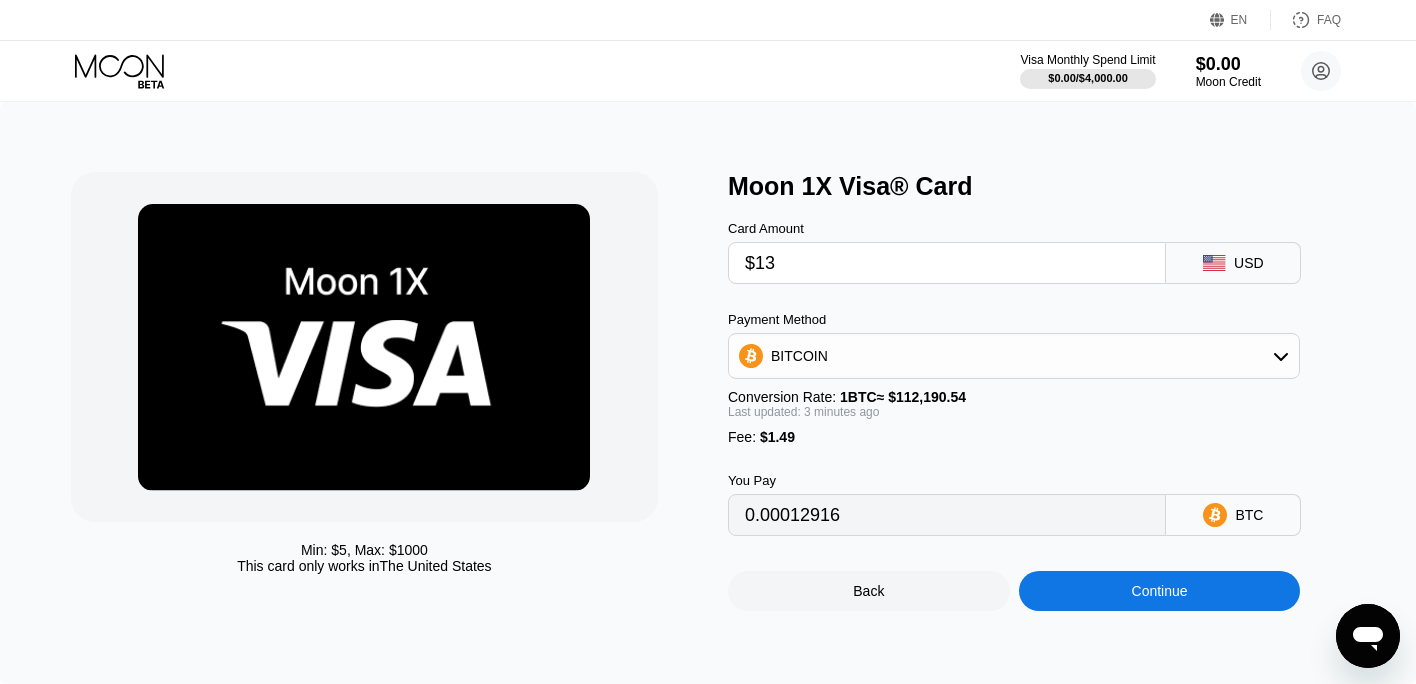 scroll, scrollTop: 0, scrollLeft: 0, axis: both 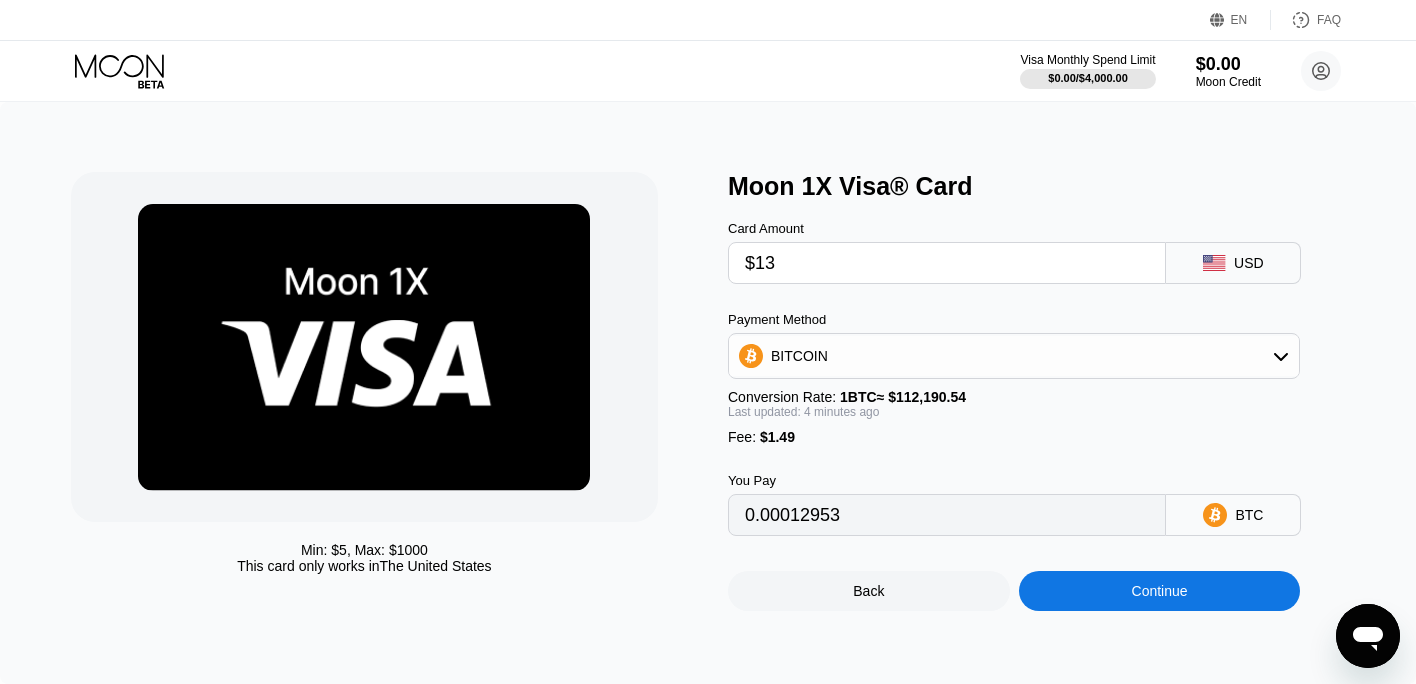 type on "0.00012953" 